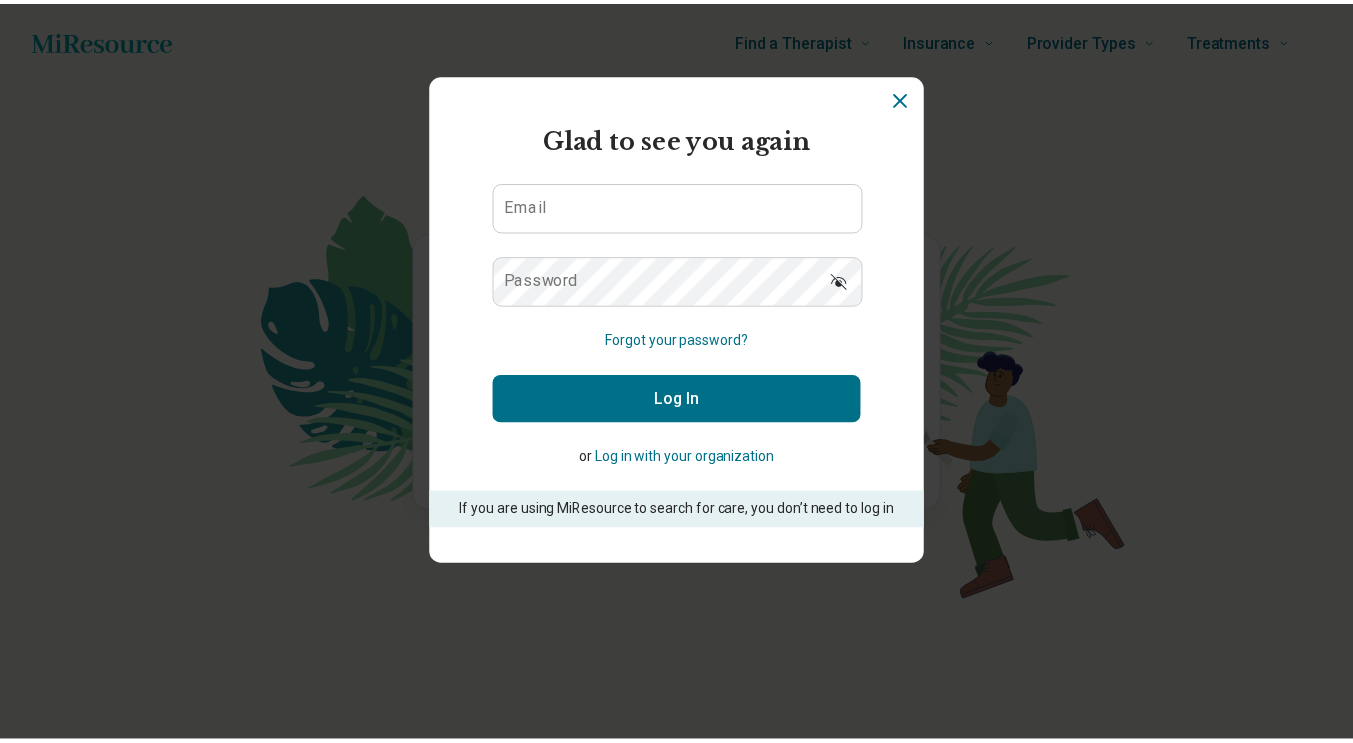 scroll, scrollTop: 0, scrollLeft: 0, axis: both 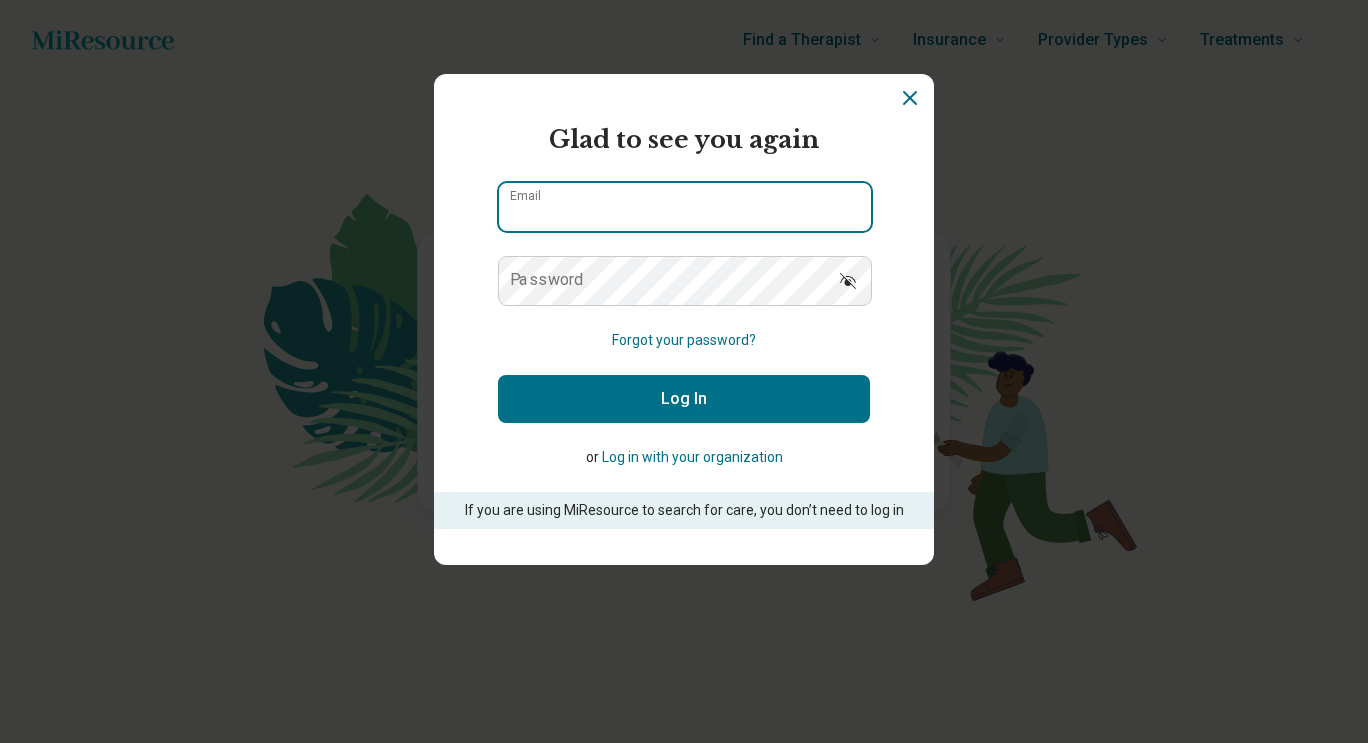 click on "Email" at bounding box center (685, 207) 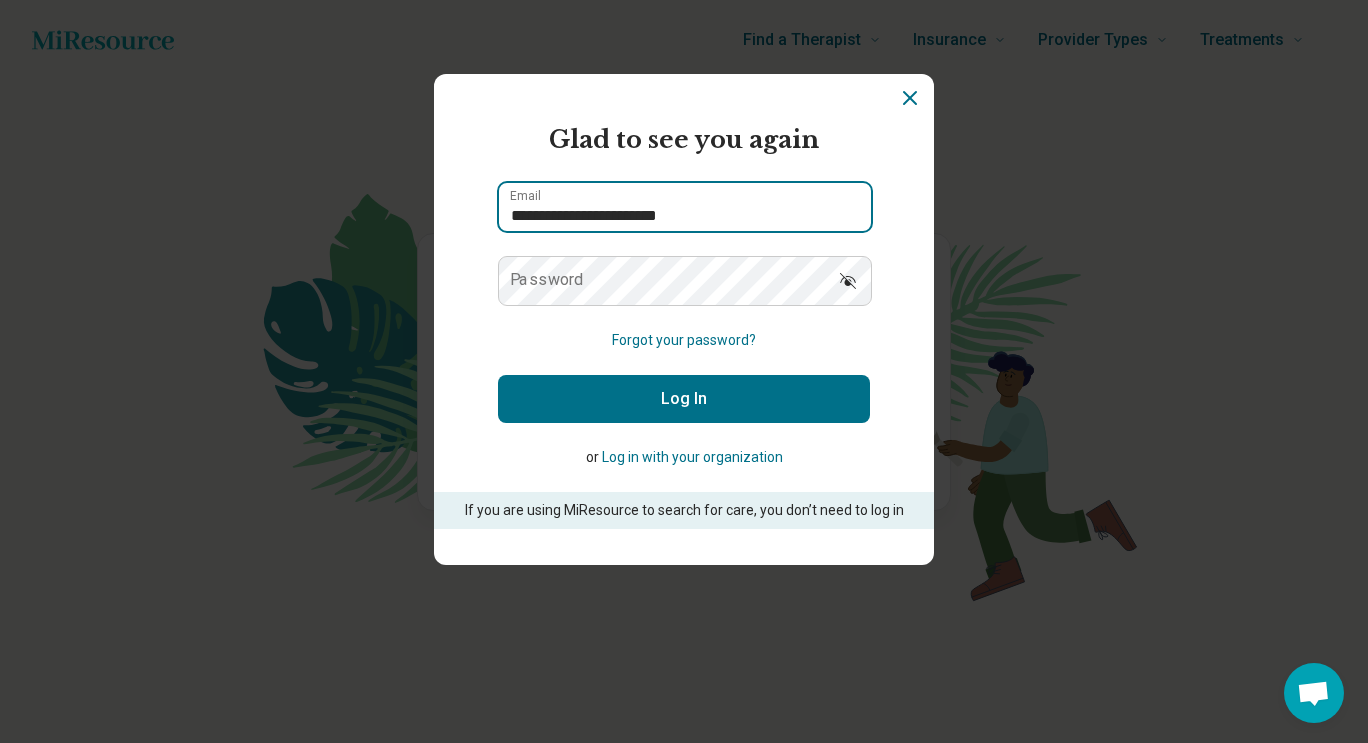 type on "**********" 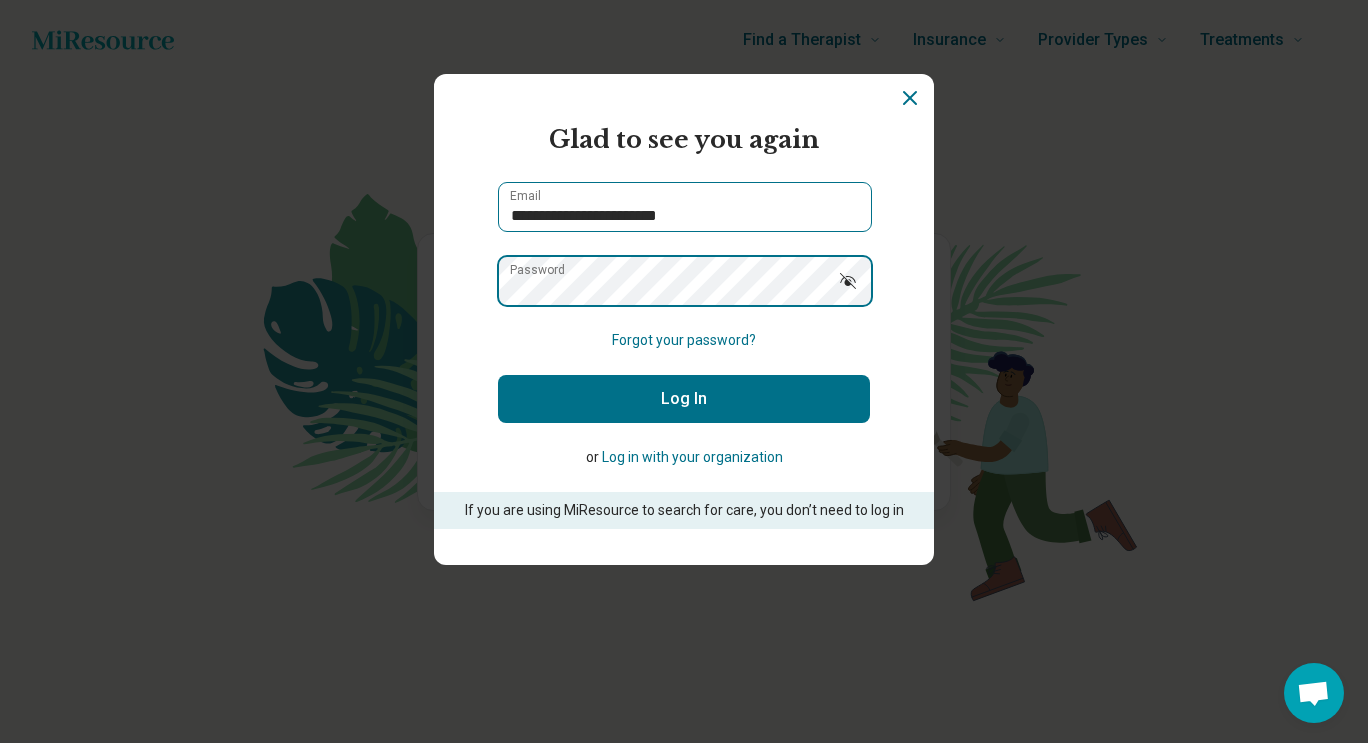 click on "Log In" at bounding box center (684, 399) 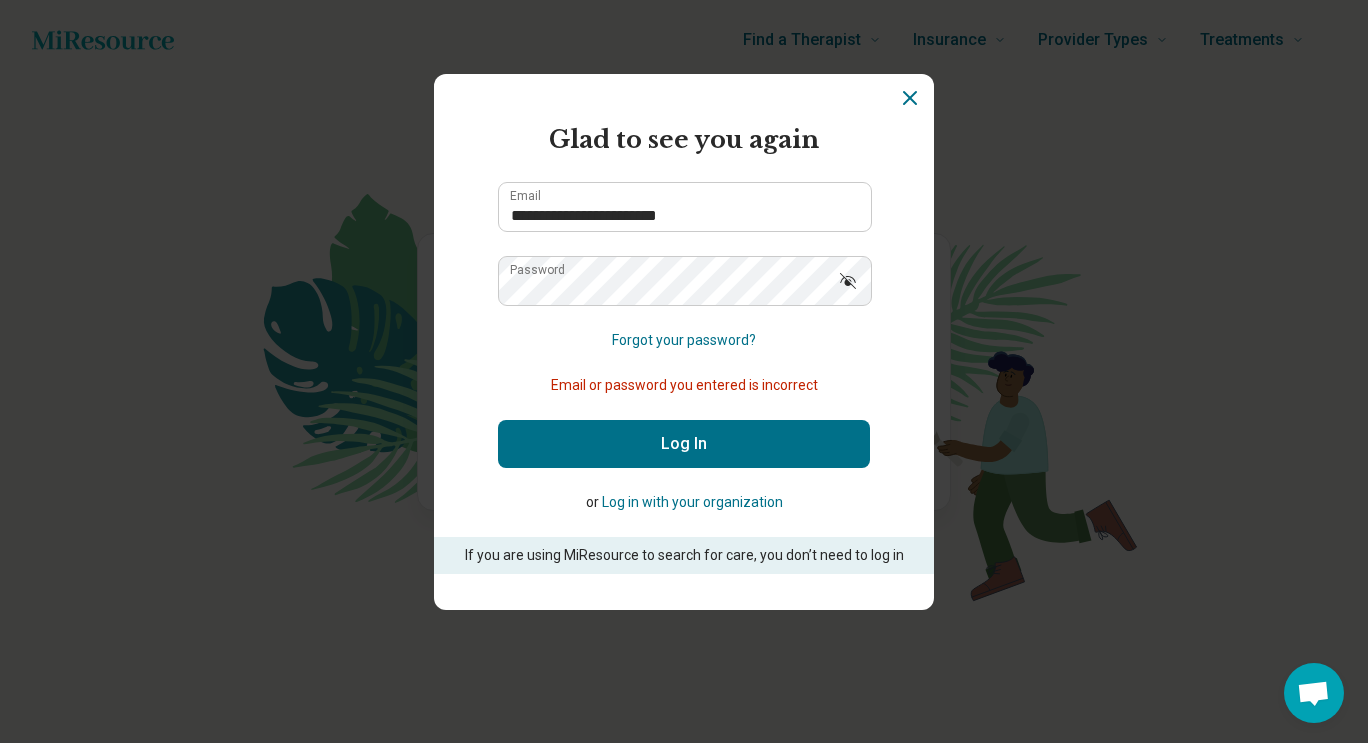 click 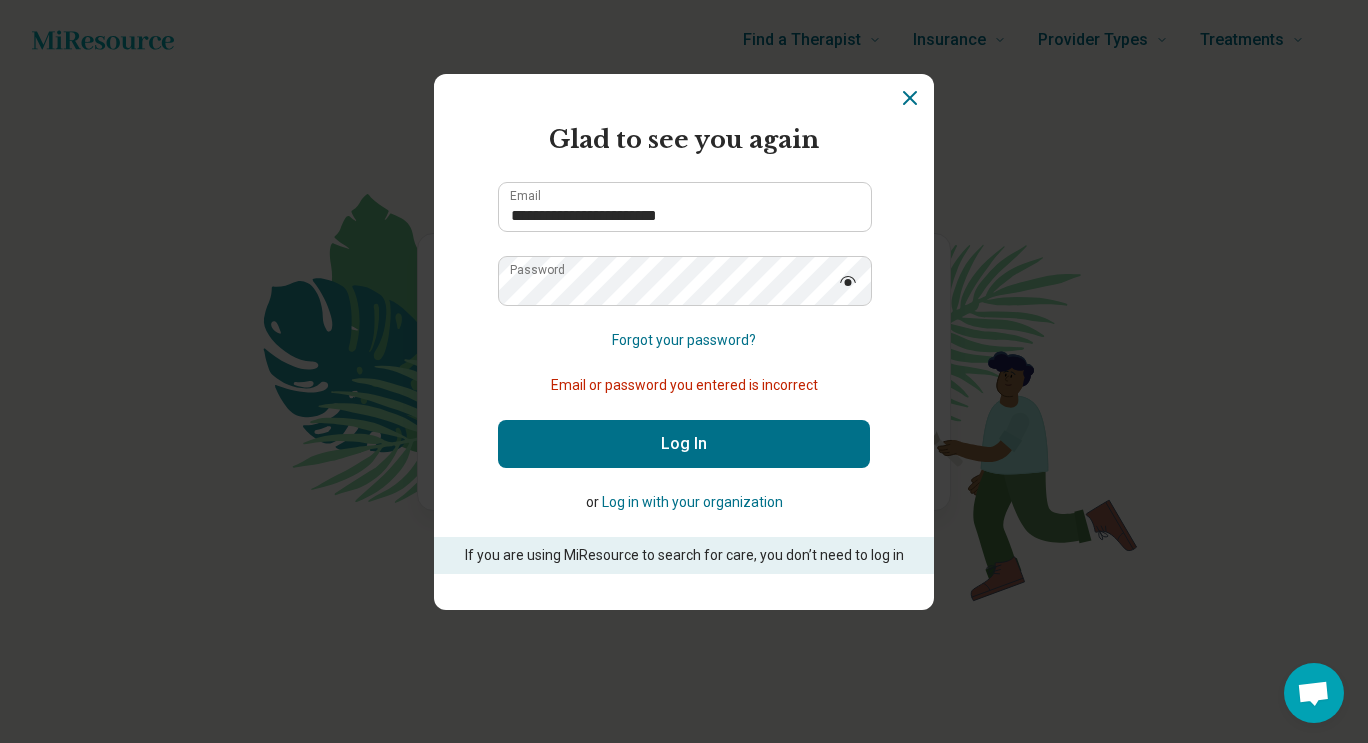 click on "Log In" at bounding box center [684, 444] 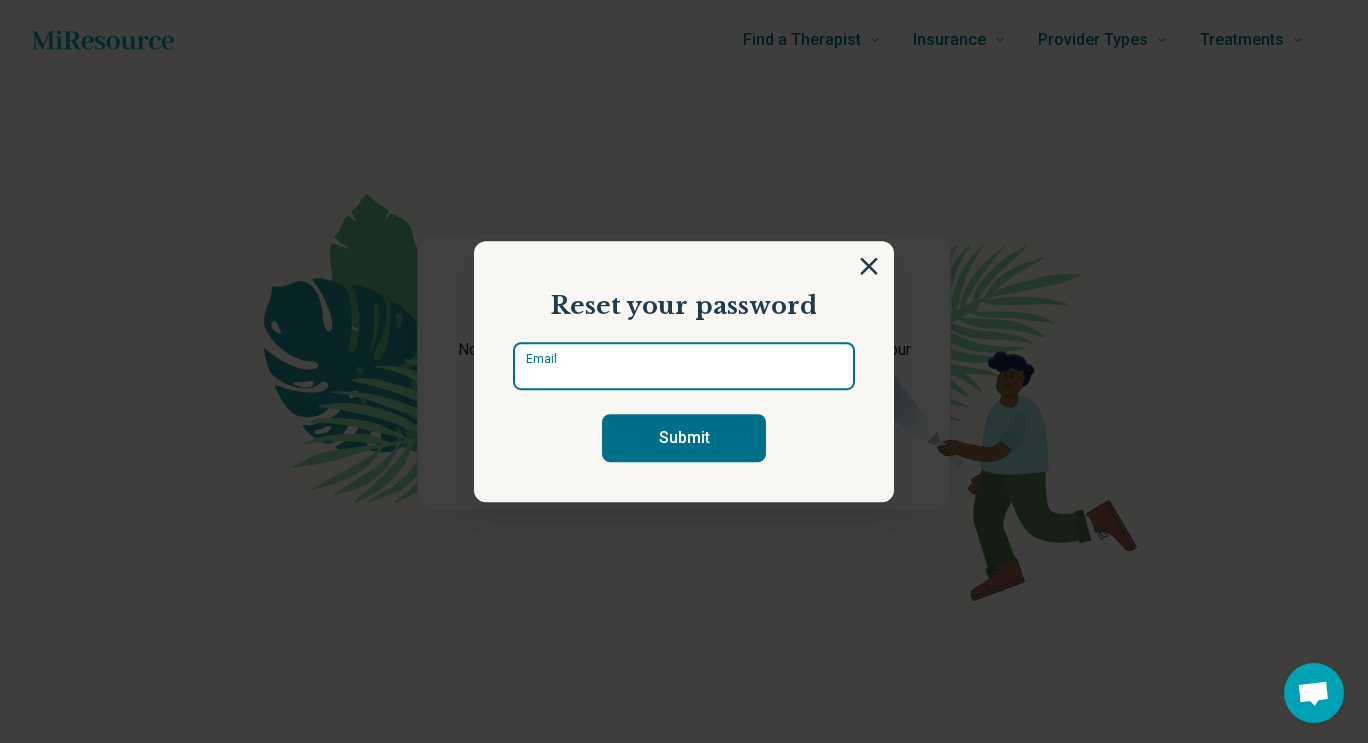 click on "Email" at bounding box center (684, 366) 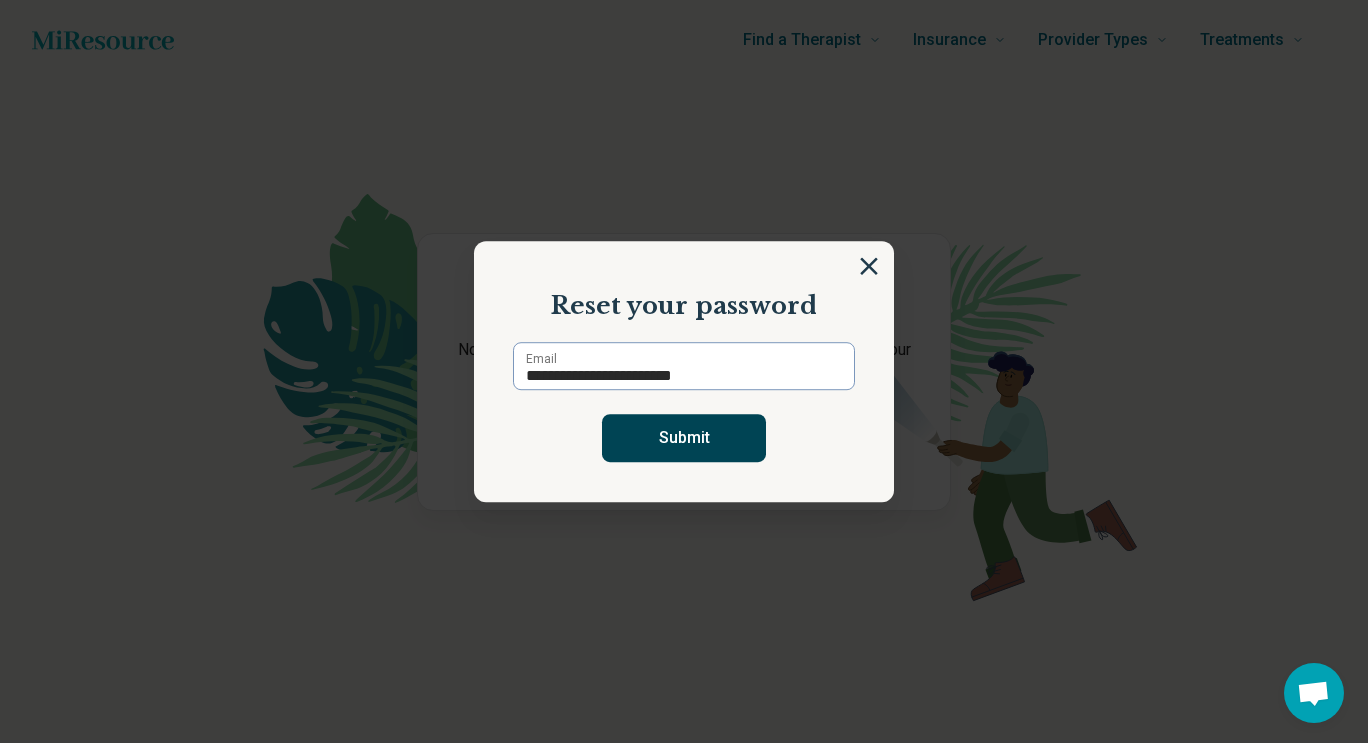 click on "Submit" at bounding box center (684, 438) 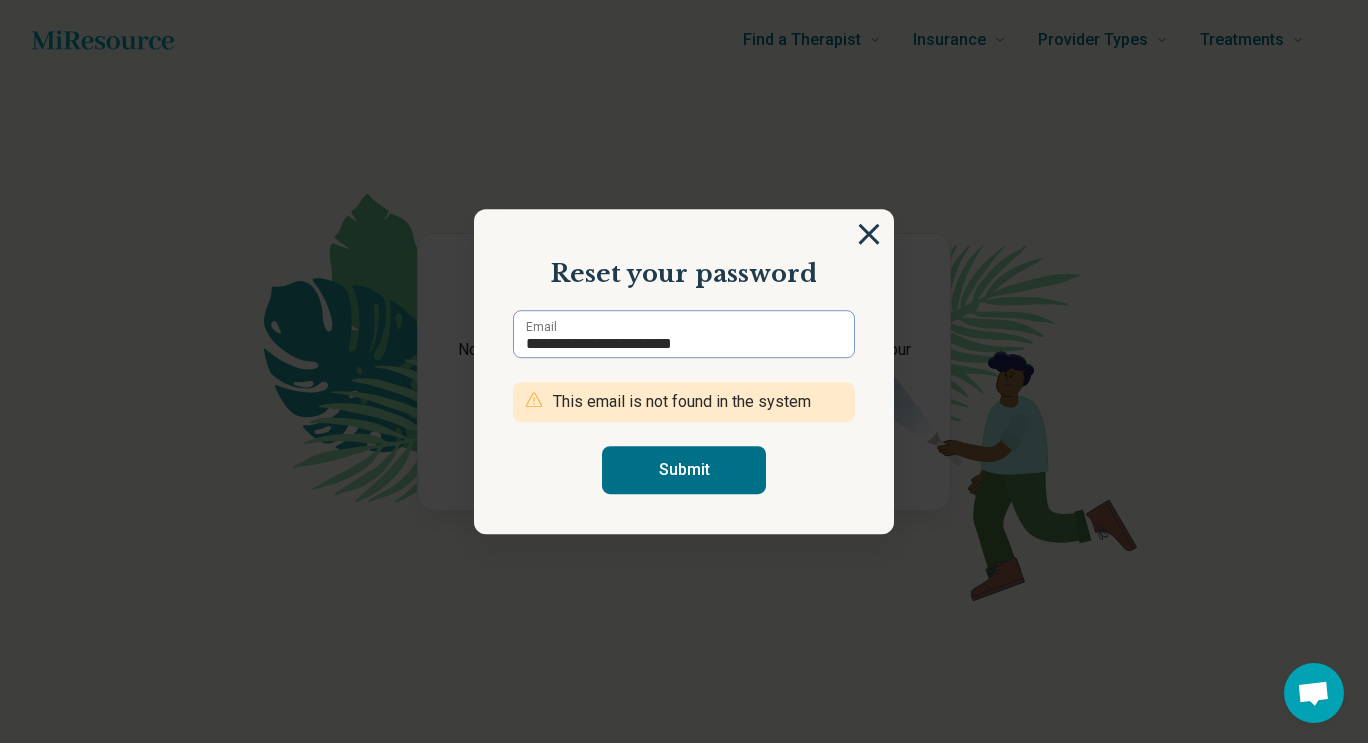click at bounding box center (869, 234) 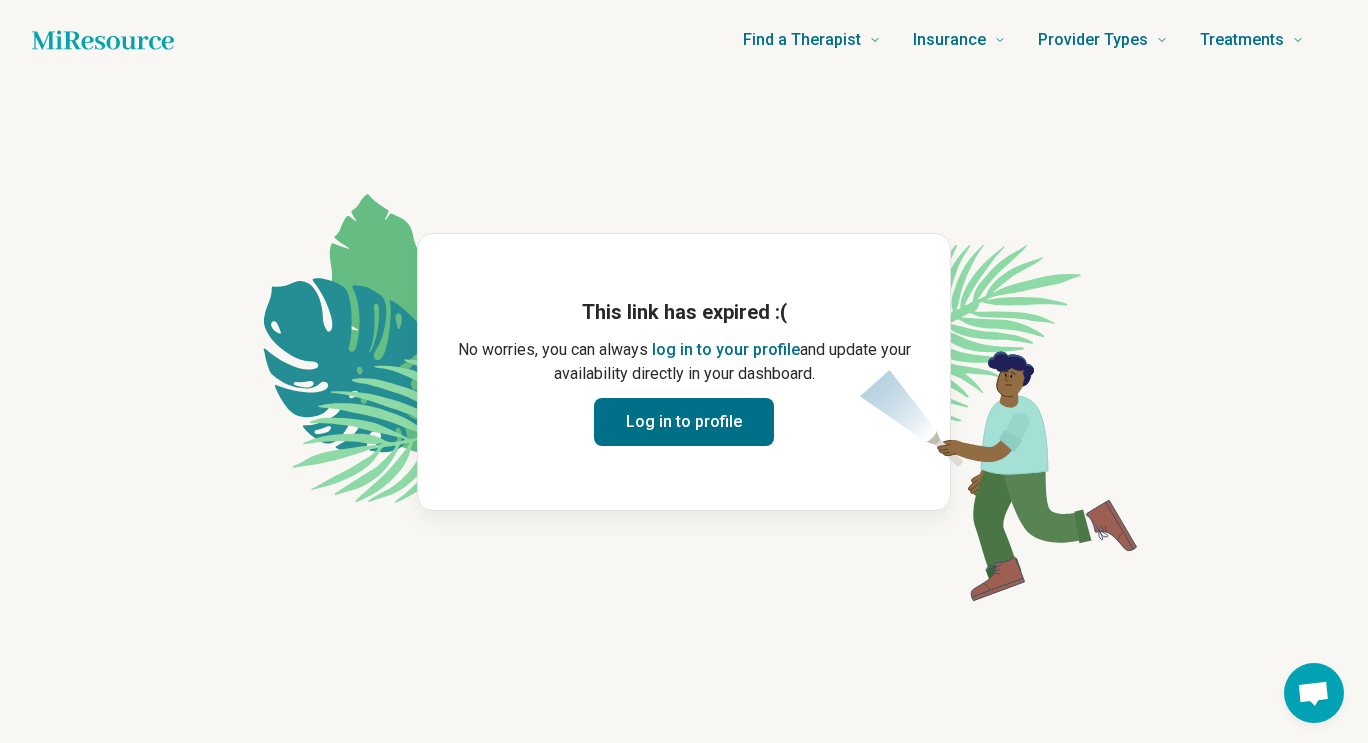 click on "Log in to profile" at bounding box center (684, 422) 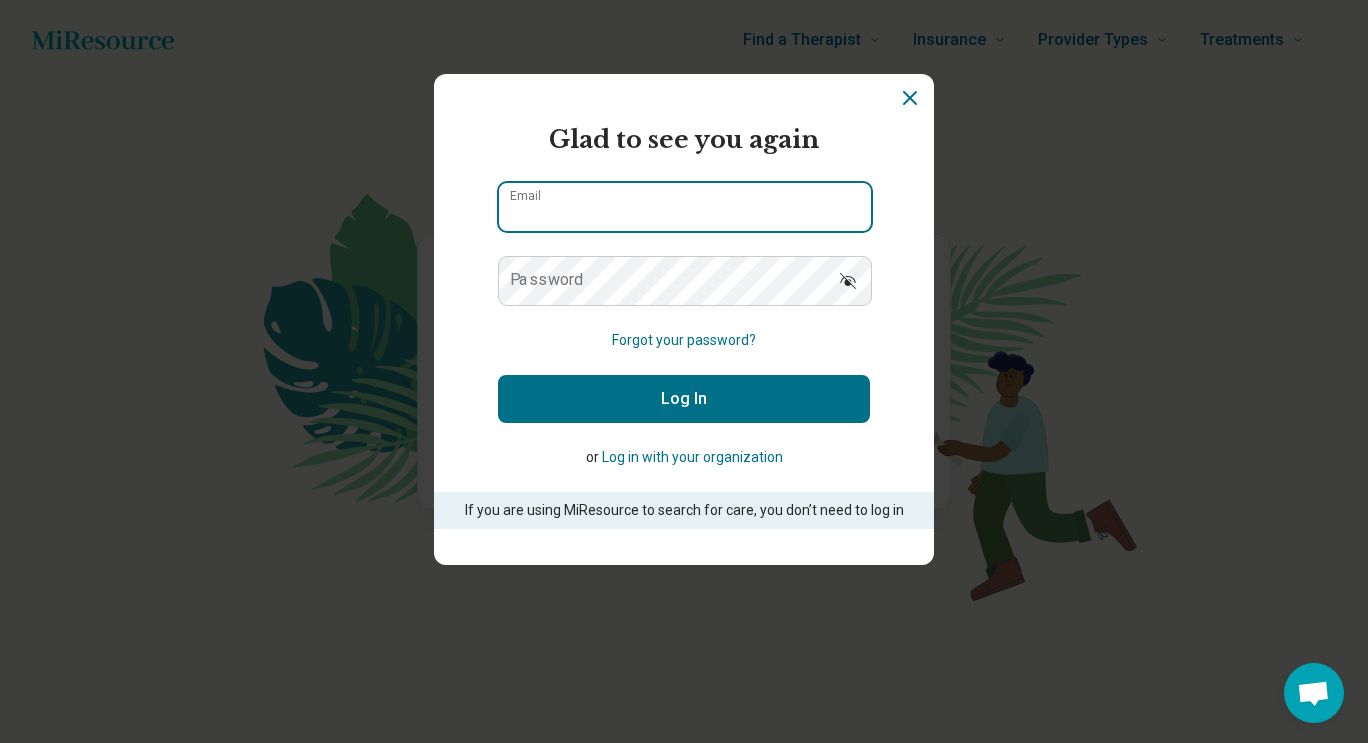click on "Email" at bounding box center [685, 207] 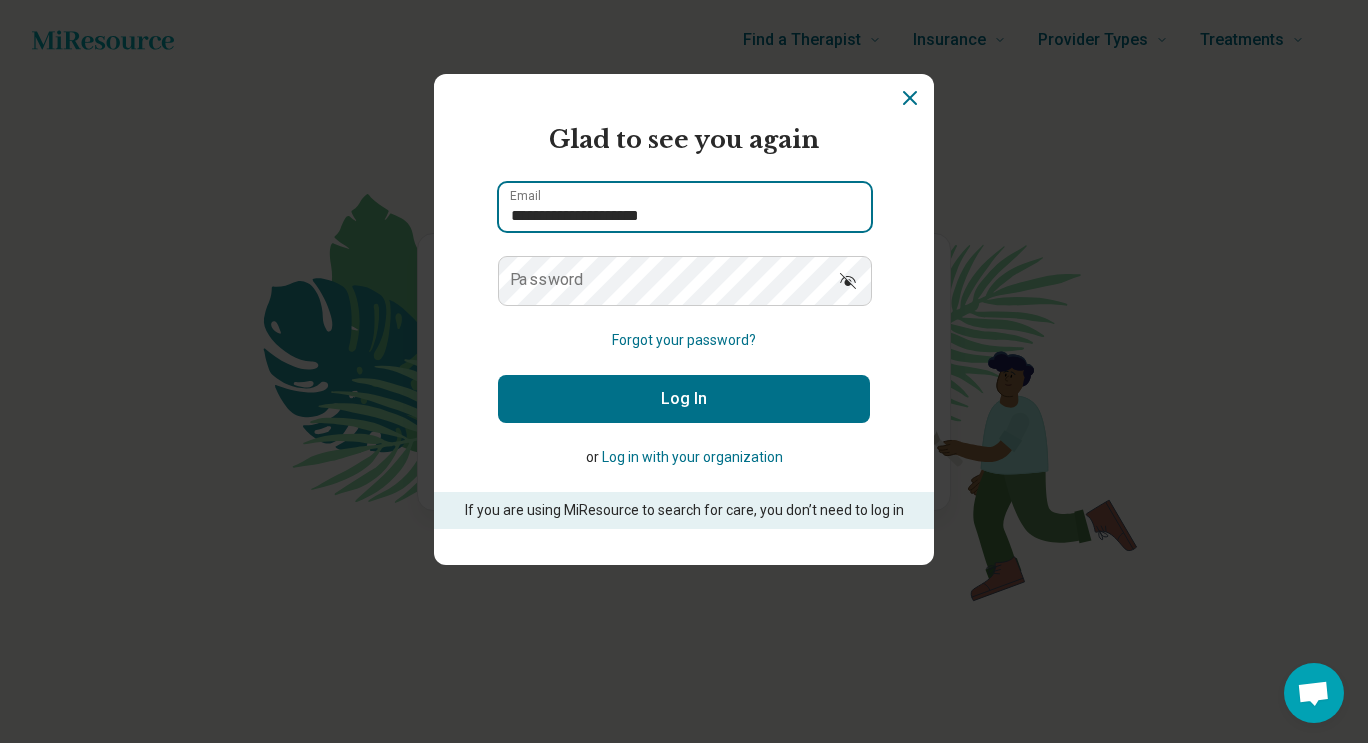 type on "**********" 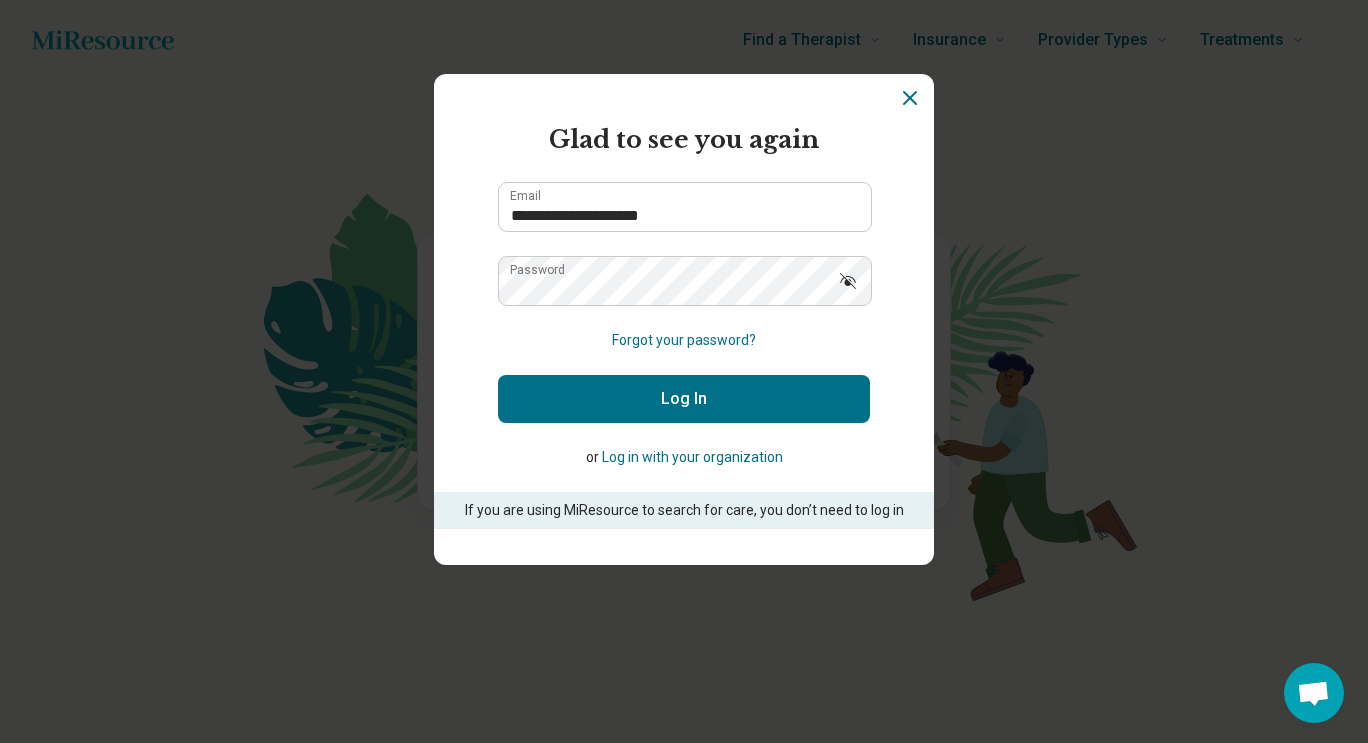 click at bounding box center (848, 280) 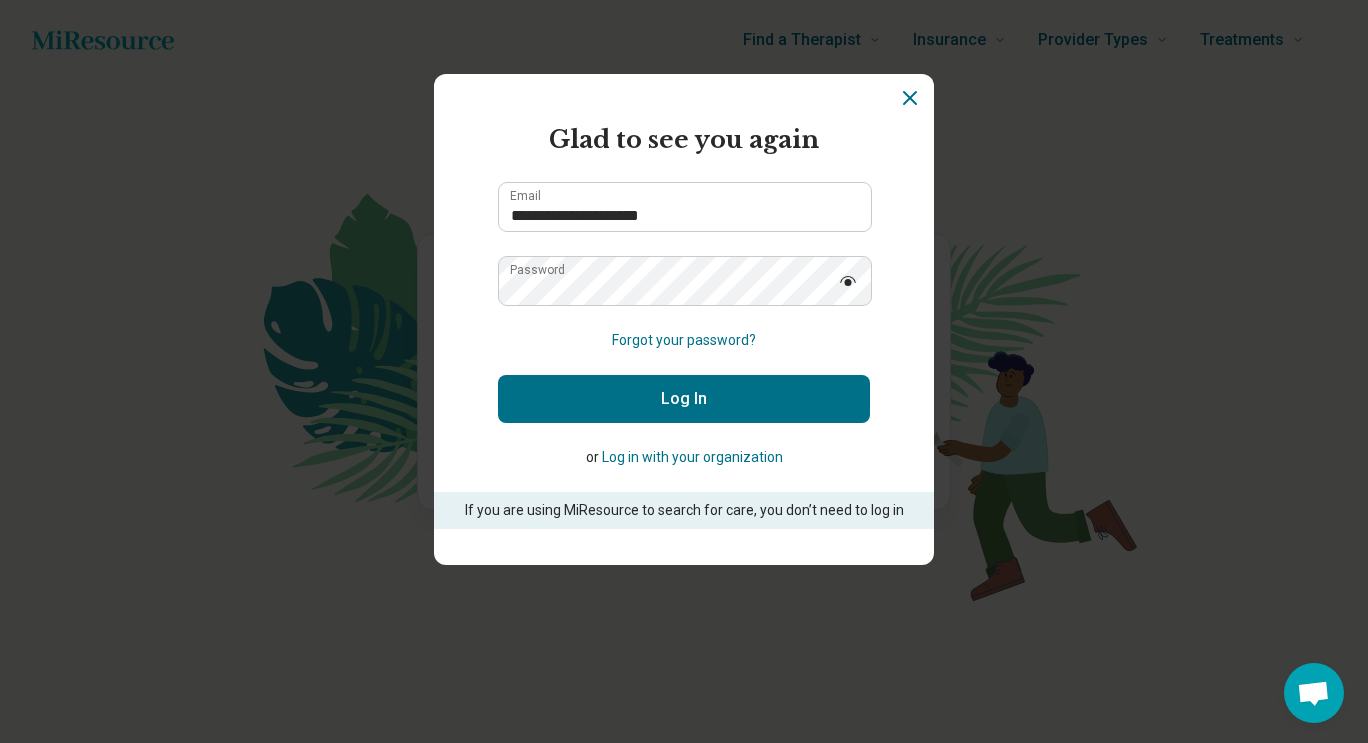 click on "Log In" at bounding box center (684, 399) 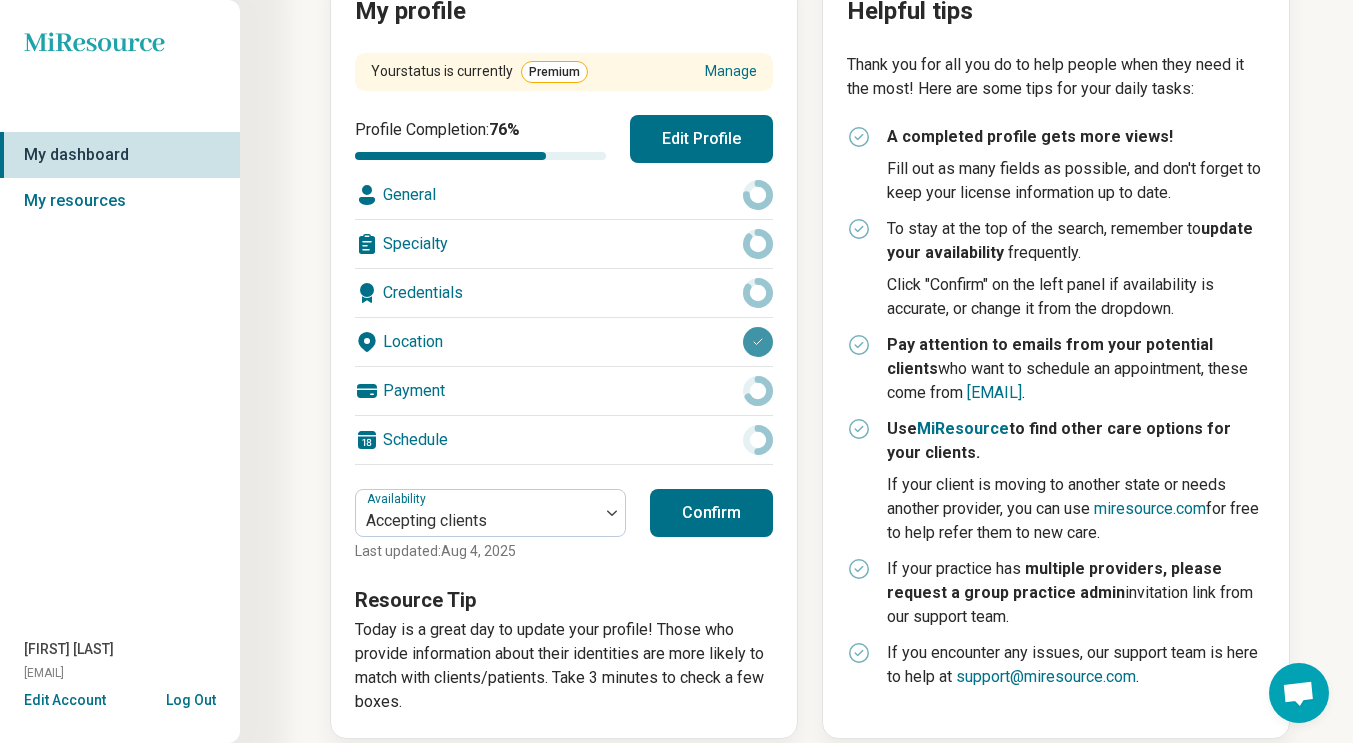 scroll, scrollTop: 286, scrollLeft: 0, axis: vertical 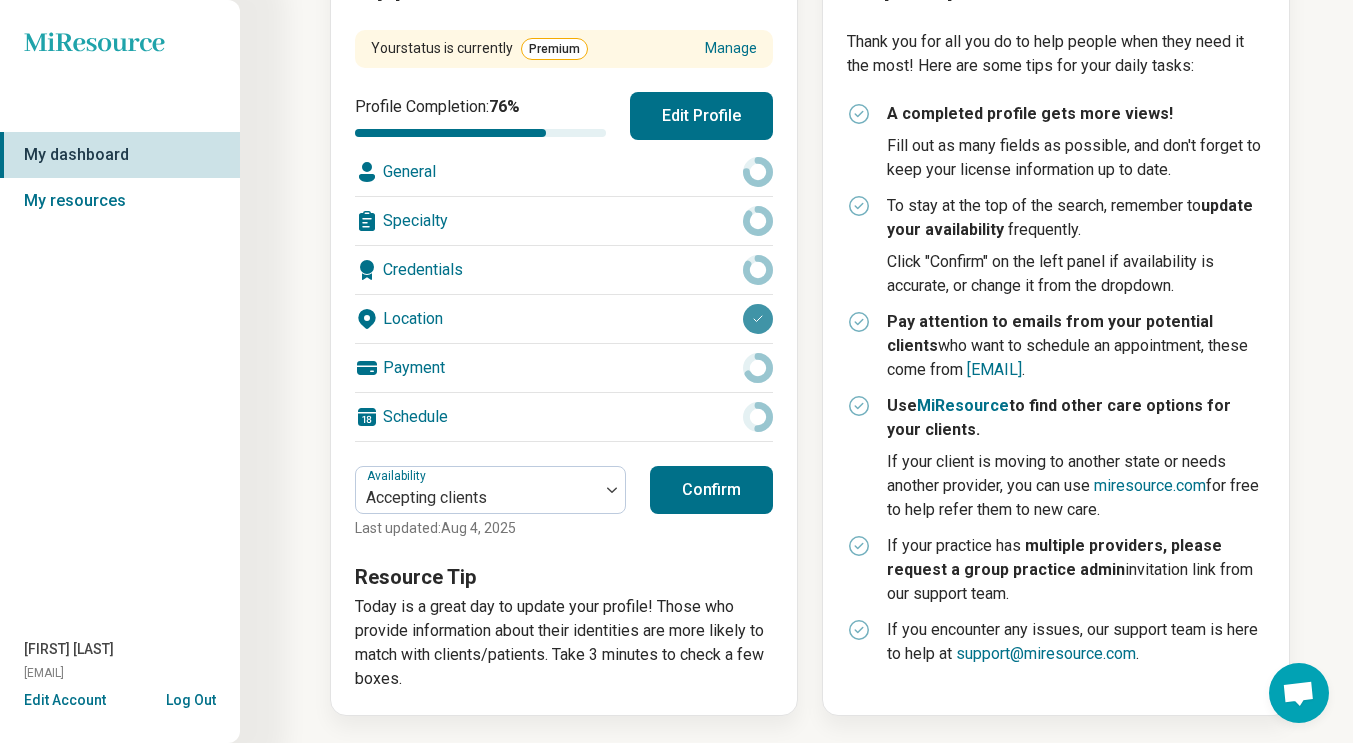 click on "Edit Profile" at bounding box center (701, 116) 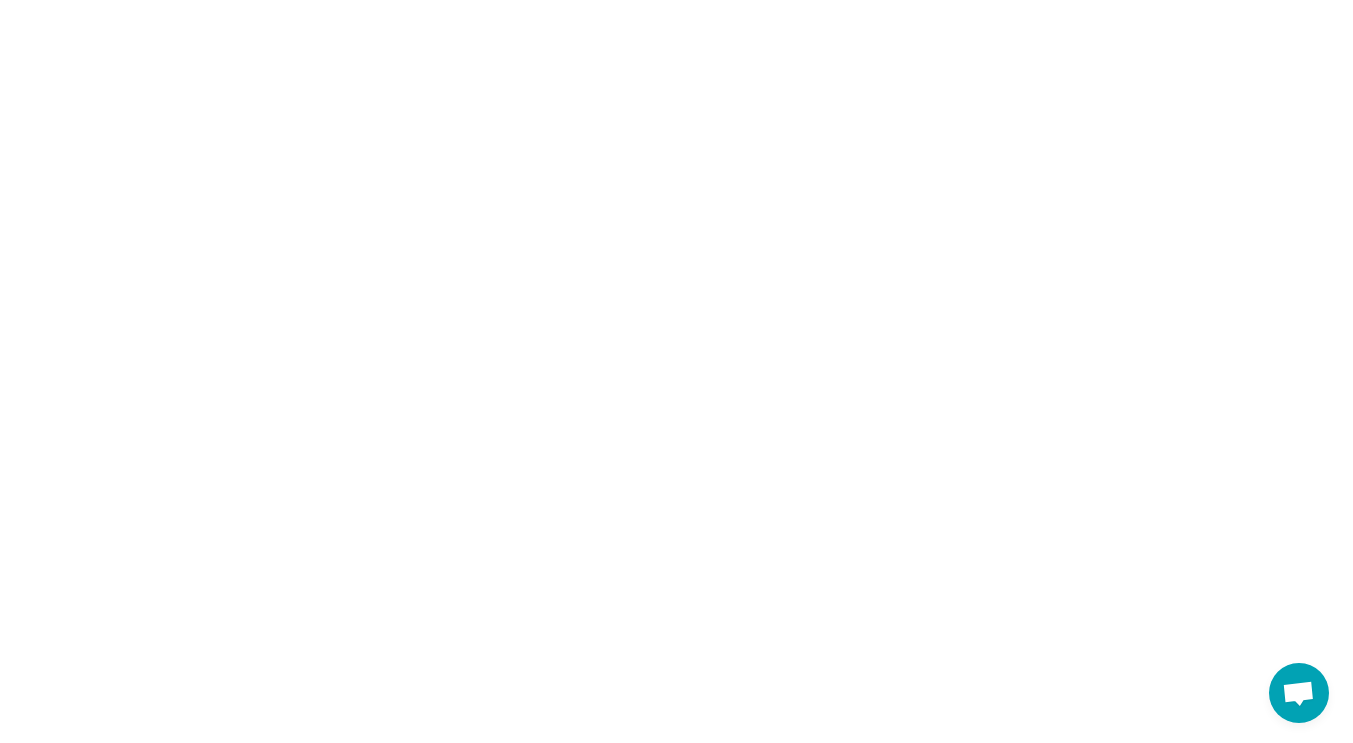 scroll, scrollTop: 0, scrollLeft: 0, axis: both 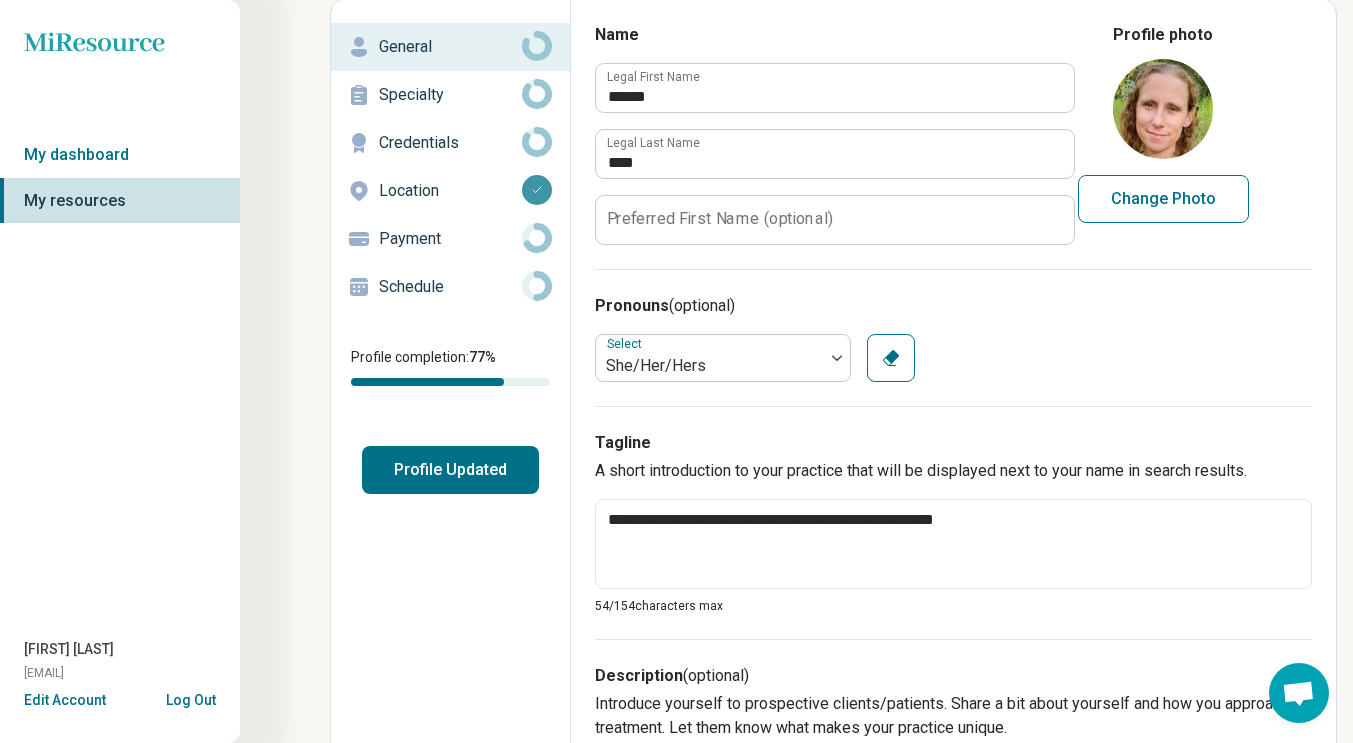 click on "Specialty" at bounding box center [450, 95] 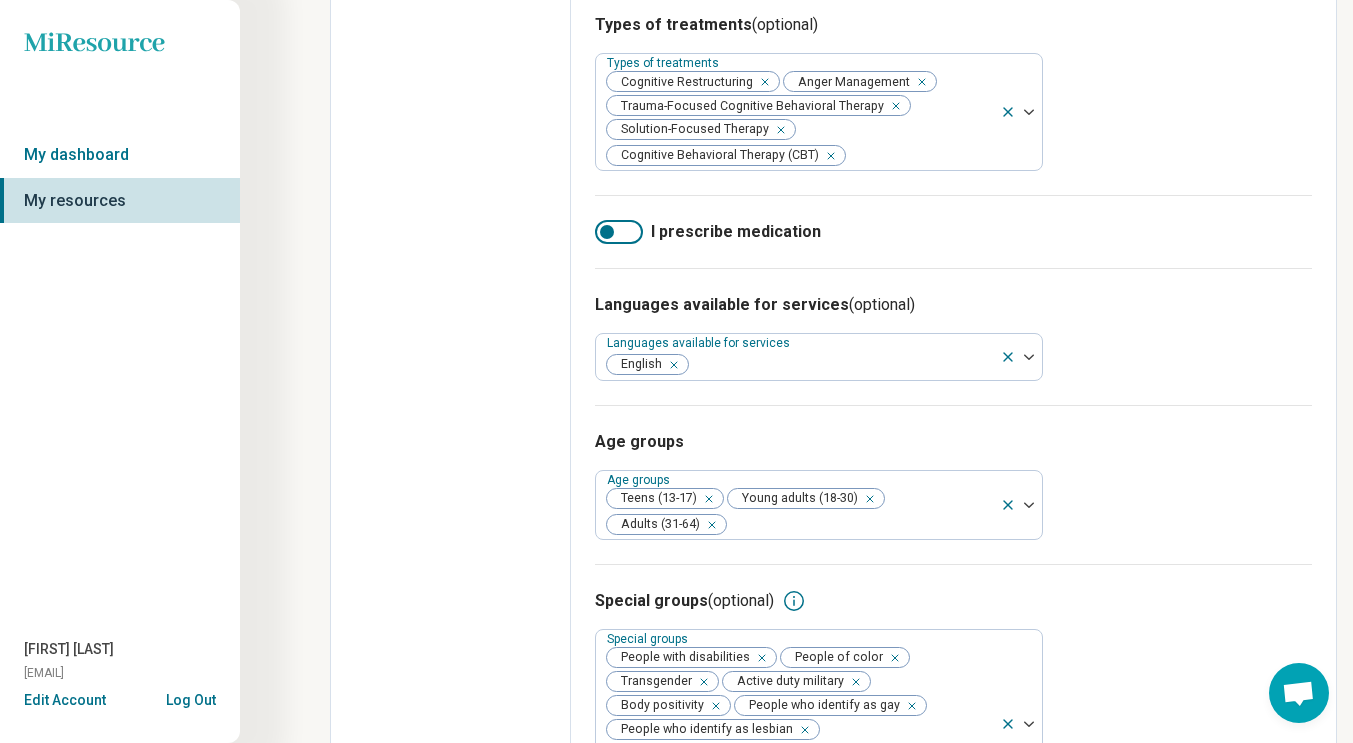 scroll, scrollTop: 1000, scrollLeft: 0, axis: vertical 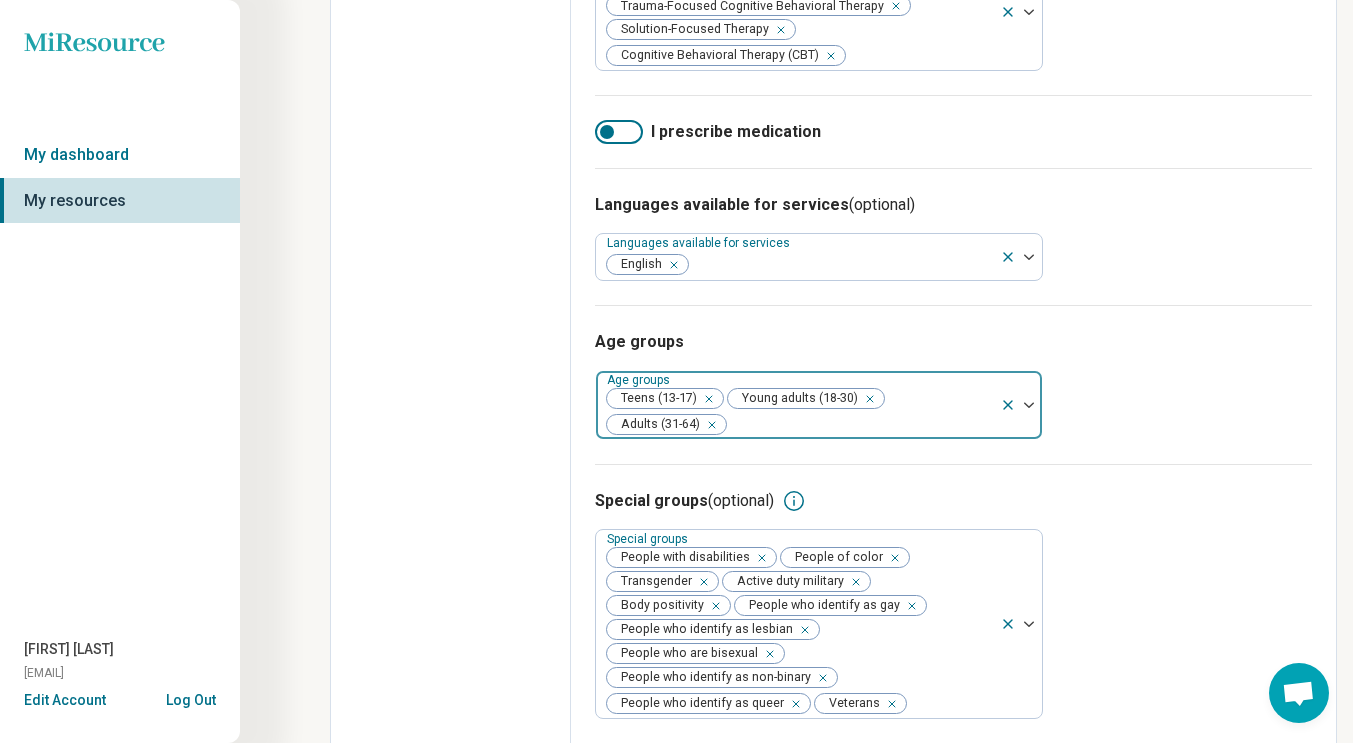 click at bounding box center (705, 399) 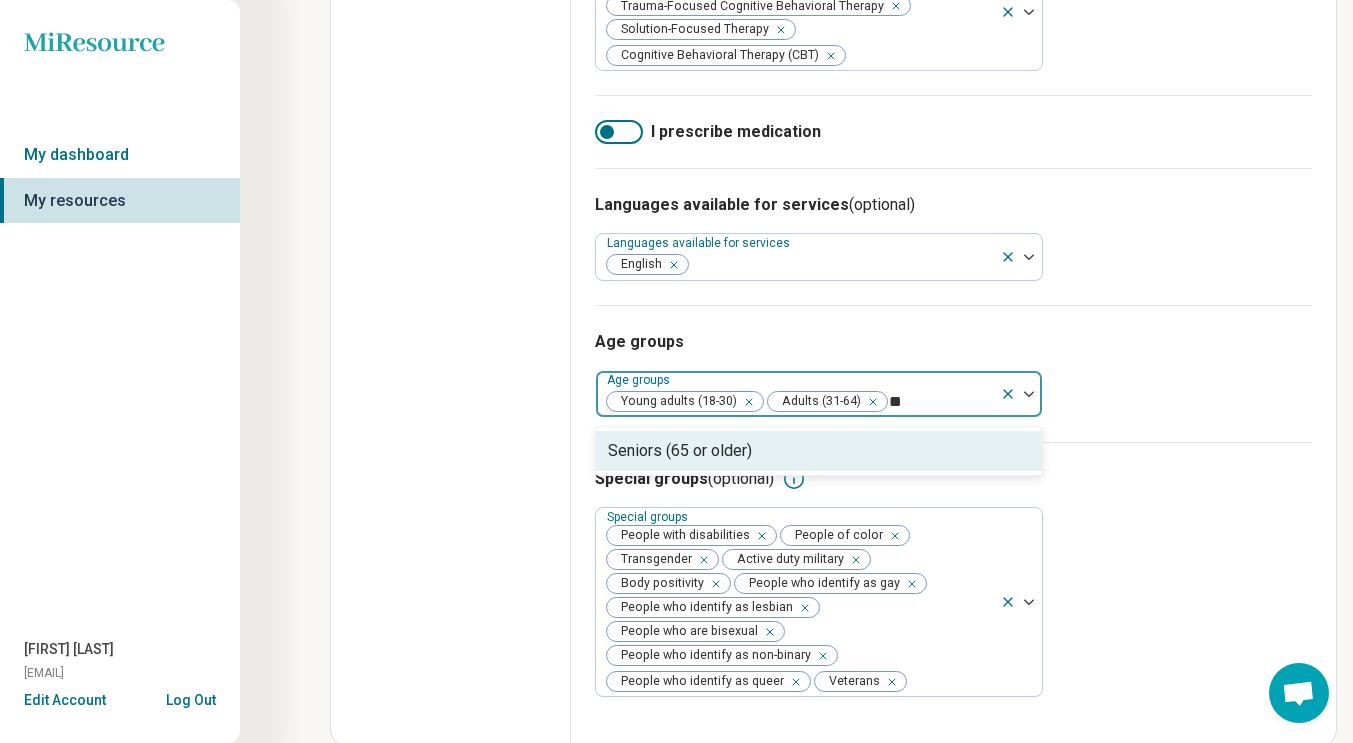 type on "***" 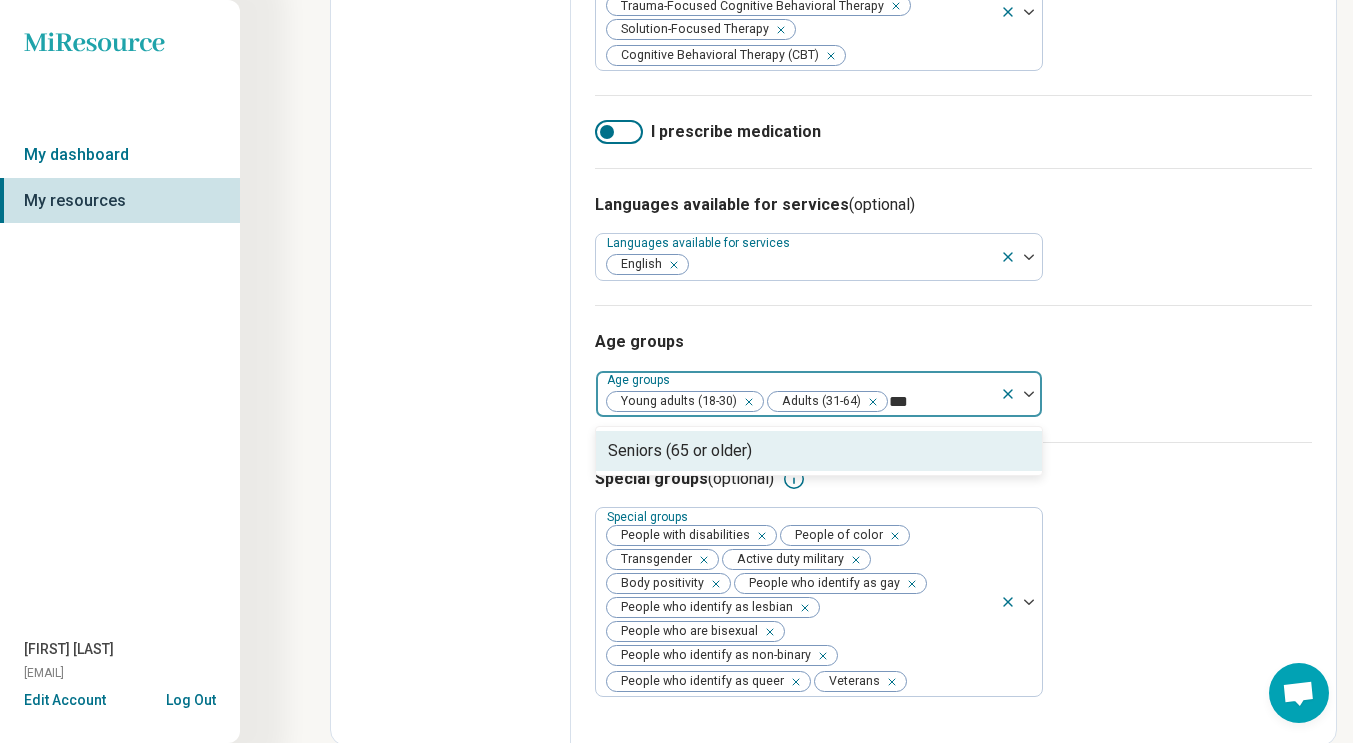 click on "Seniors (65 or older)" at bounding box center [819, 451] 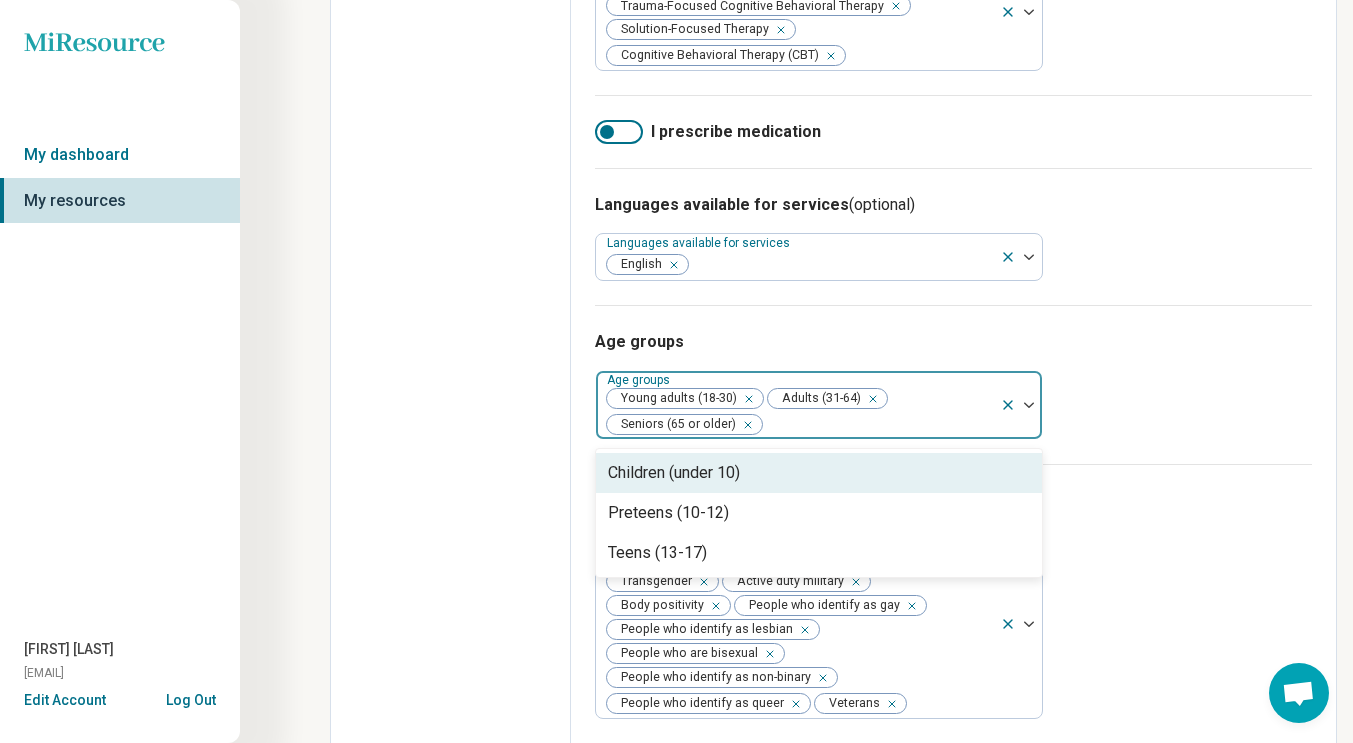 click on "Age groups option Seniors (65 or older), selected. 3 results available. Use Up and Down to choose options, press Enter to select the currently focused option, press Escape to exit the menu, press Tab to select the option and exit the menu. Age groups Young adults (18-30) Adults (31-64) Seniors (65 or older) Children (under 10) Preteens (10-12) Teens (13-17)" at bounding box center [953, 384] 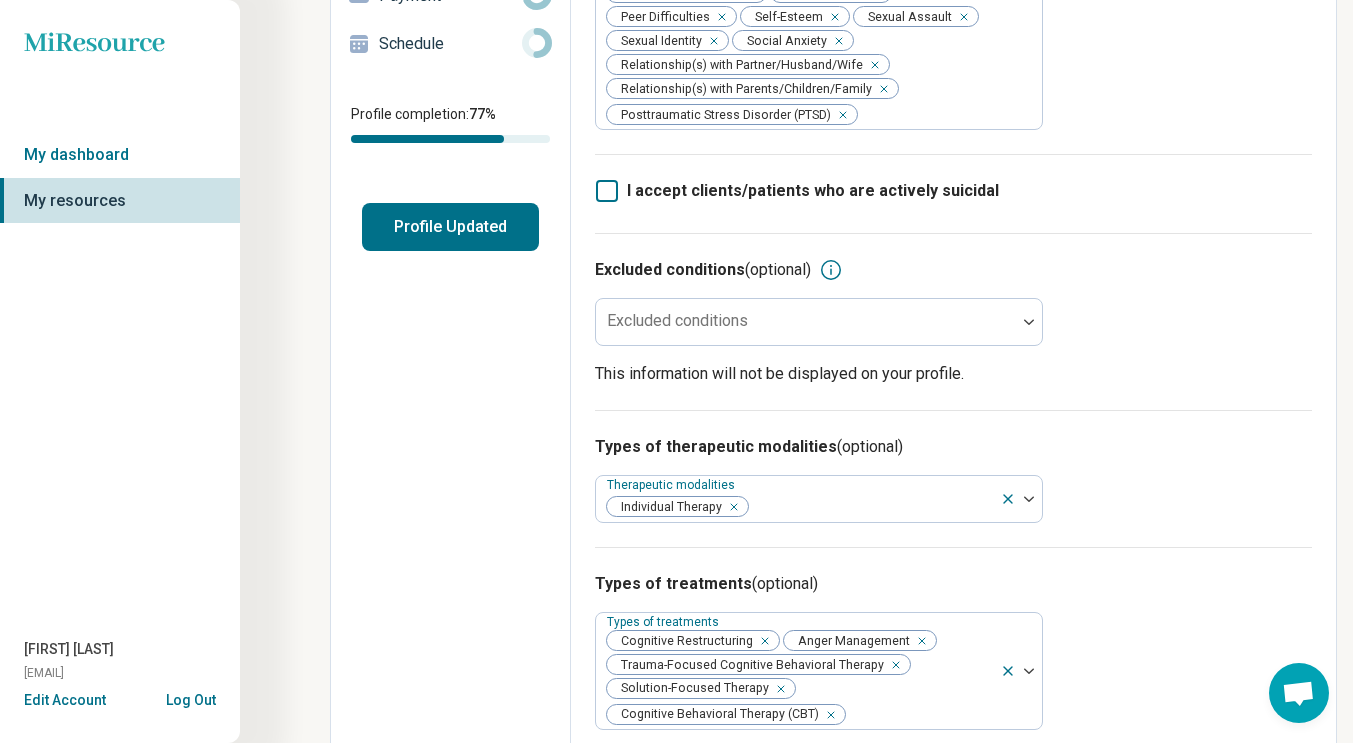 scroll, scrollTop: 0, scrollLeft: 0, axis: both 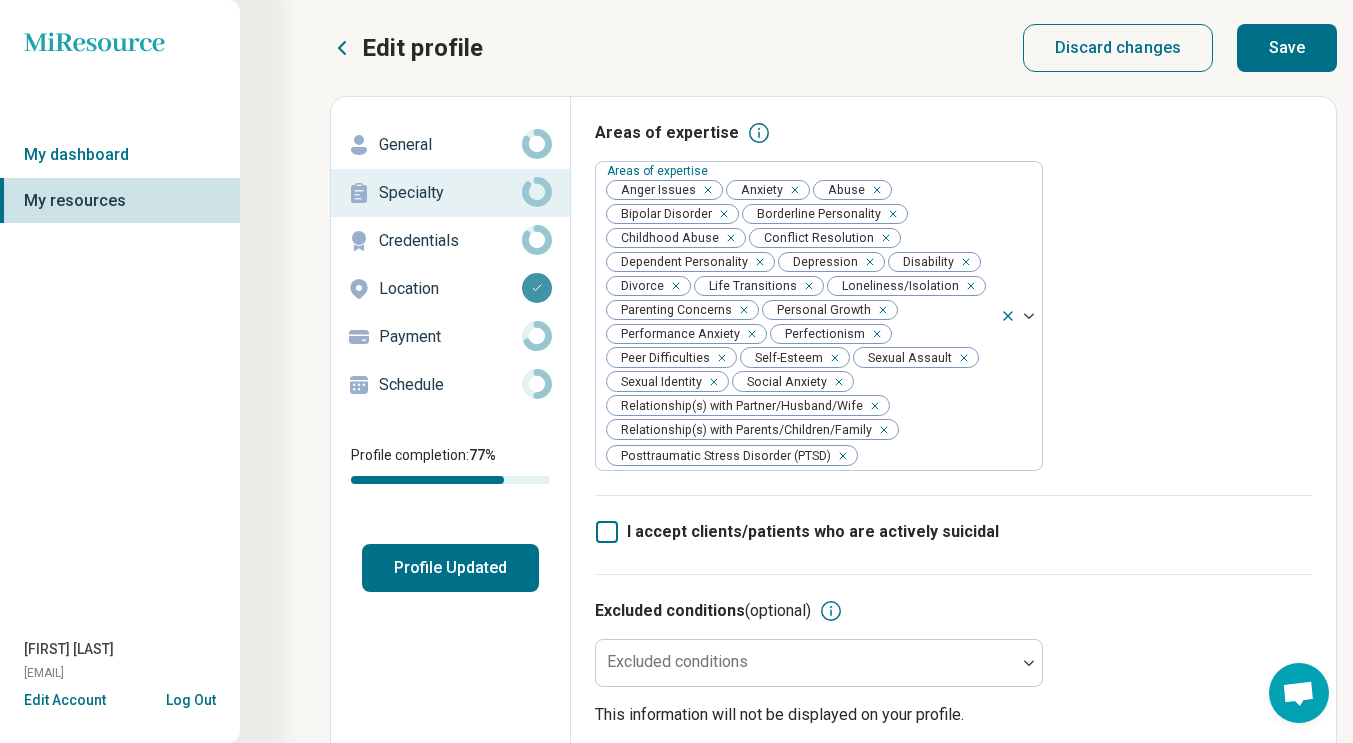 click on "Credentials" at bounding box center [450, 241] 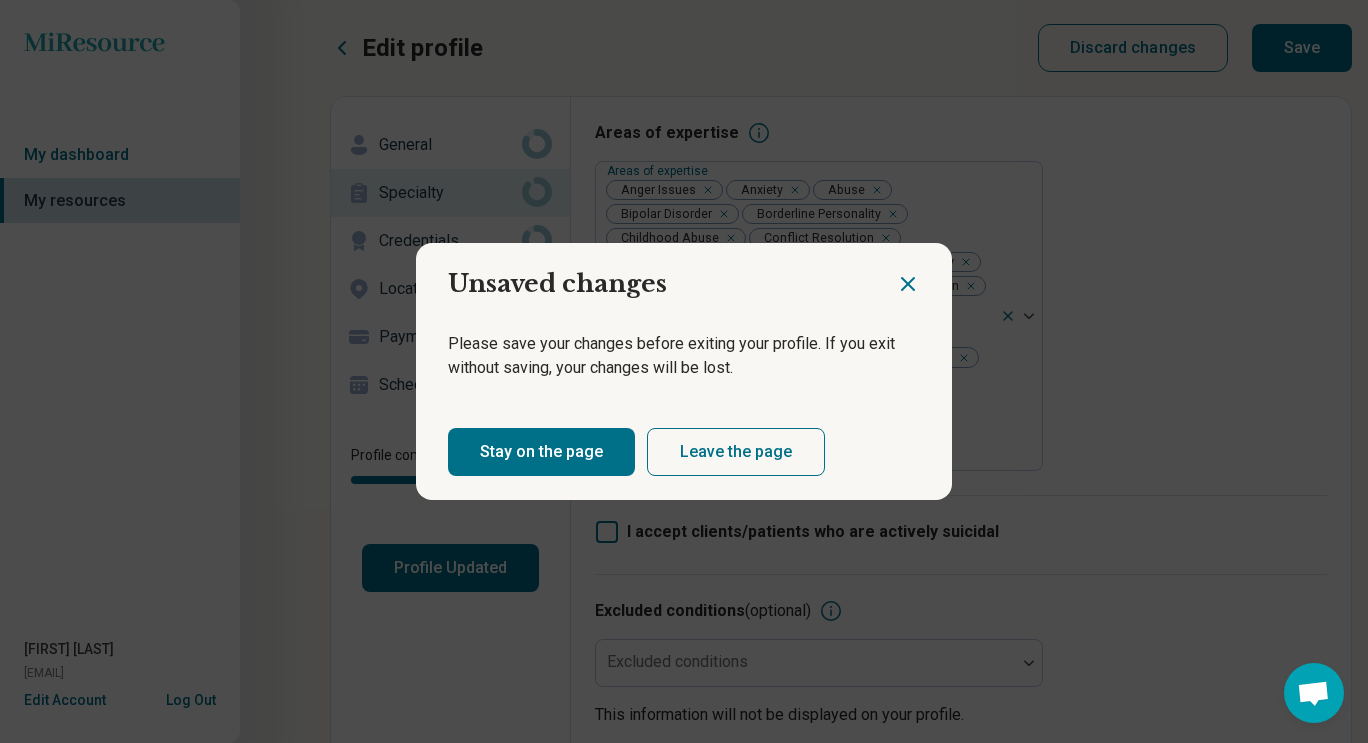 click on "Stay on the page" at bounding box center [541, 452] 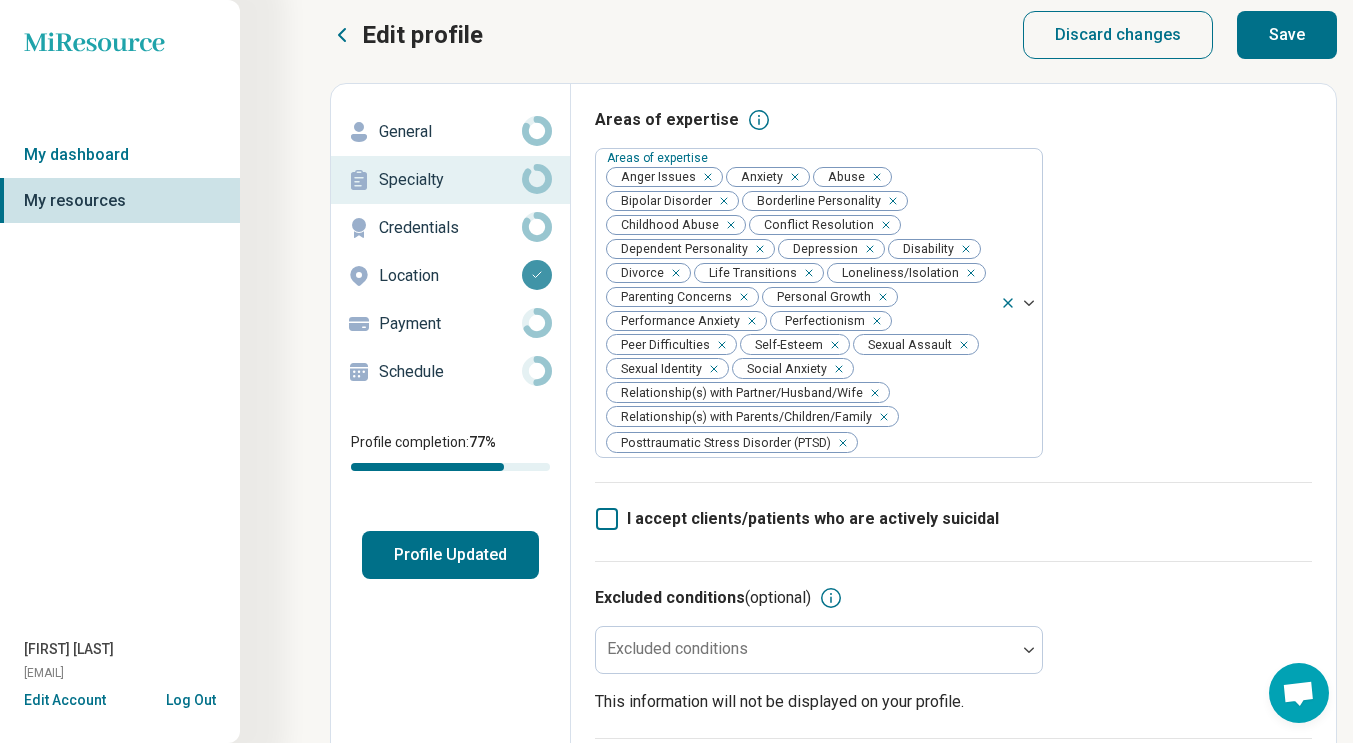scroll, scrollTop: 0, scrollLeft: 0, axis: both 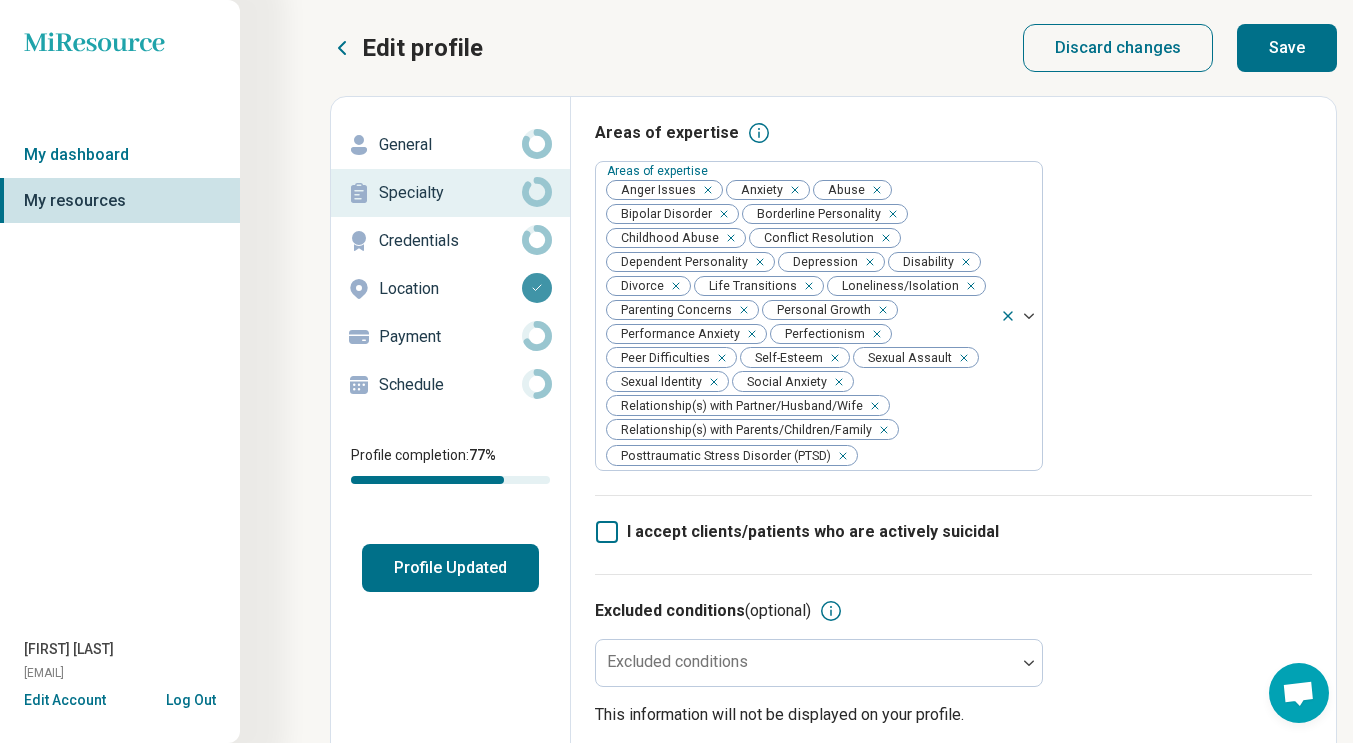click on "Save" at bounding box center [1287, 48] 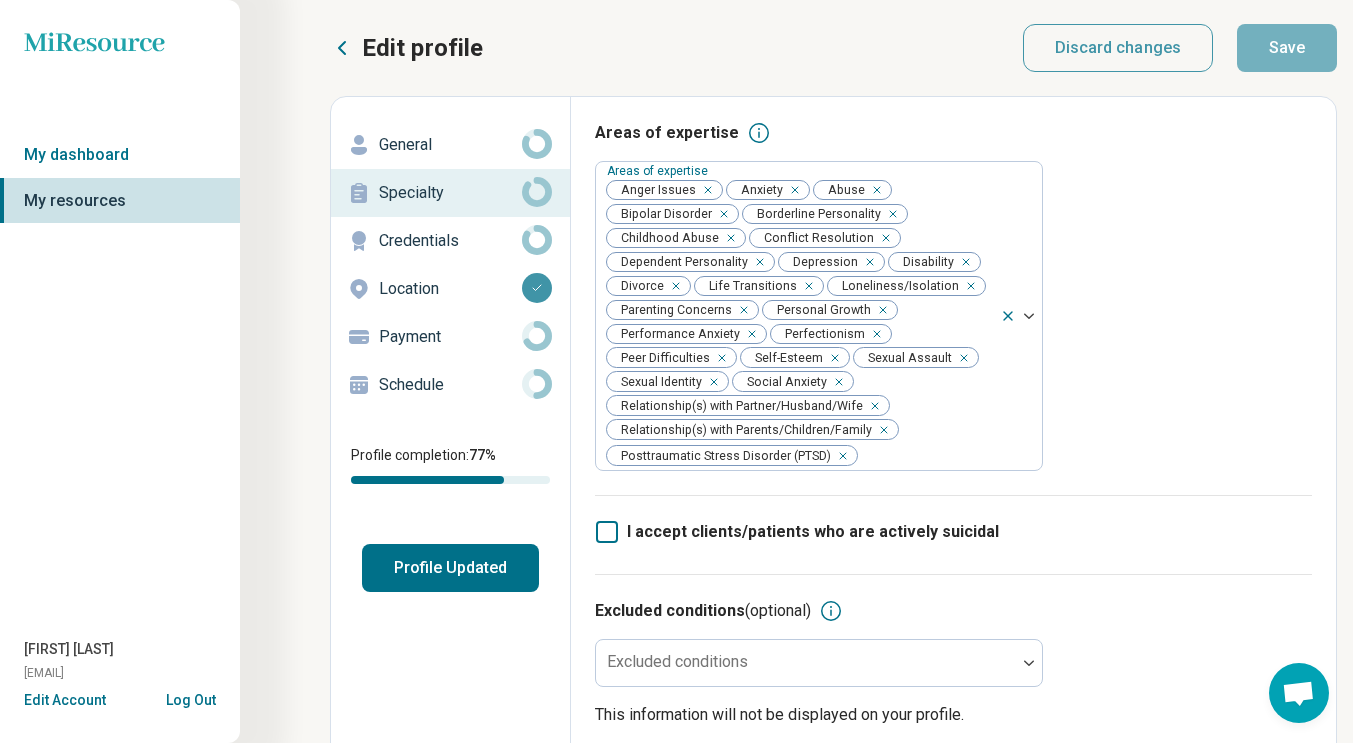 click on "Credentials" at bounding box center (450, 241) 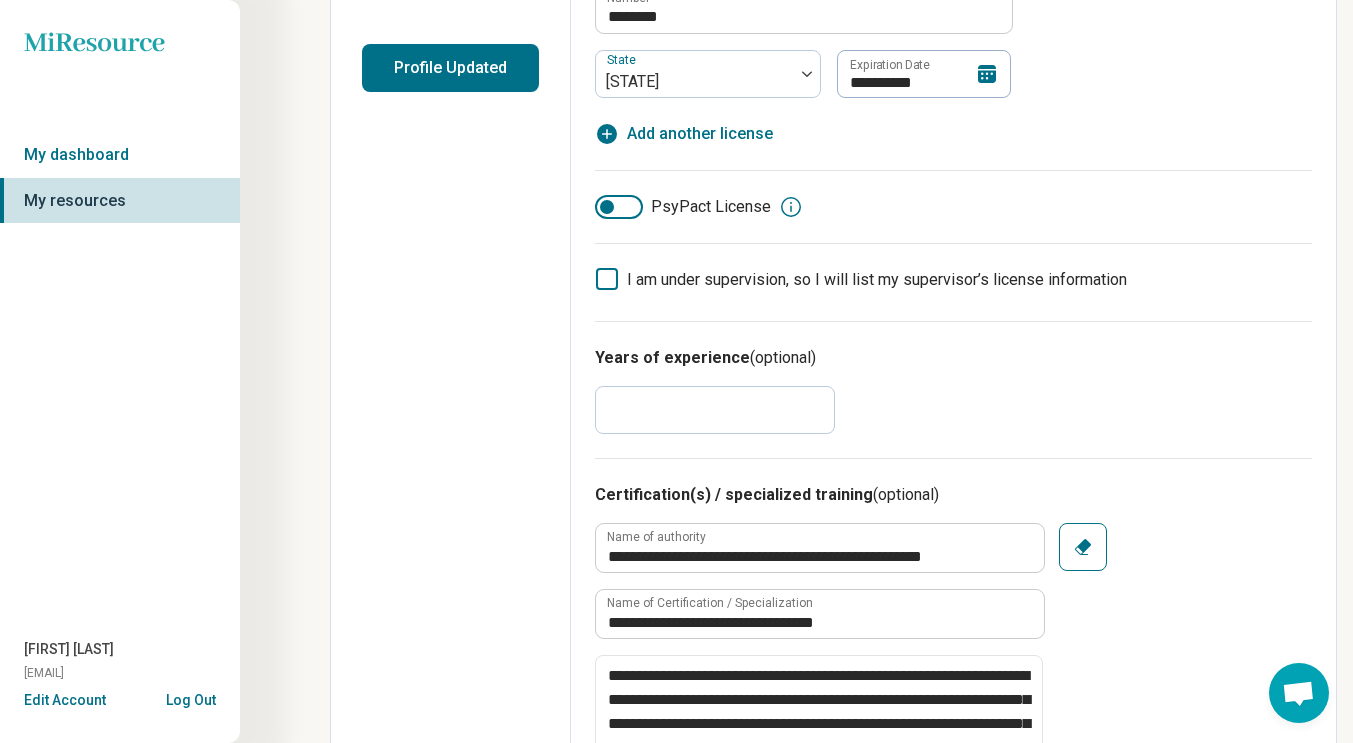 scroll, scrollTop: 600, scrollLeft: 0, axis: vertical 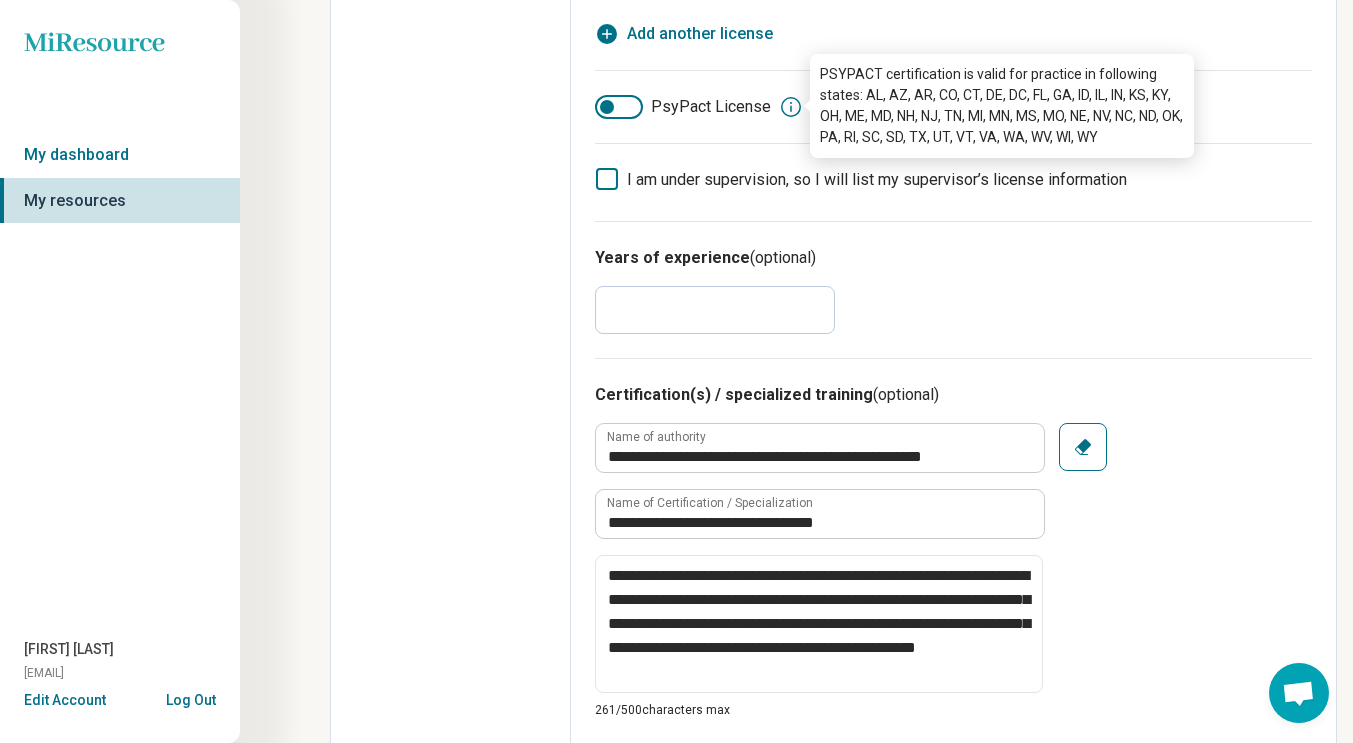 click 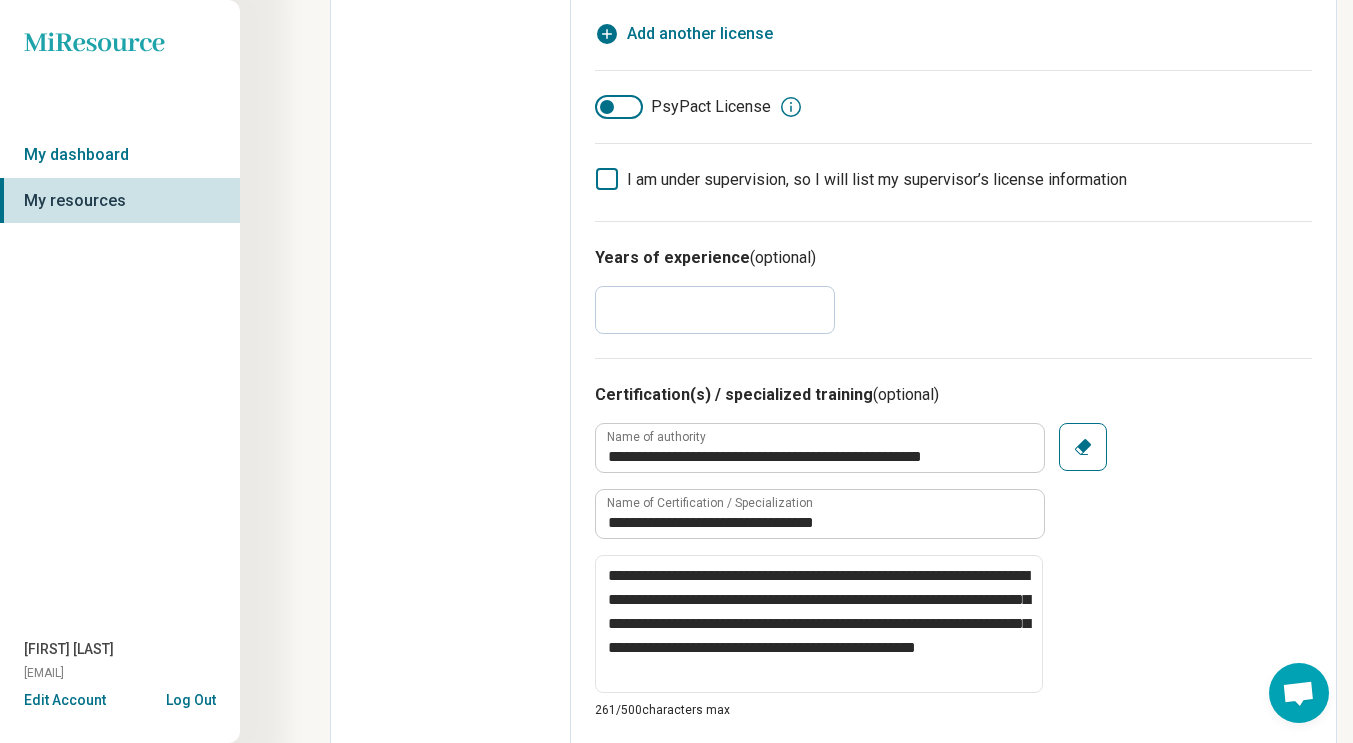 click on "*" at bounding box center (715, 310) 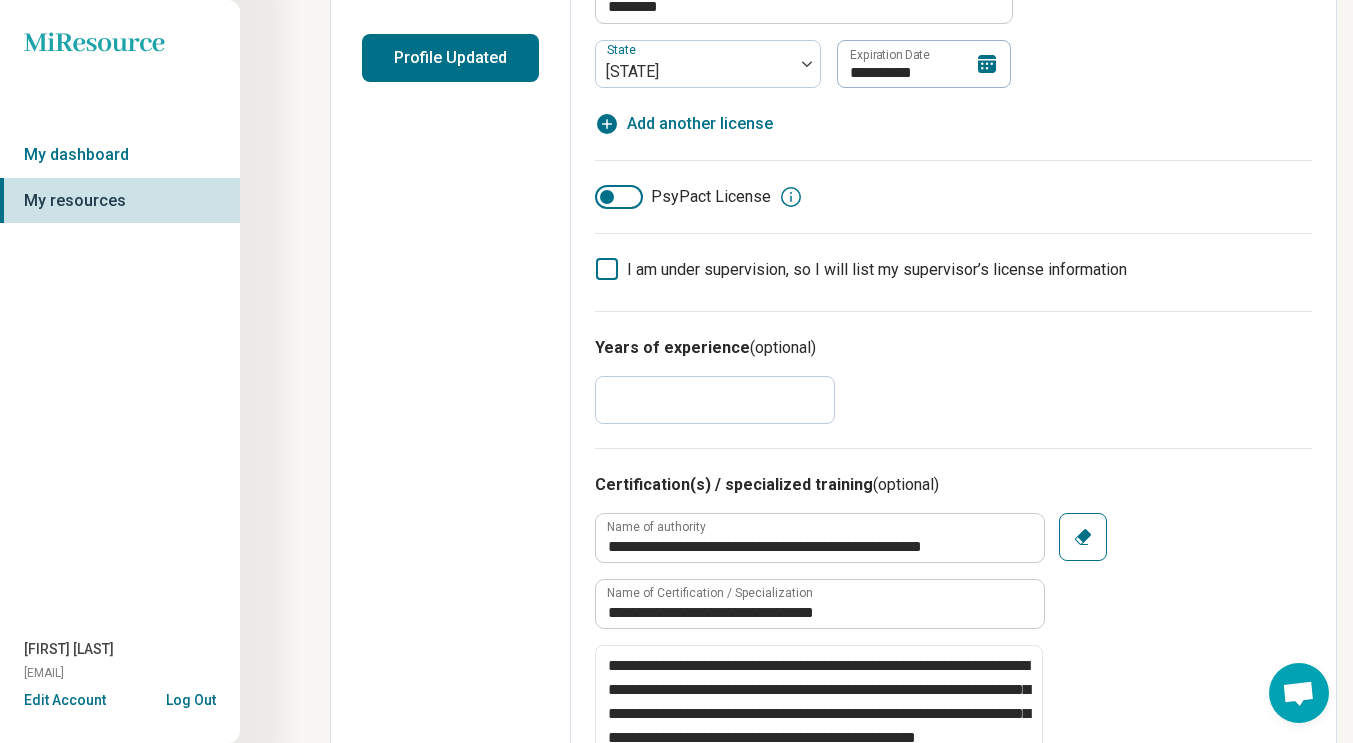scroll, scrollTop: 700, scrollLeft: 0, axis: vertical 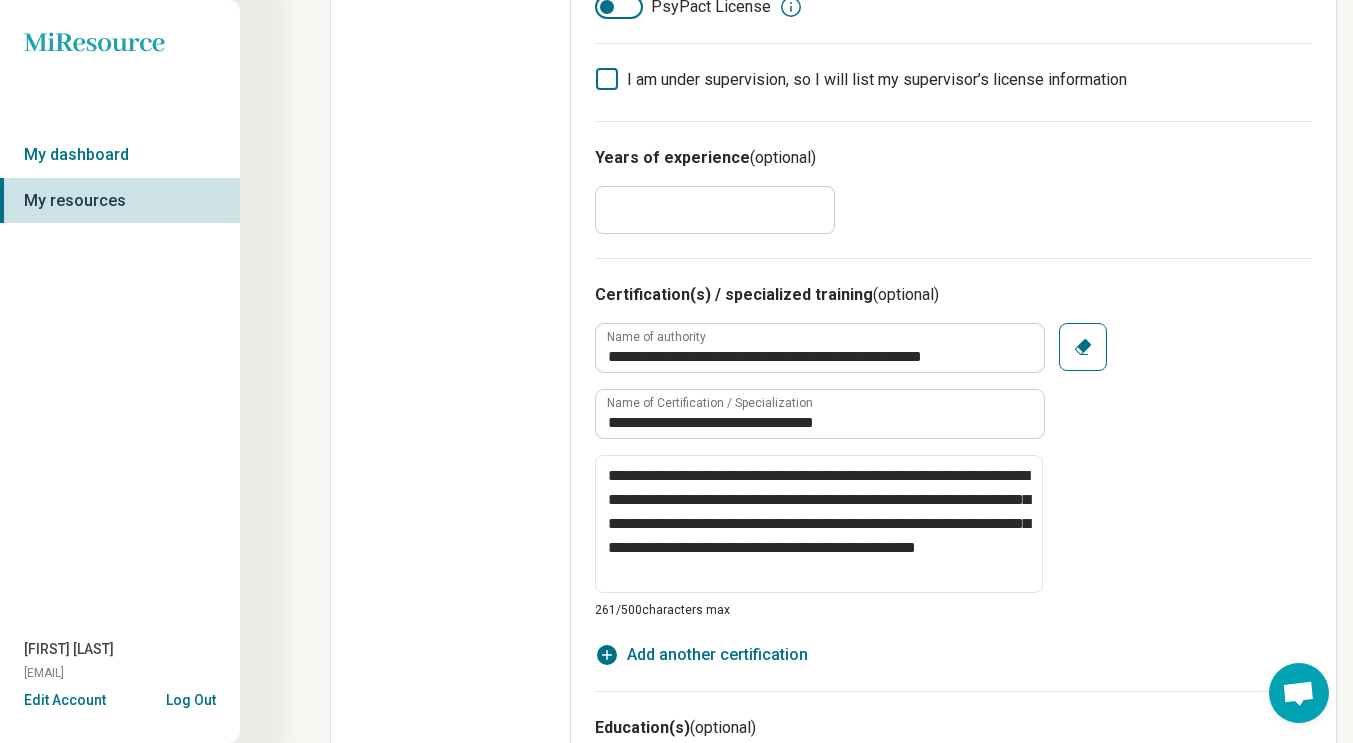 type on "*" 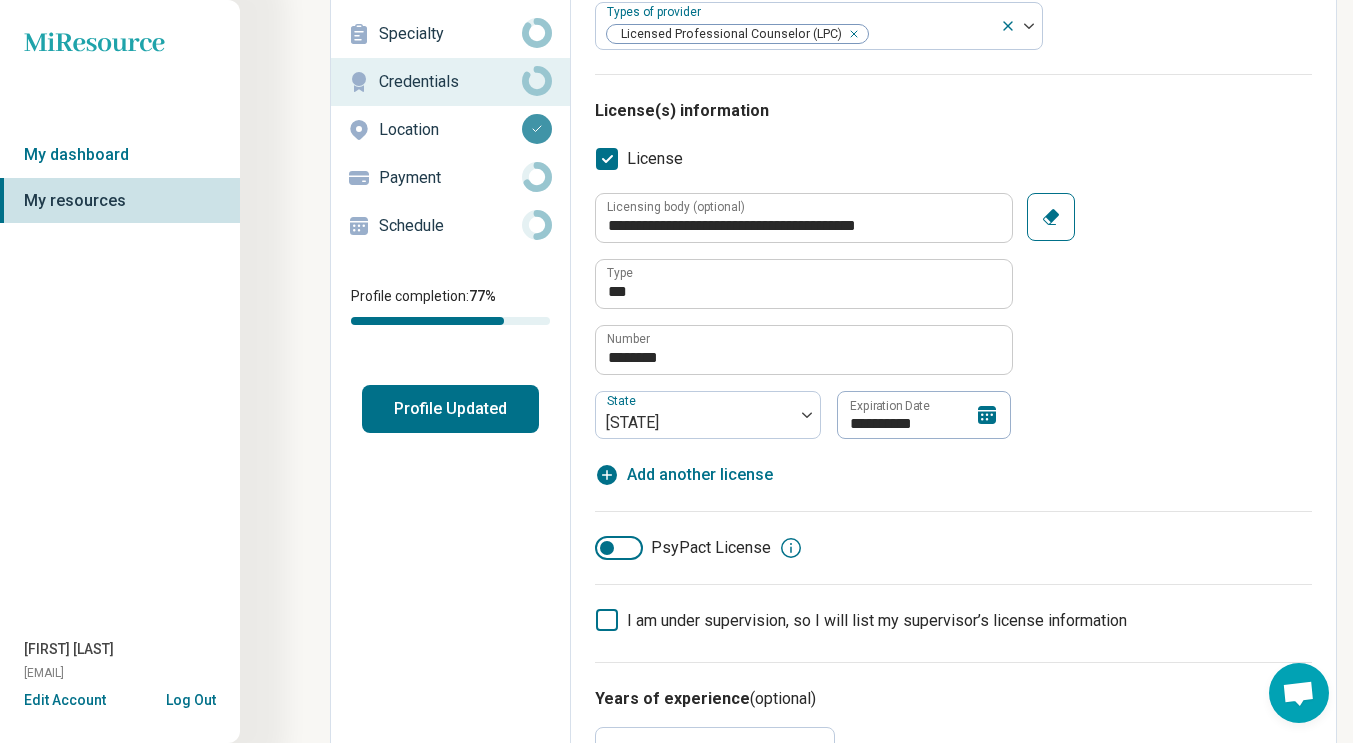 scroll, scrollTop: 0, scrollLeft: 0, axis: both 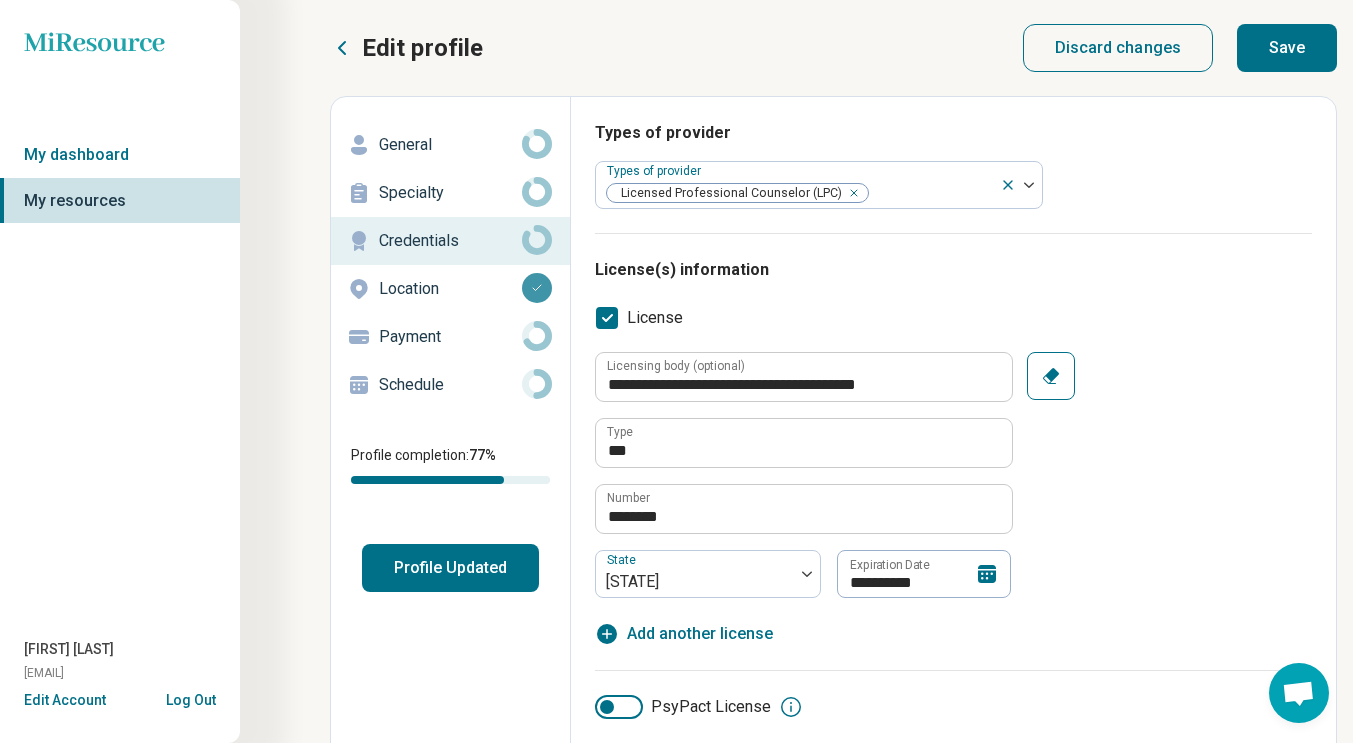 click on "Save" at bounding box center [1287, 48] 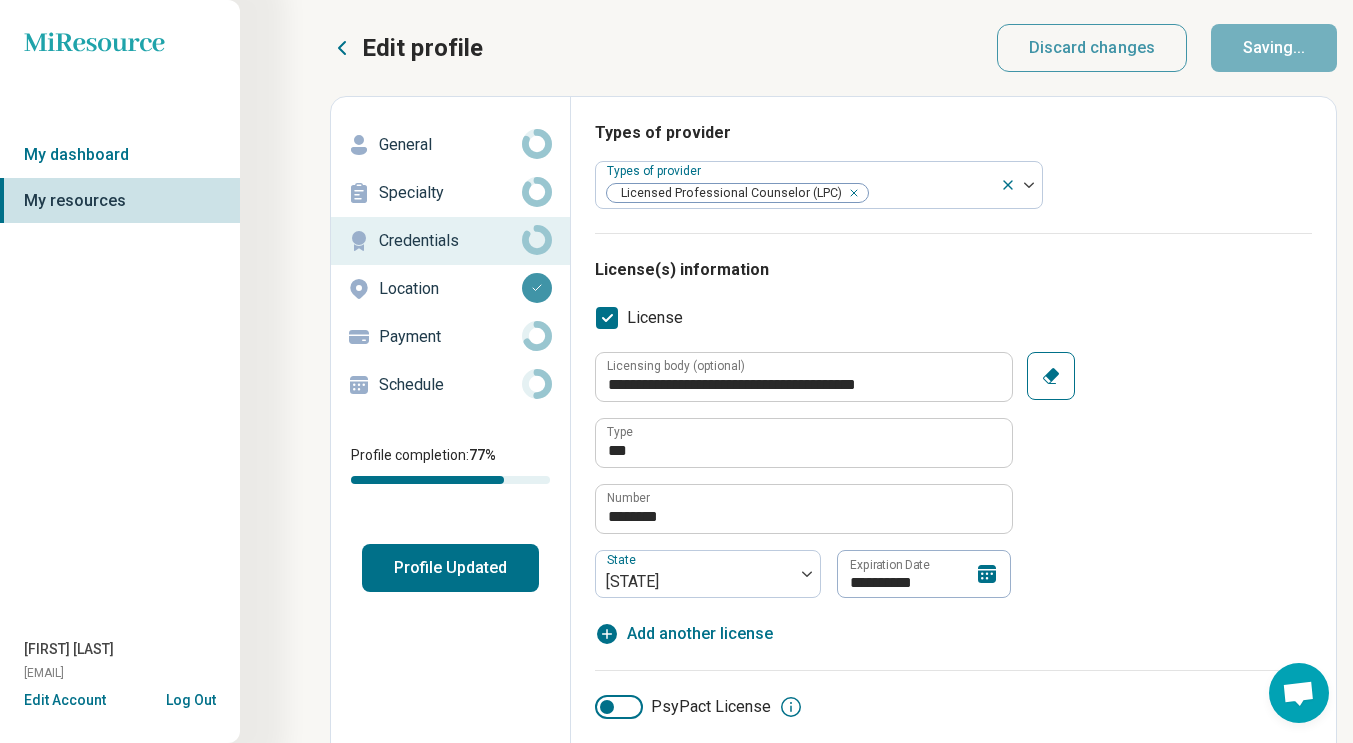 type on "*" 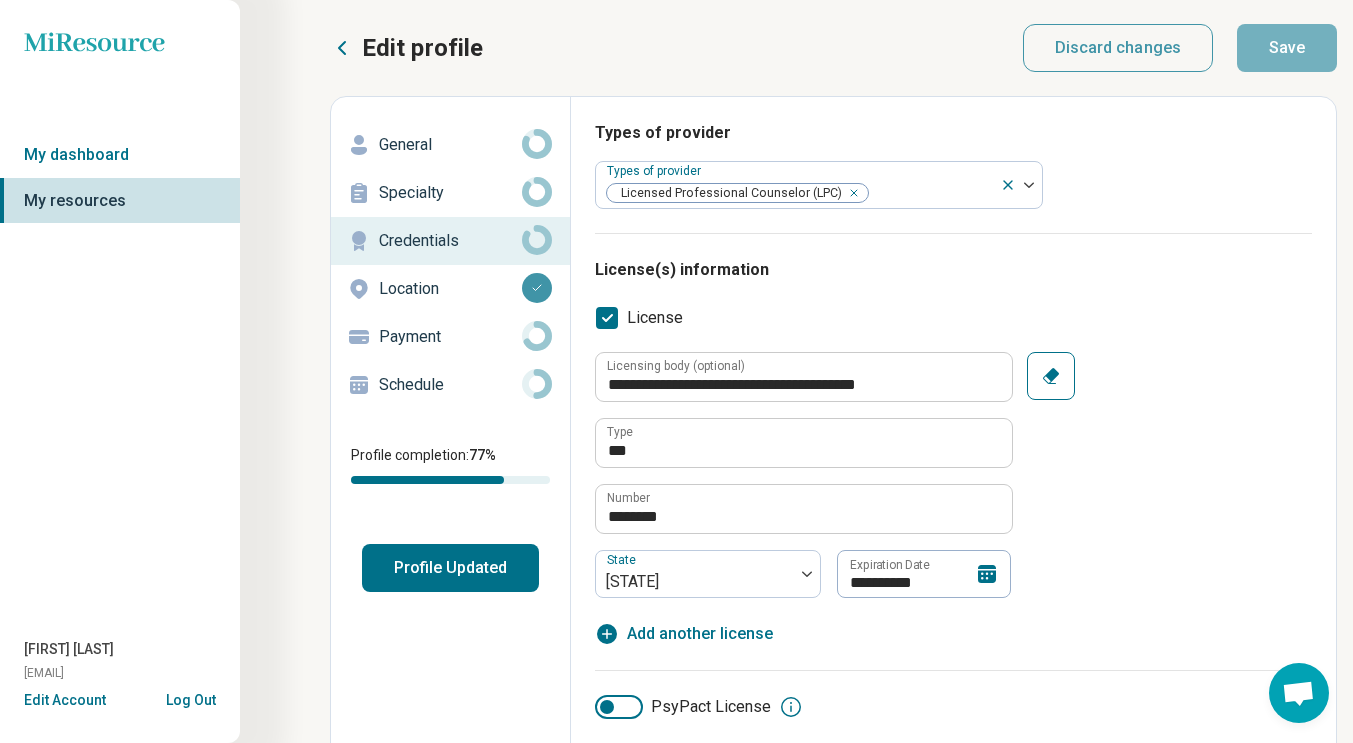 click on "Location" at bounding box center (450, 289) 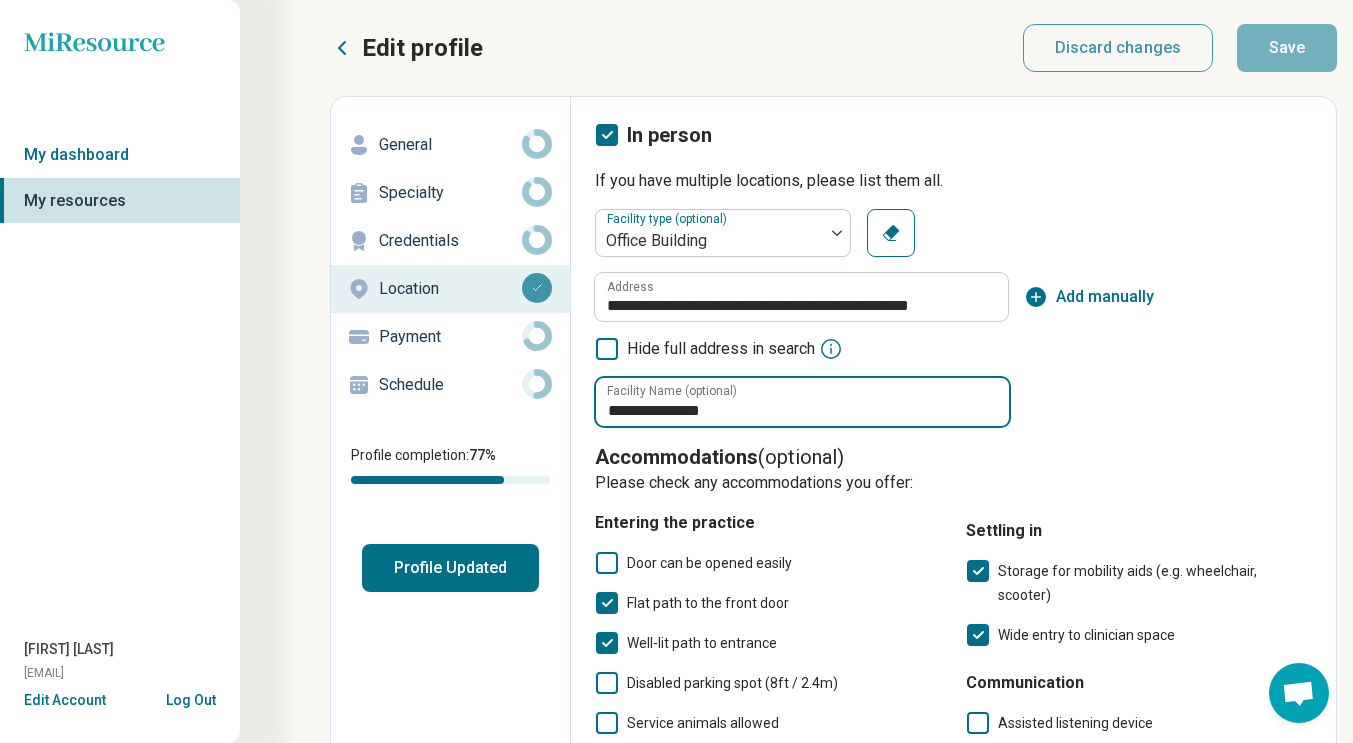 click on "**********" at bounding box center (802, 402) 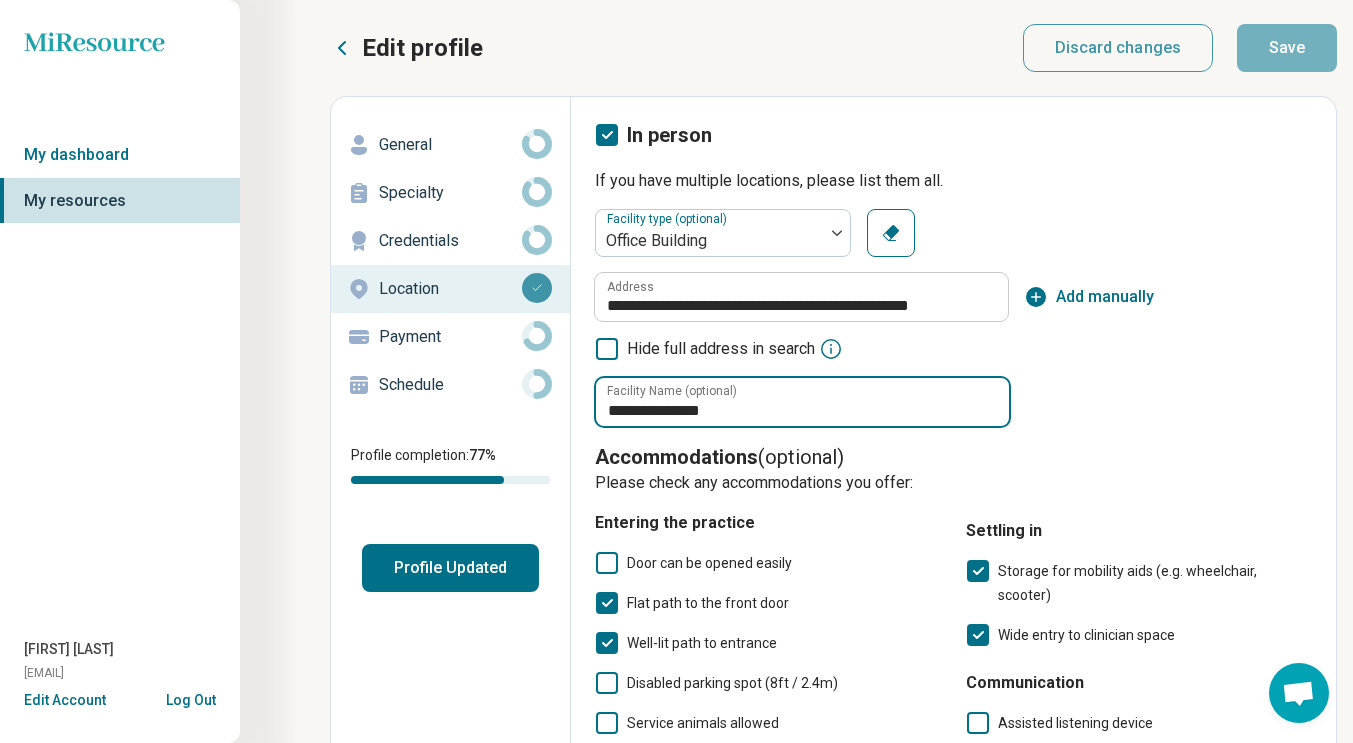 click on "**********" at bounding box center [802, 402] 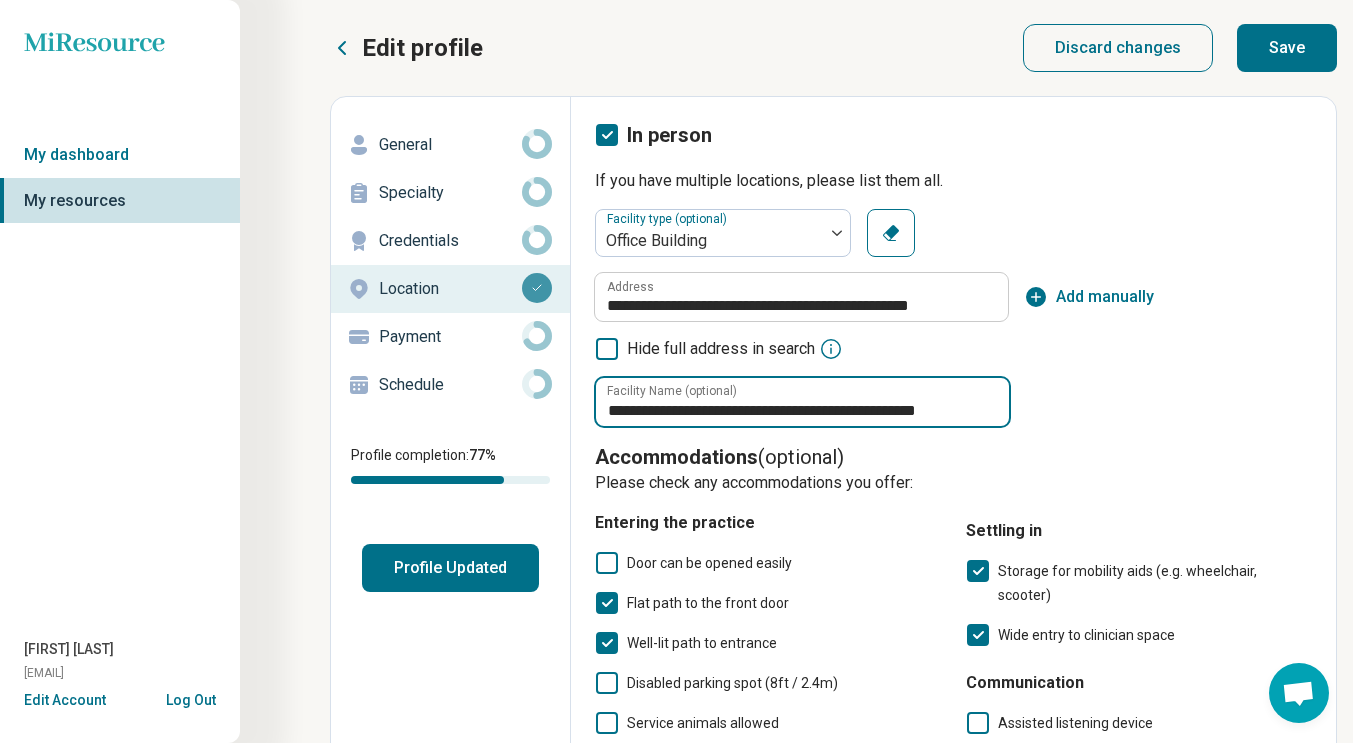 type on "**********" 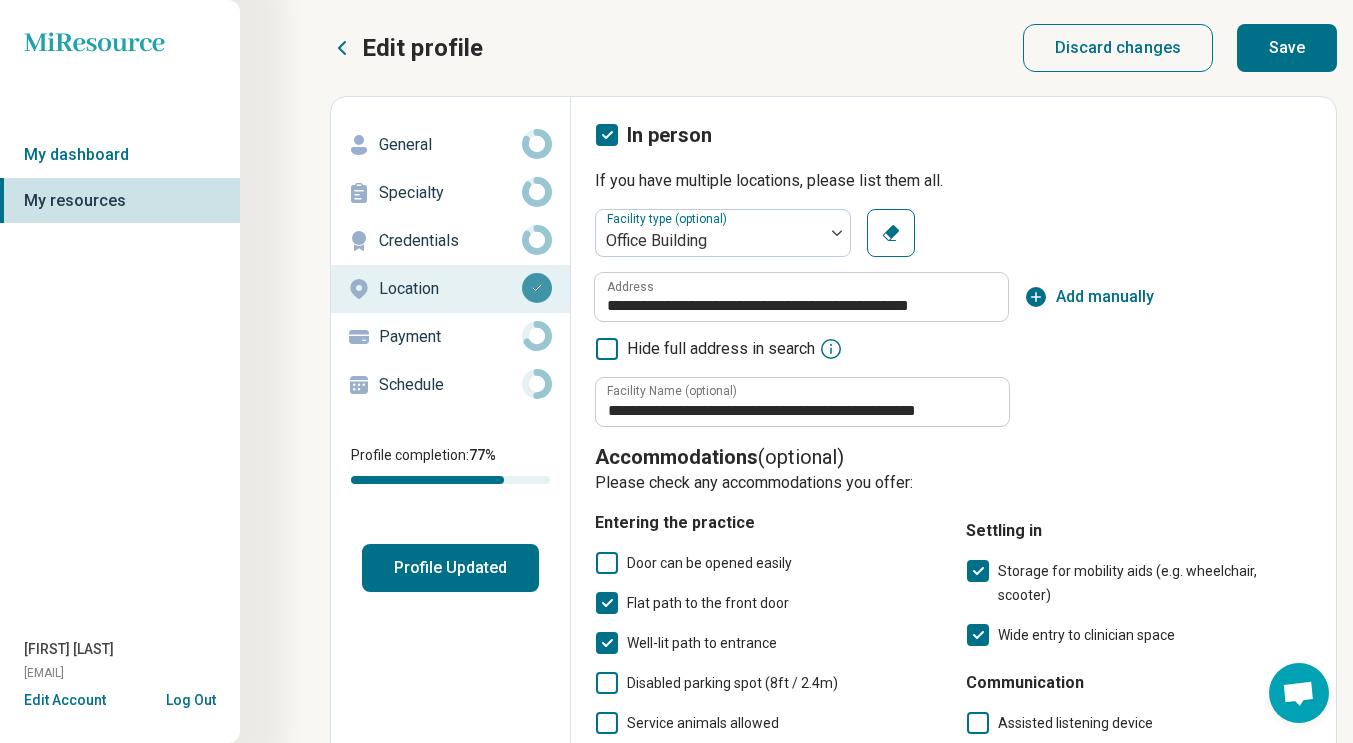 click on "**********" at bounding box center [953, 636] 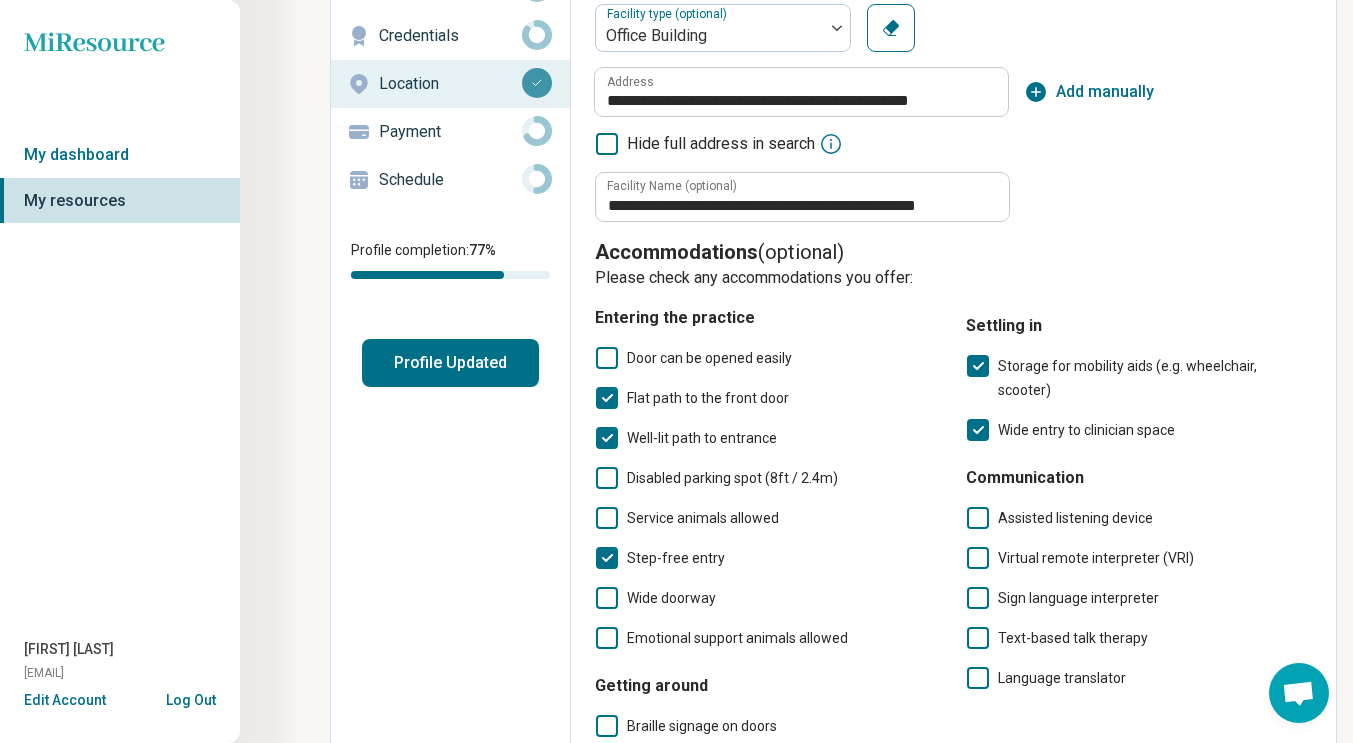 scroll, scrollTop: 300, scrollLeft: 0, axis: vertical 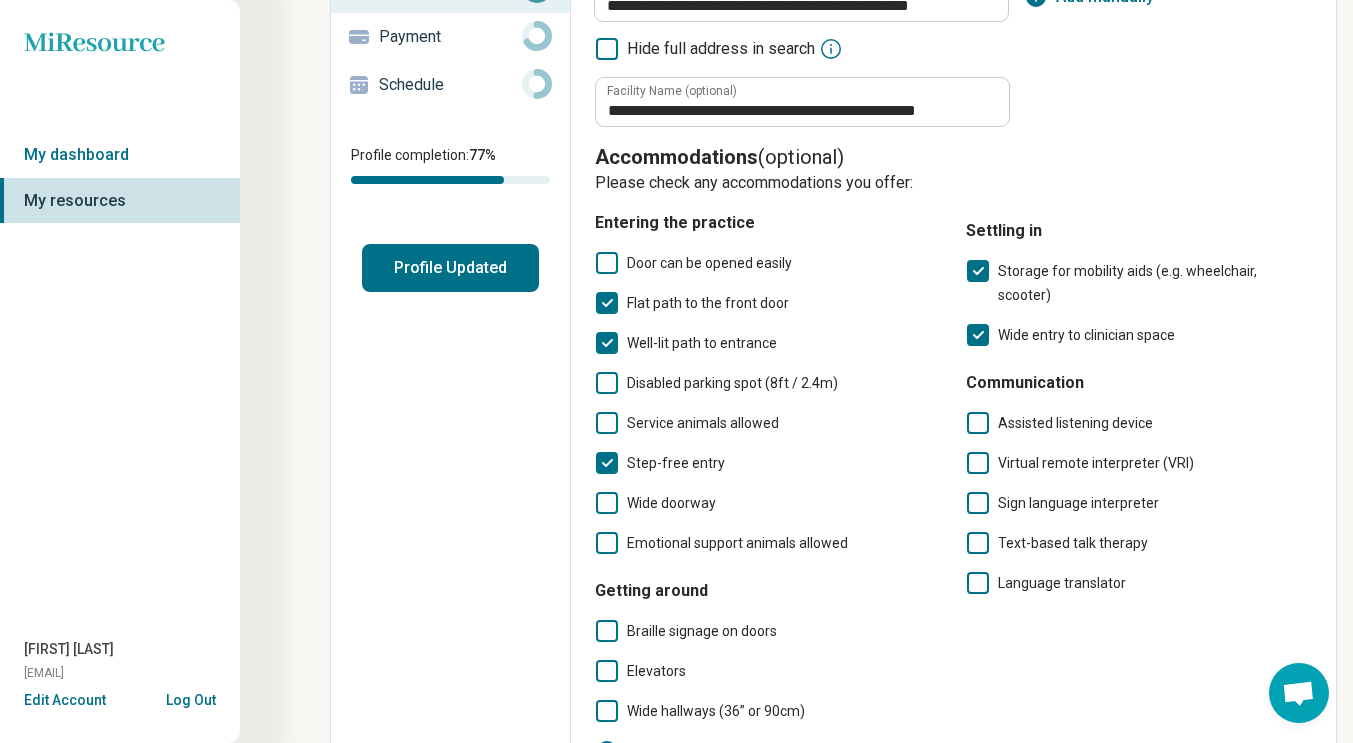 click on "Disabled parking spot (8ft / 2.4m)" at bounding box center (732, 383) 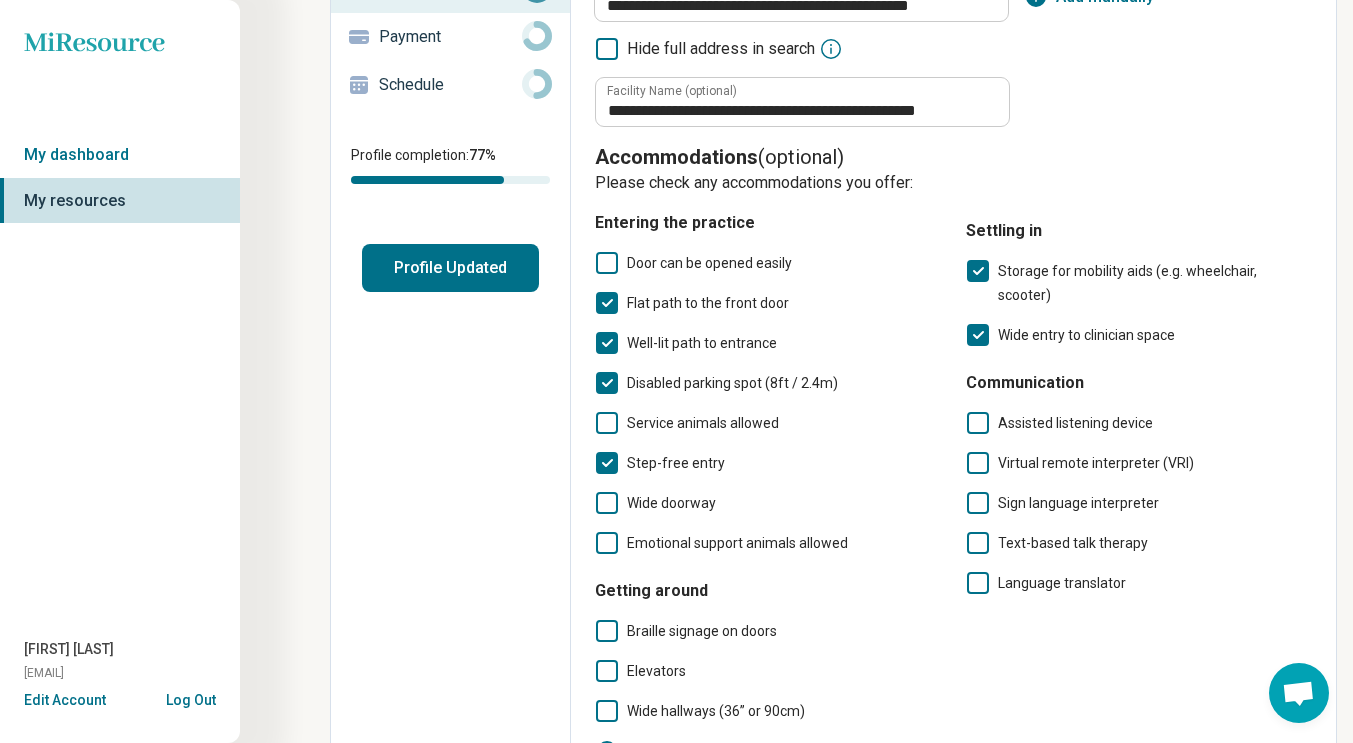 scroll, scrollTop: 10, scrollLeft: 0, axis: vertical 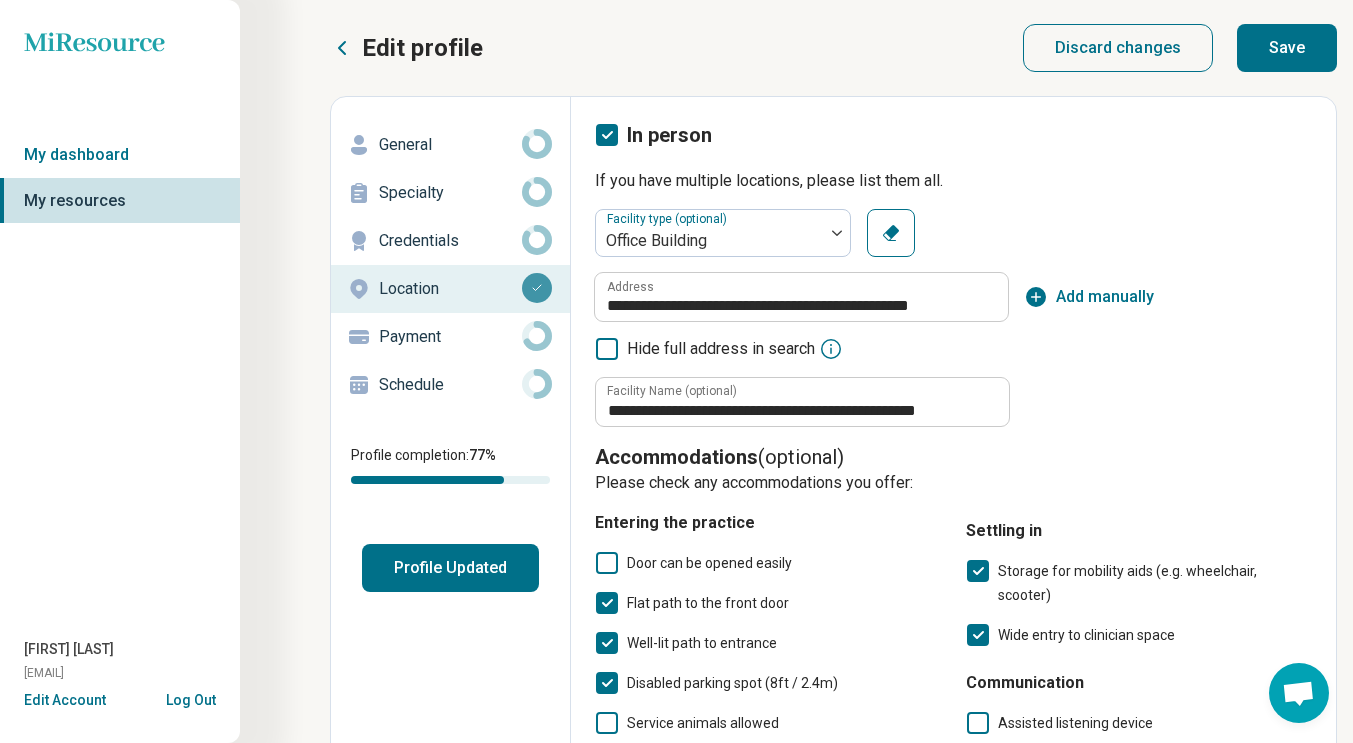 click on "Save" at bounding box center (1287, 48) 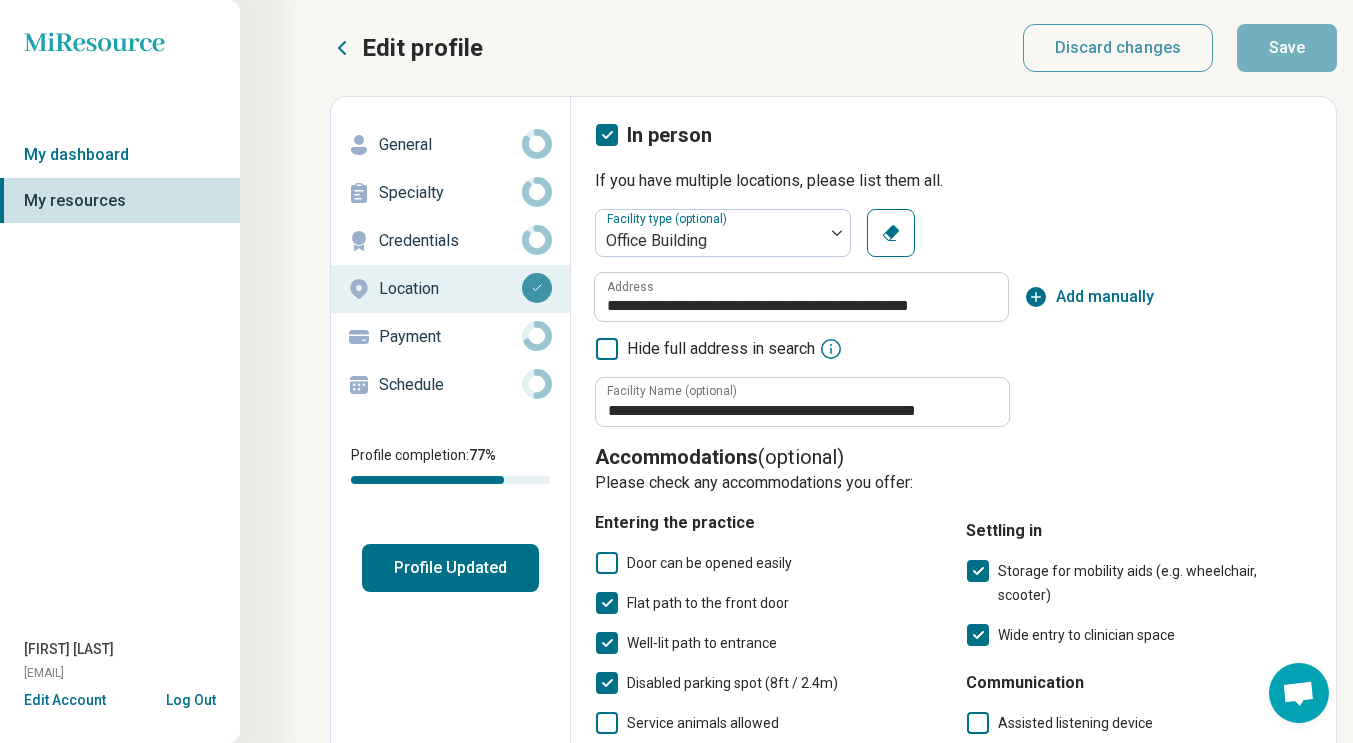 click on "Payment" at bounding box center (450, 337) 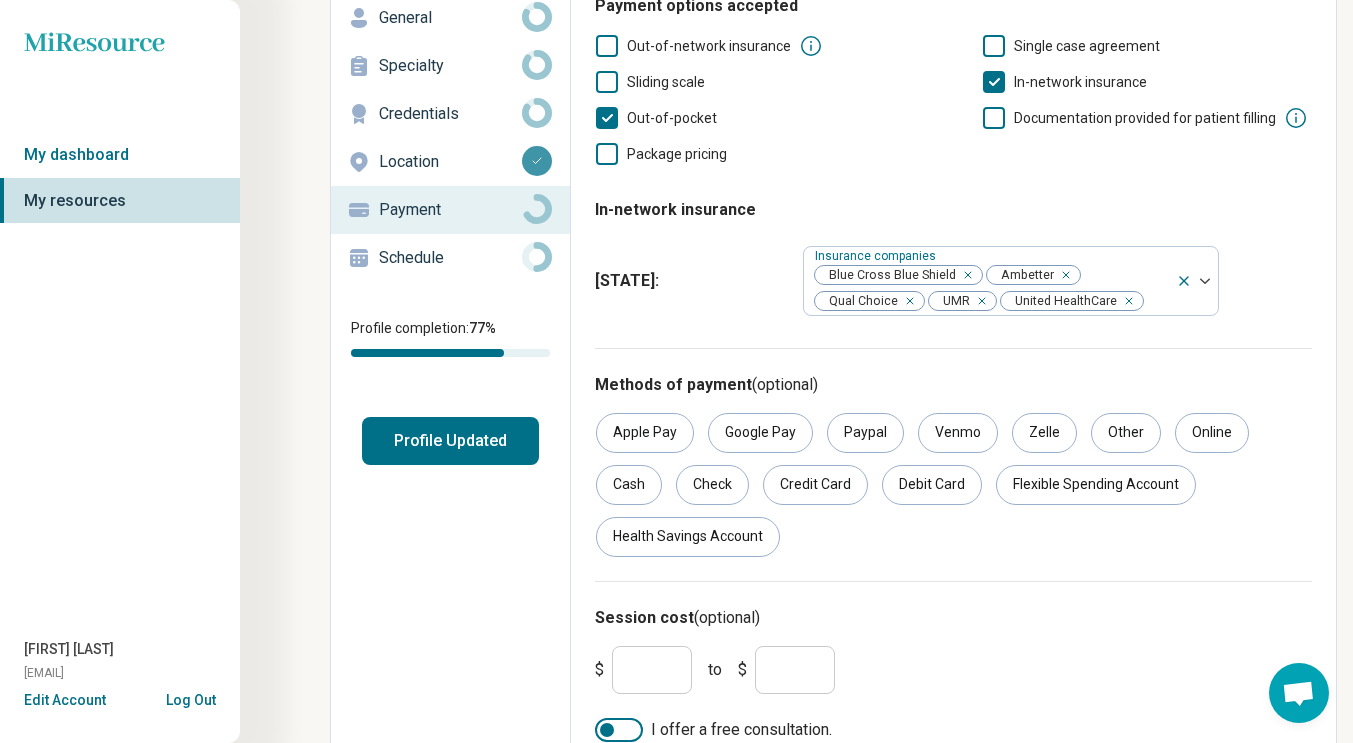 scroll, scrollTop: 152, scrollLeft: 0, axis: vertical 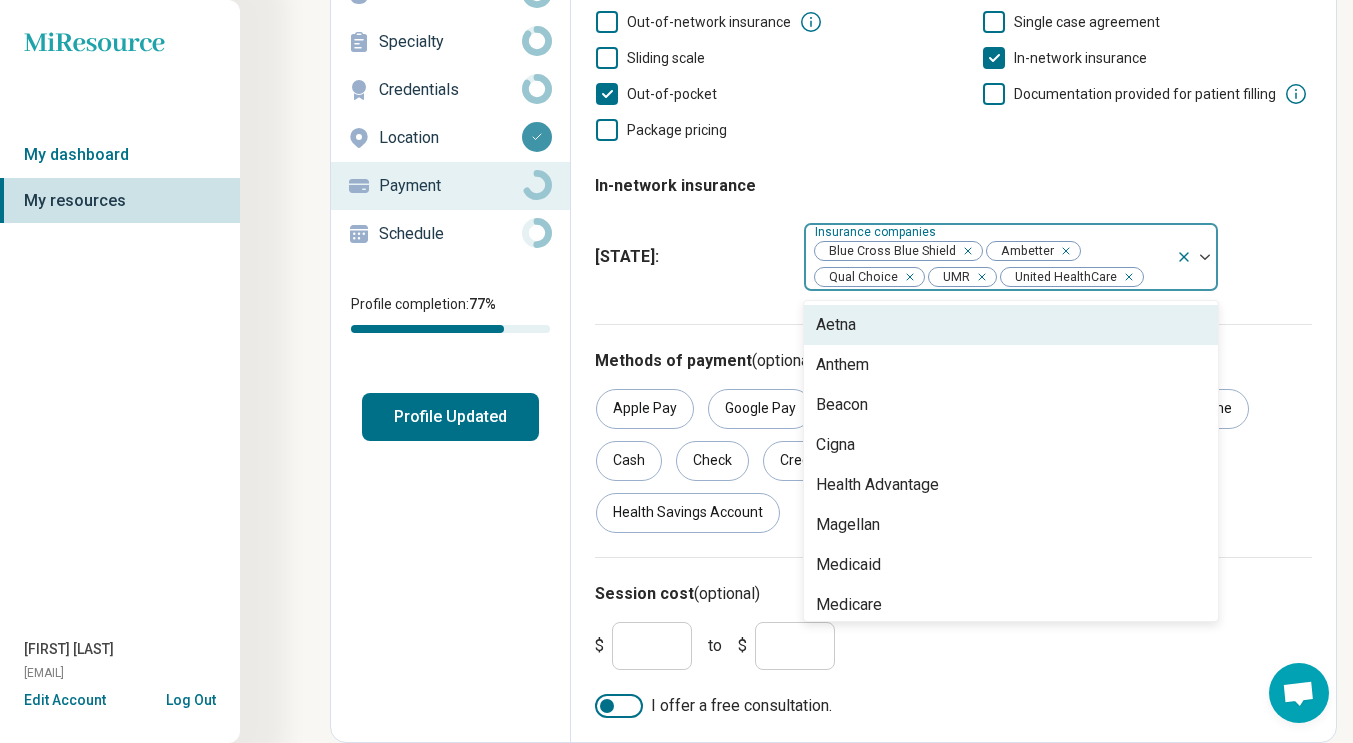 click at bounding box center [1197, 257] 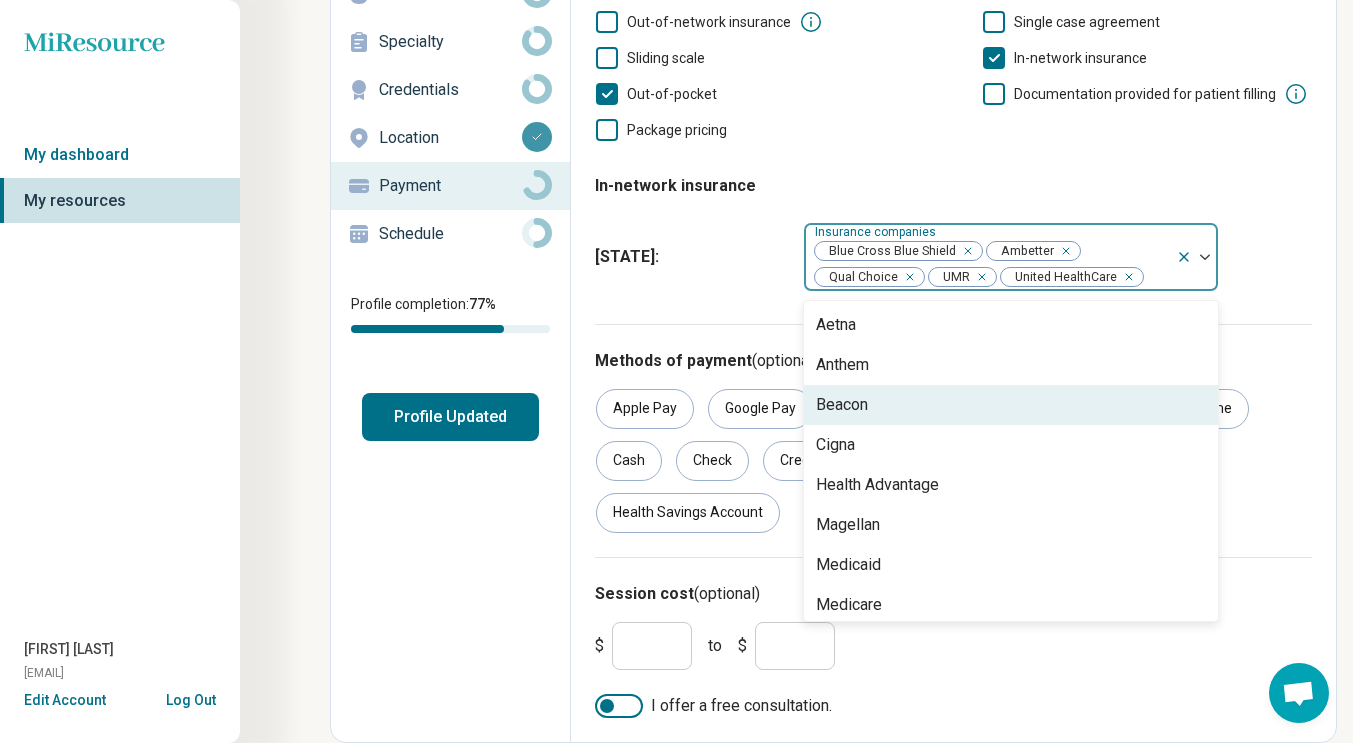 click on "Beacon" at bounding box center [1011, 405] 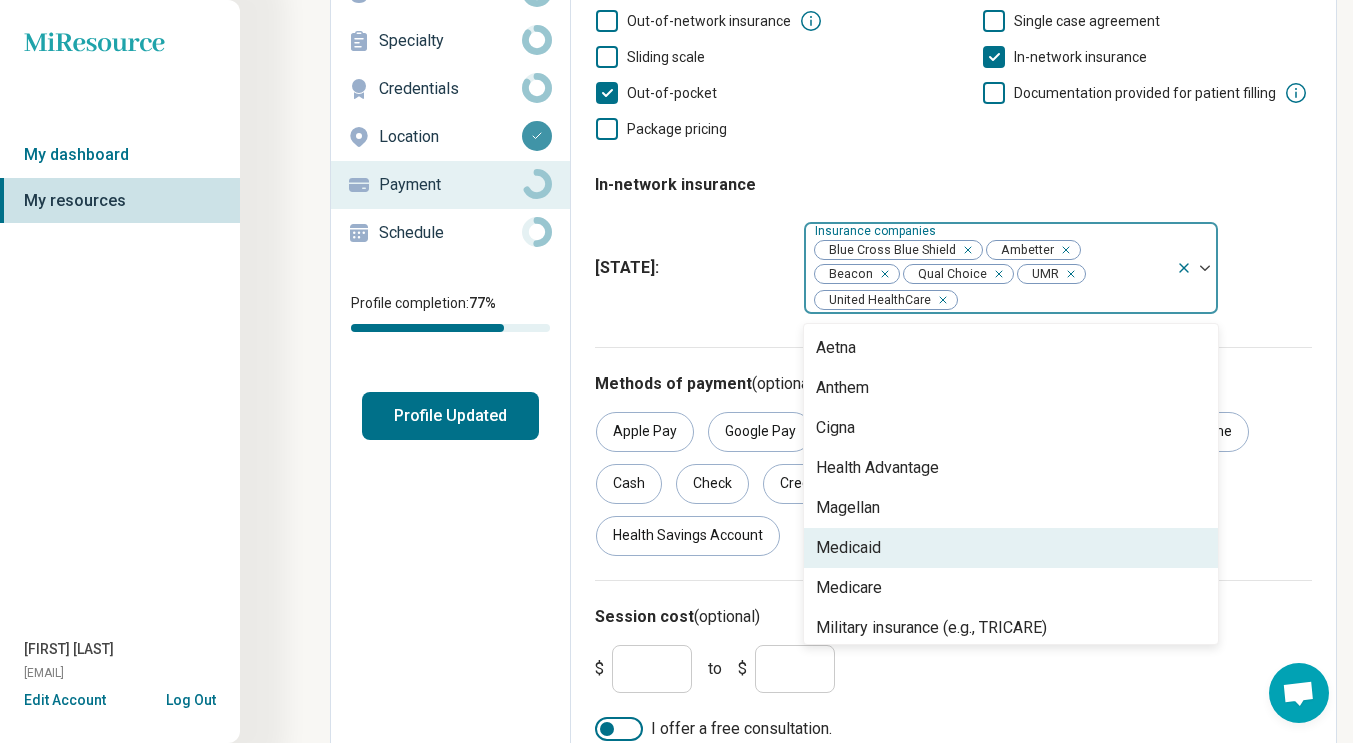 click on "Medicaid" at bounding box center [1011, 548] 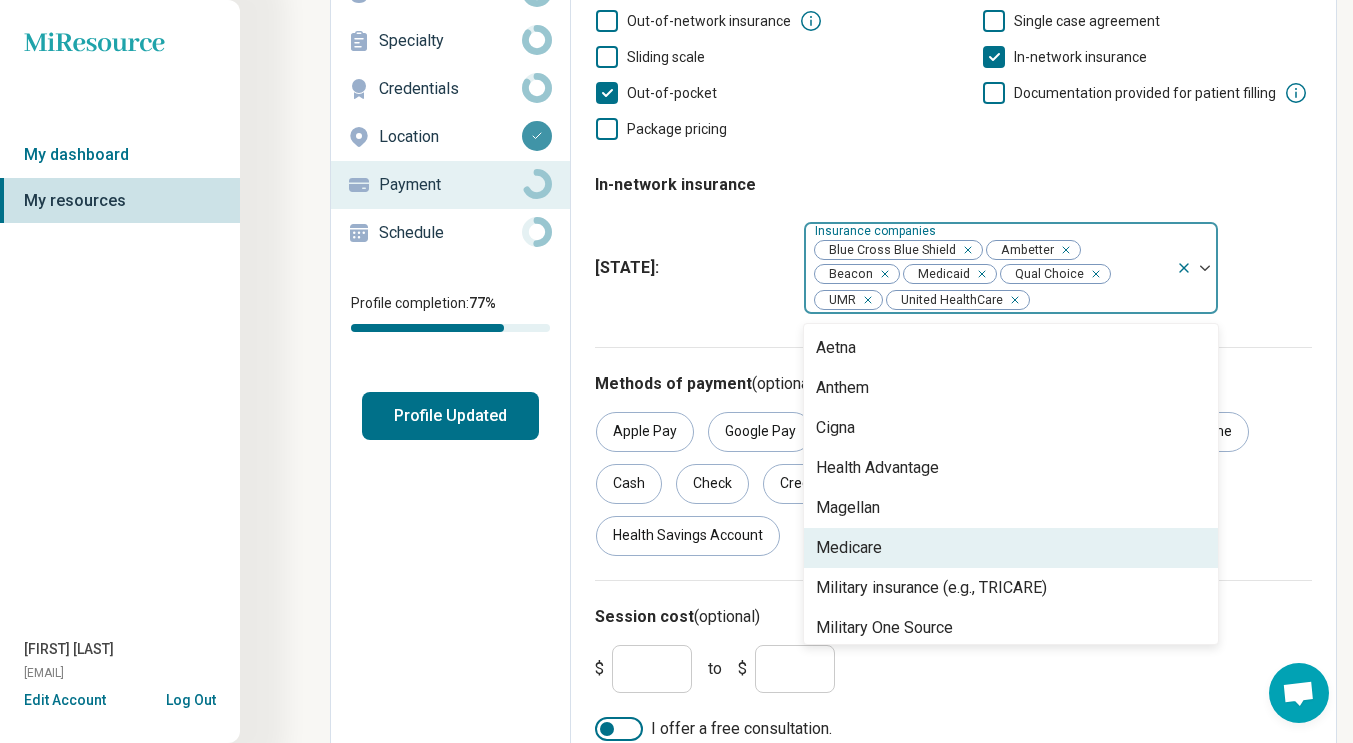 click on "Medicare" at bounding box center [1011, 548] 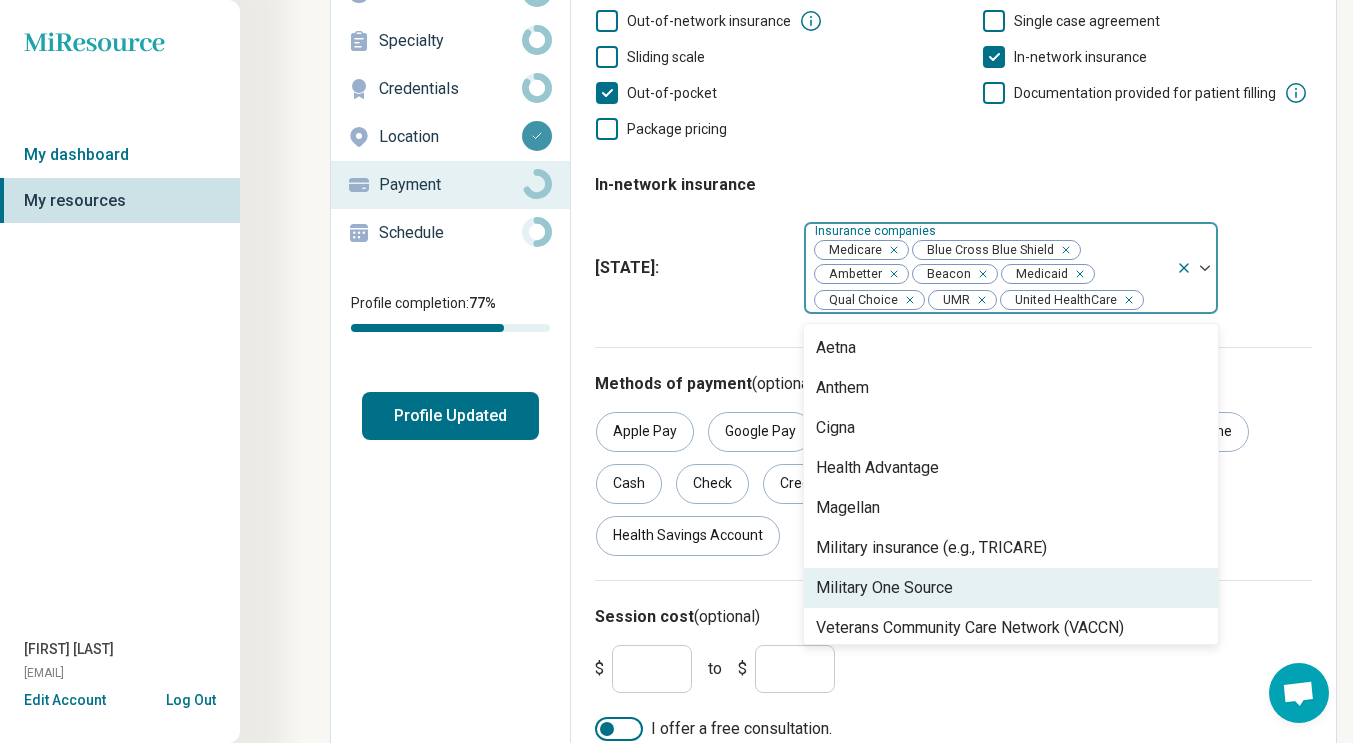 scroll, scrollTop: 8, scrollLeft: 0, axis: vertical 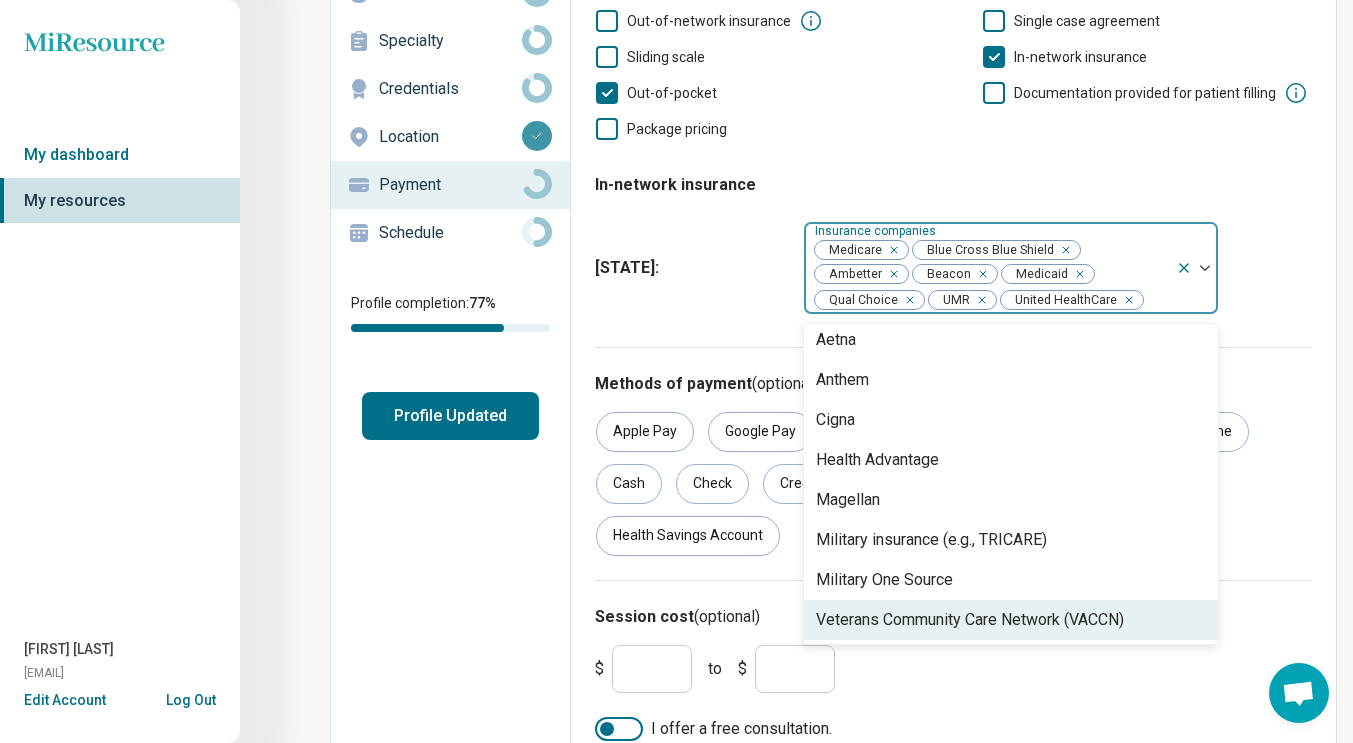 click on "Veterans Community Care Network (VACCN)" at bounding box center (970, 620) 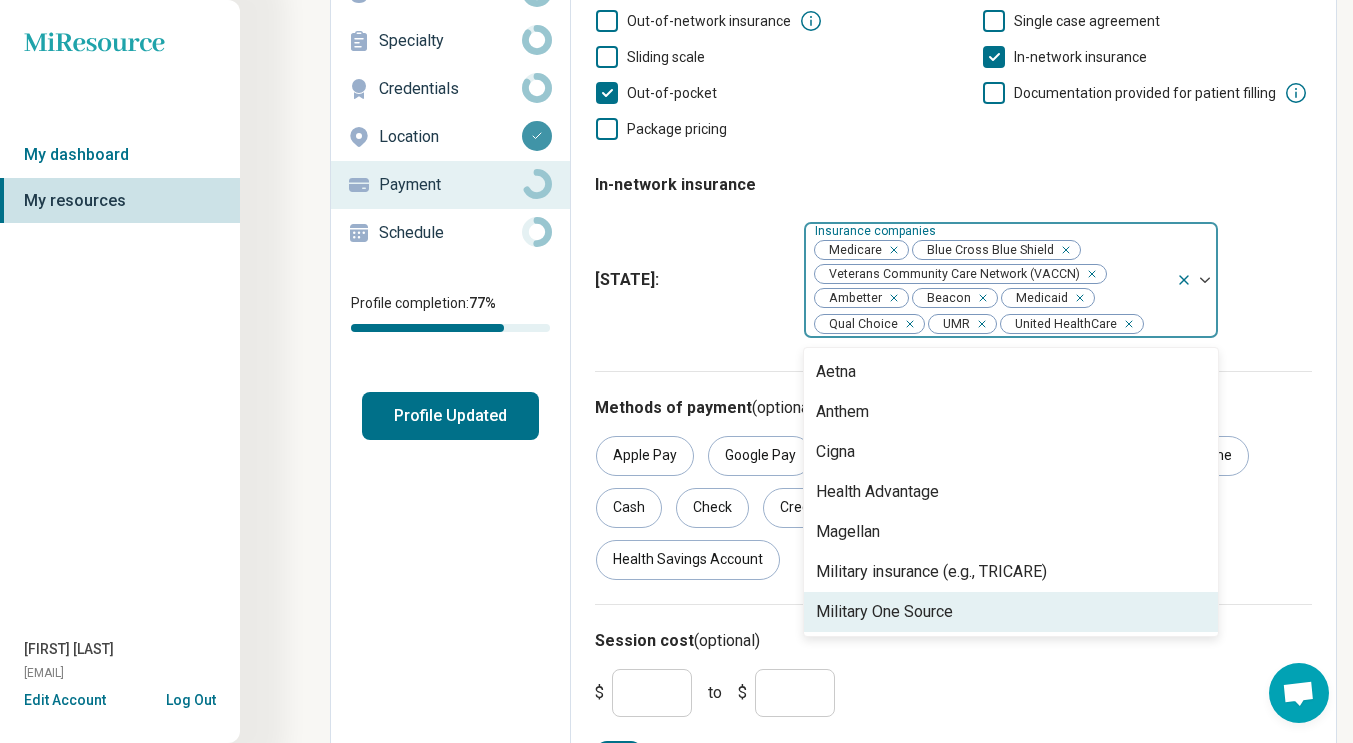 scroll, scrollTop: 0, scrollLeft: 0, axis: both 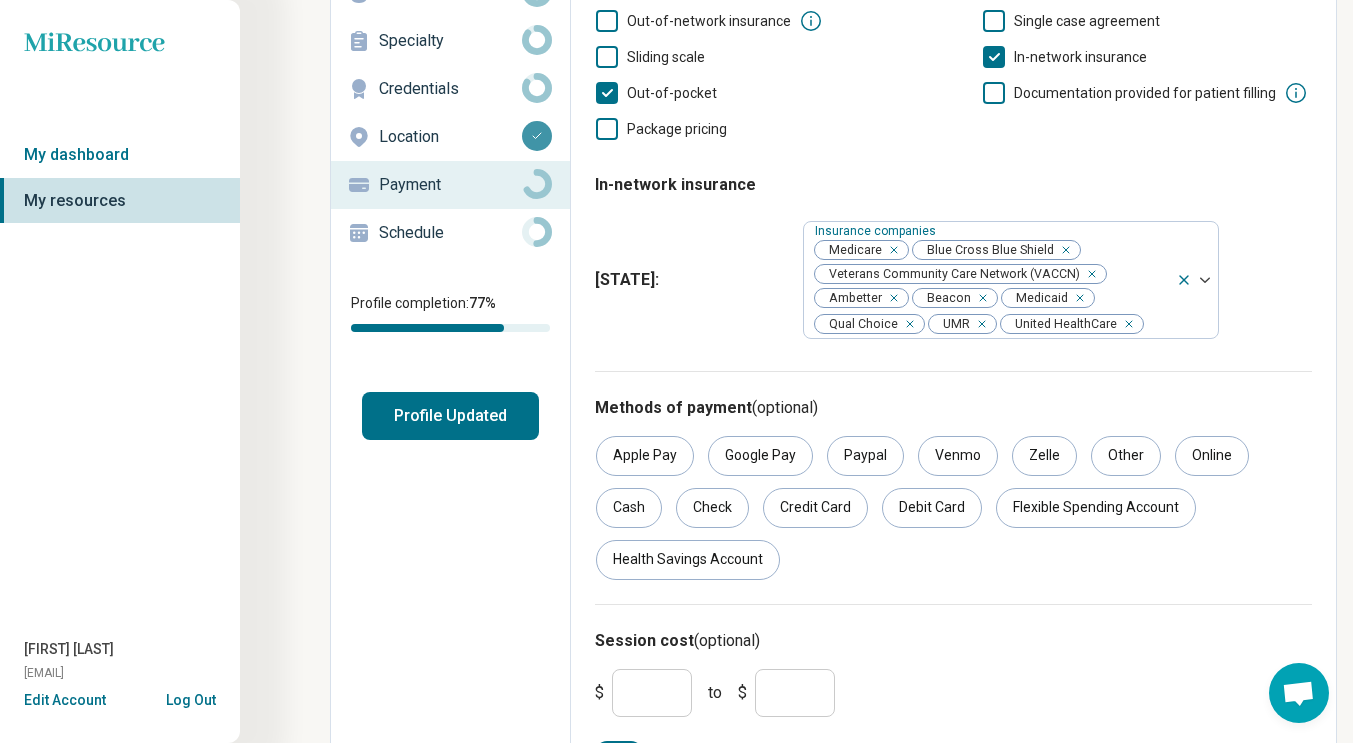 click on "Apple Pay Google Pay Paypal Venmo Zelle Other Online Cash Check Credit Card Debit Card Flexible Spending Account Health Savings Account" at bounding box center [953, 508] 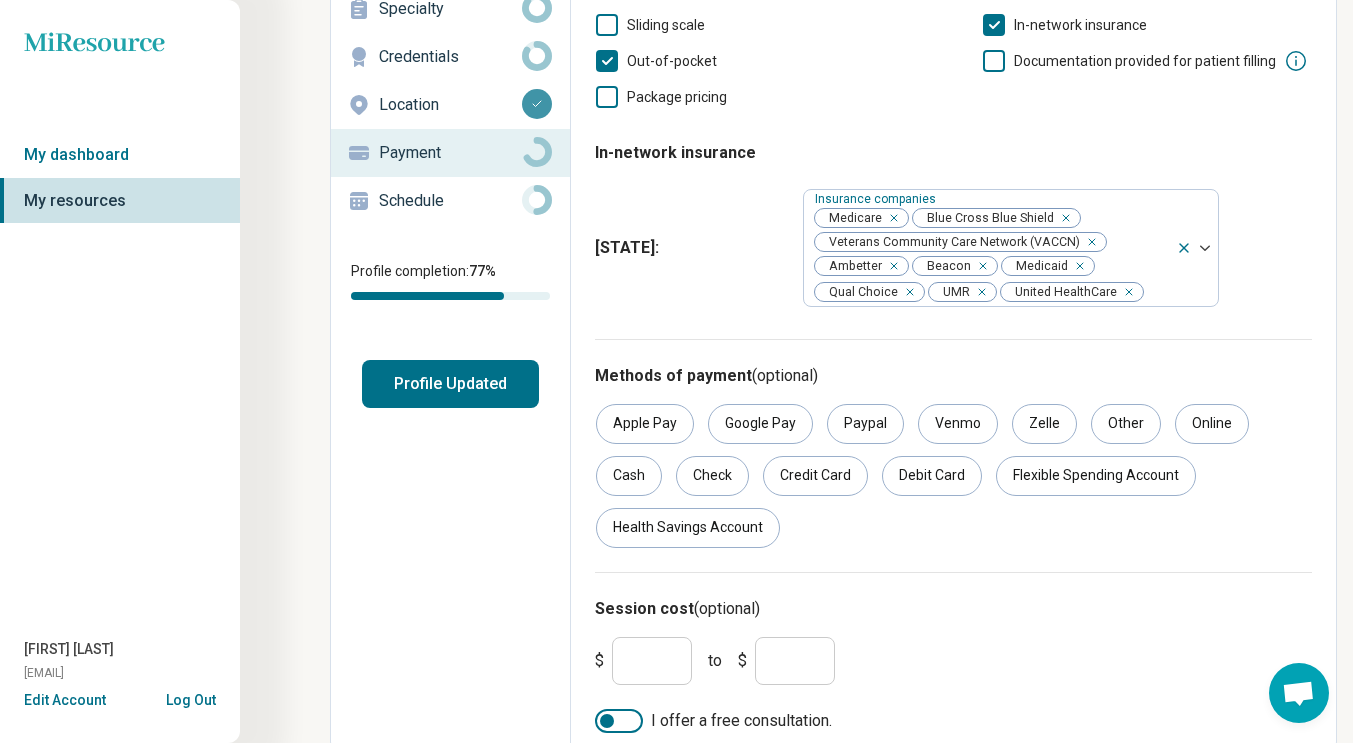 scroll, scrollTop: 201, scrollLeft: 0, axis: vertical 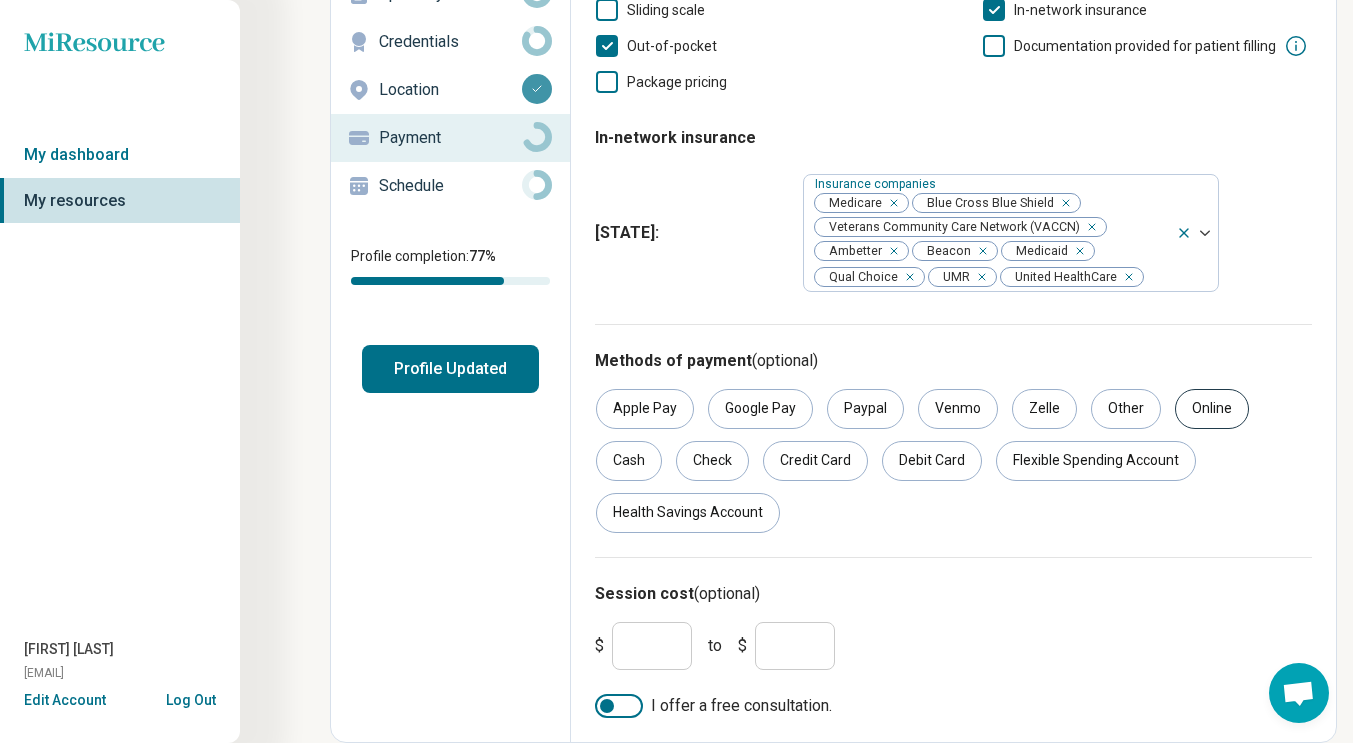 click on "Online" at bounding box center [1212, 409] 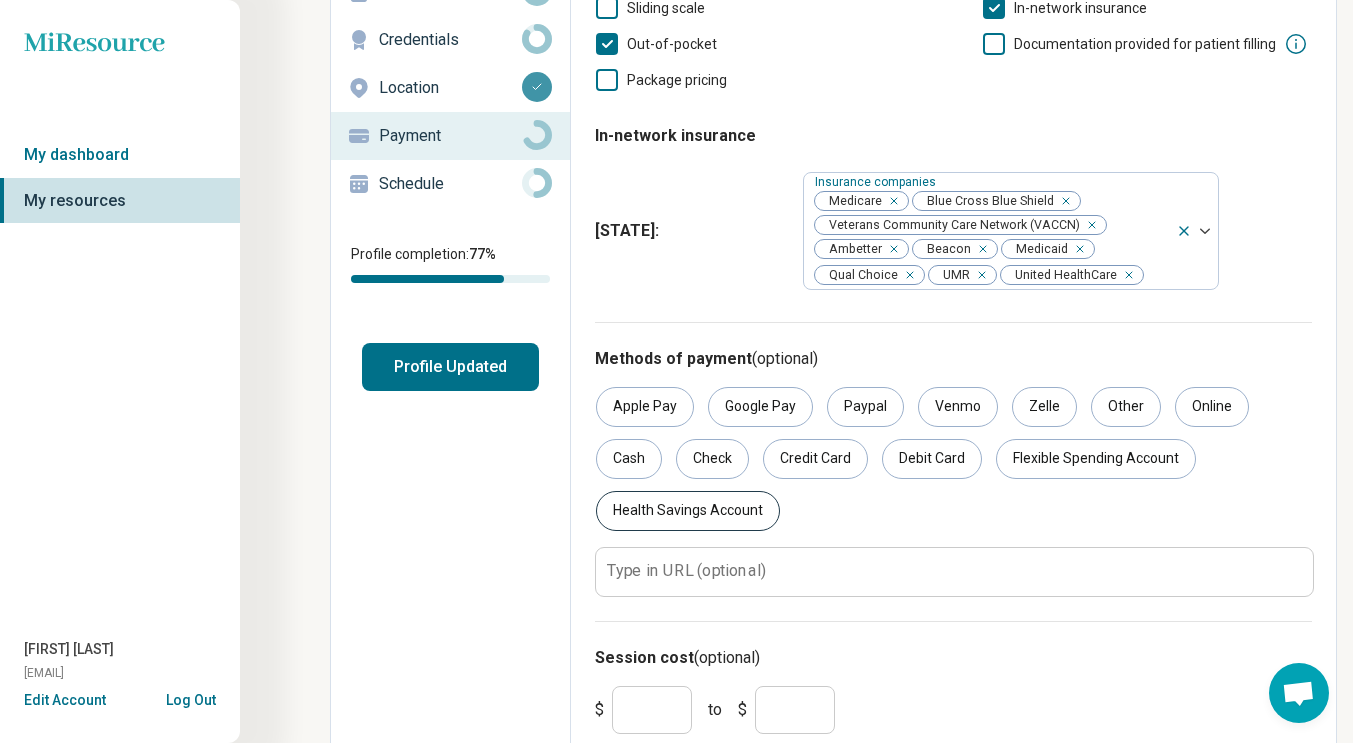 click on "Health Savings Account" at bounding box center (688, 511) 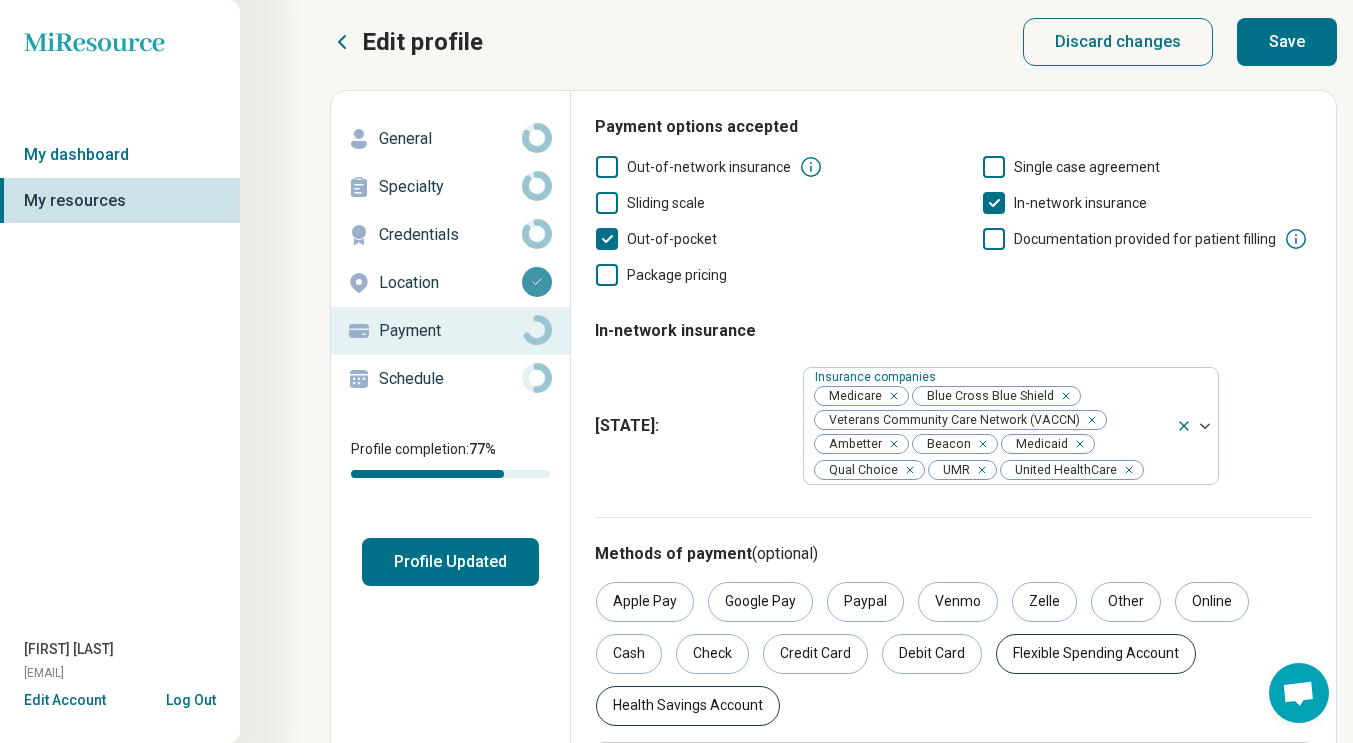 scroll, scrollTop: 0, scrollLeft: 0, axis: both 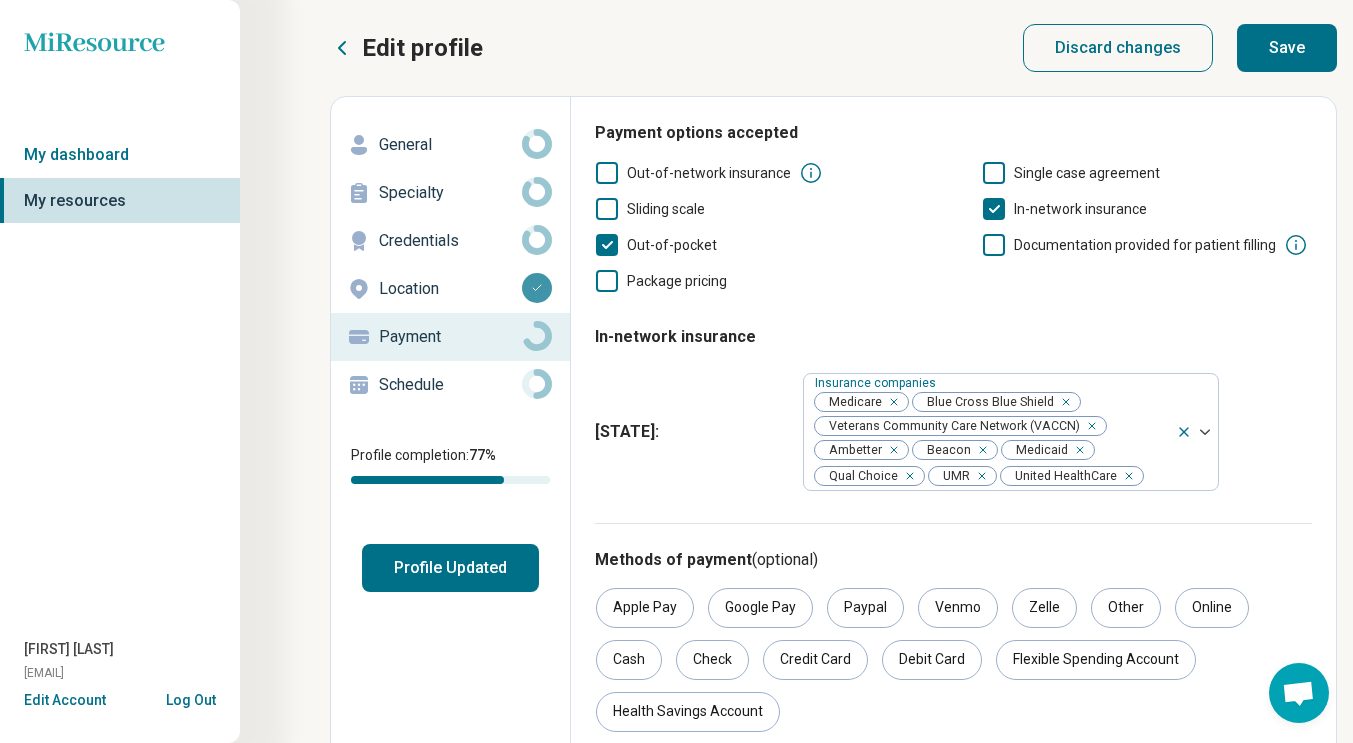 click on "Save" at bounding box center [1287, 48] 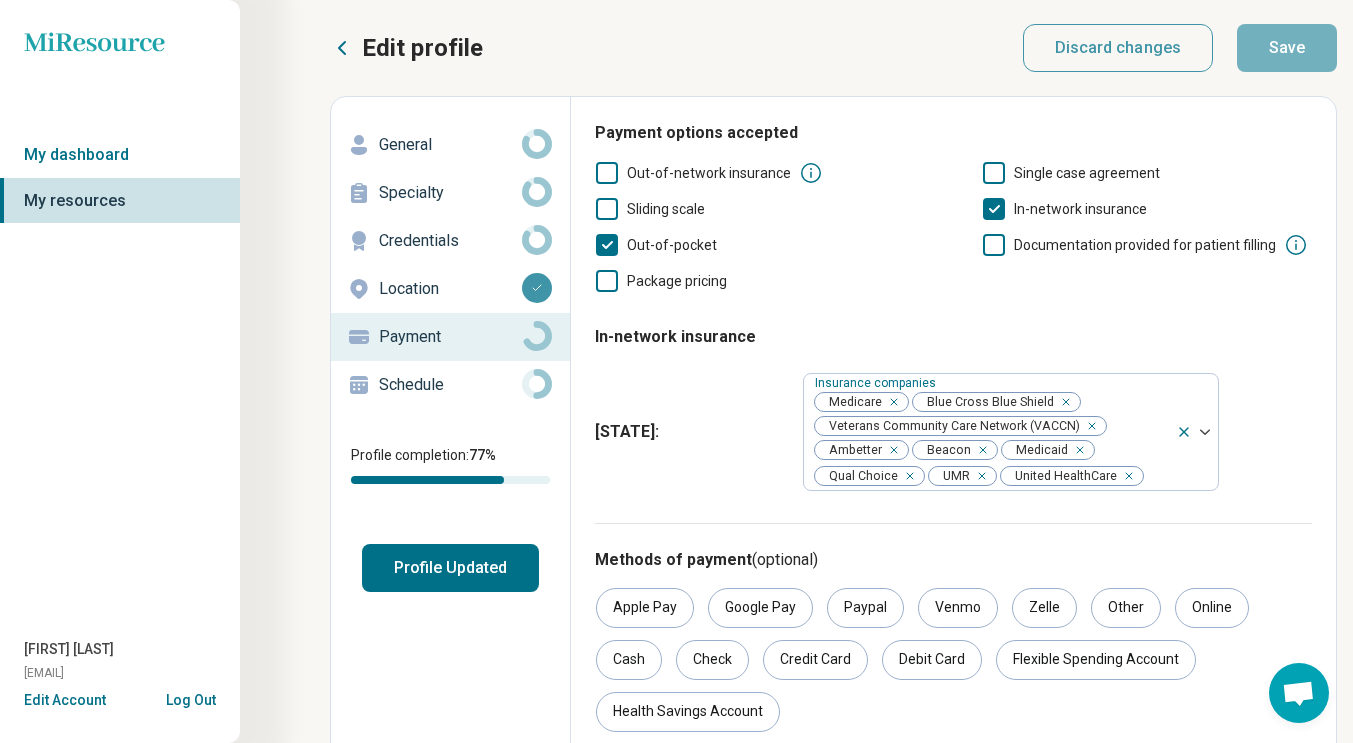 click on "Schedule" at bounding box center (450, 385) 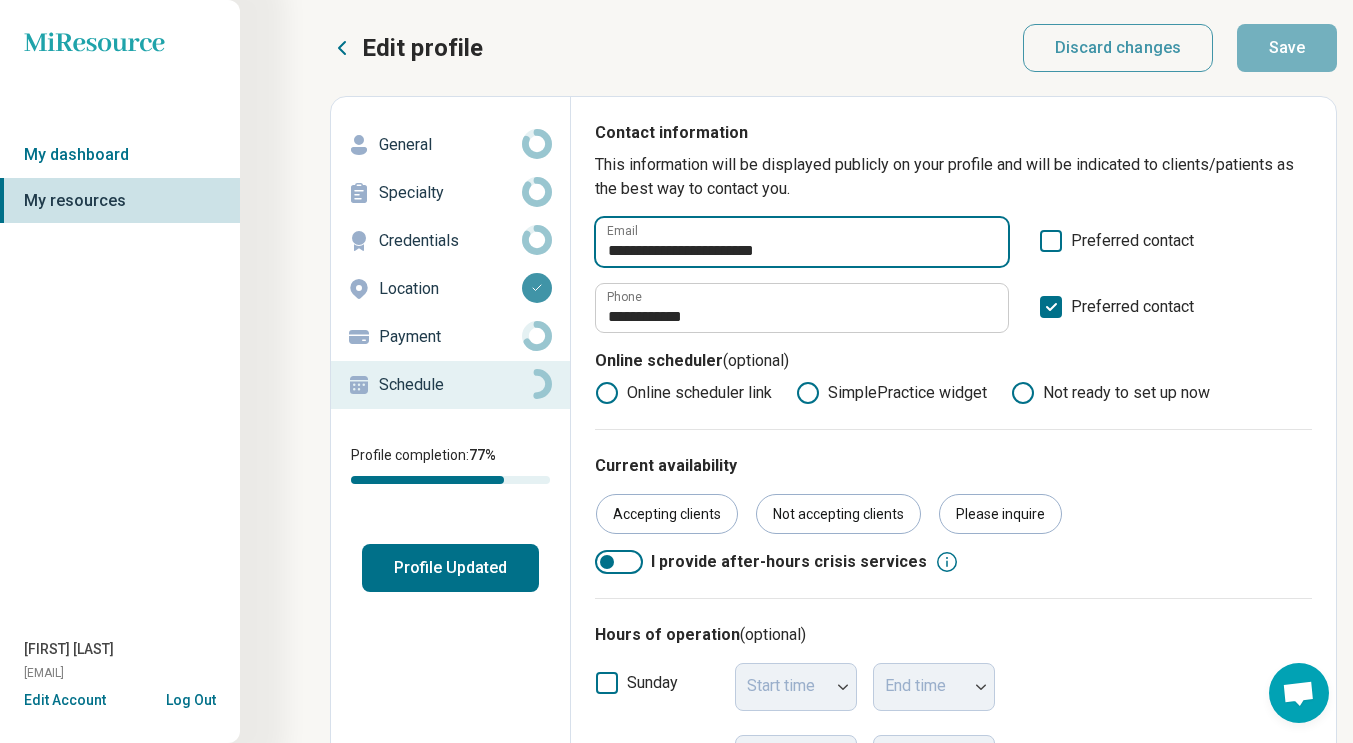 click on "**********" at bounding box center [802, 242] 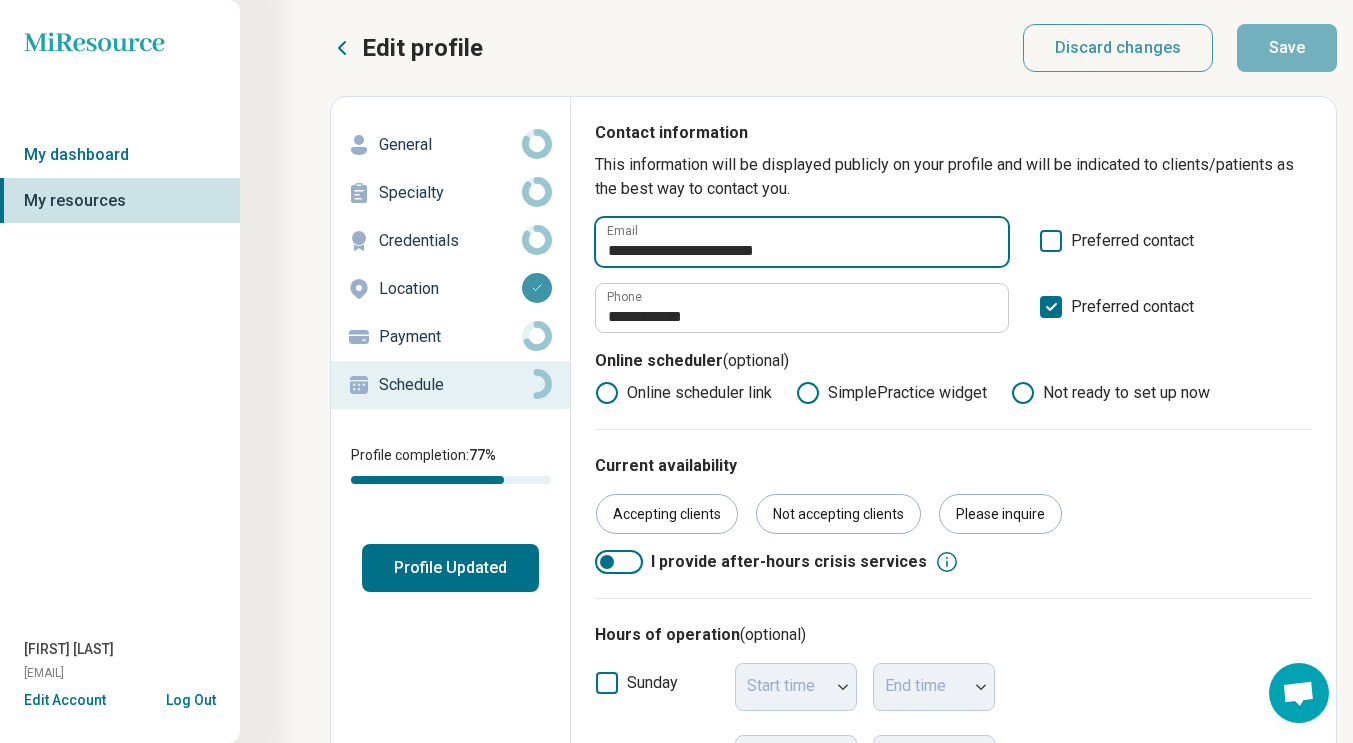 drag, startPoint x: 854, startPoint y: 247, endPoint x: 701, endPoint y: 254, distance: 153.16005 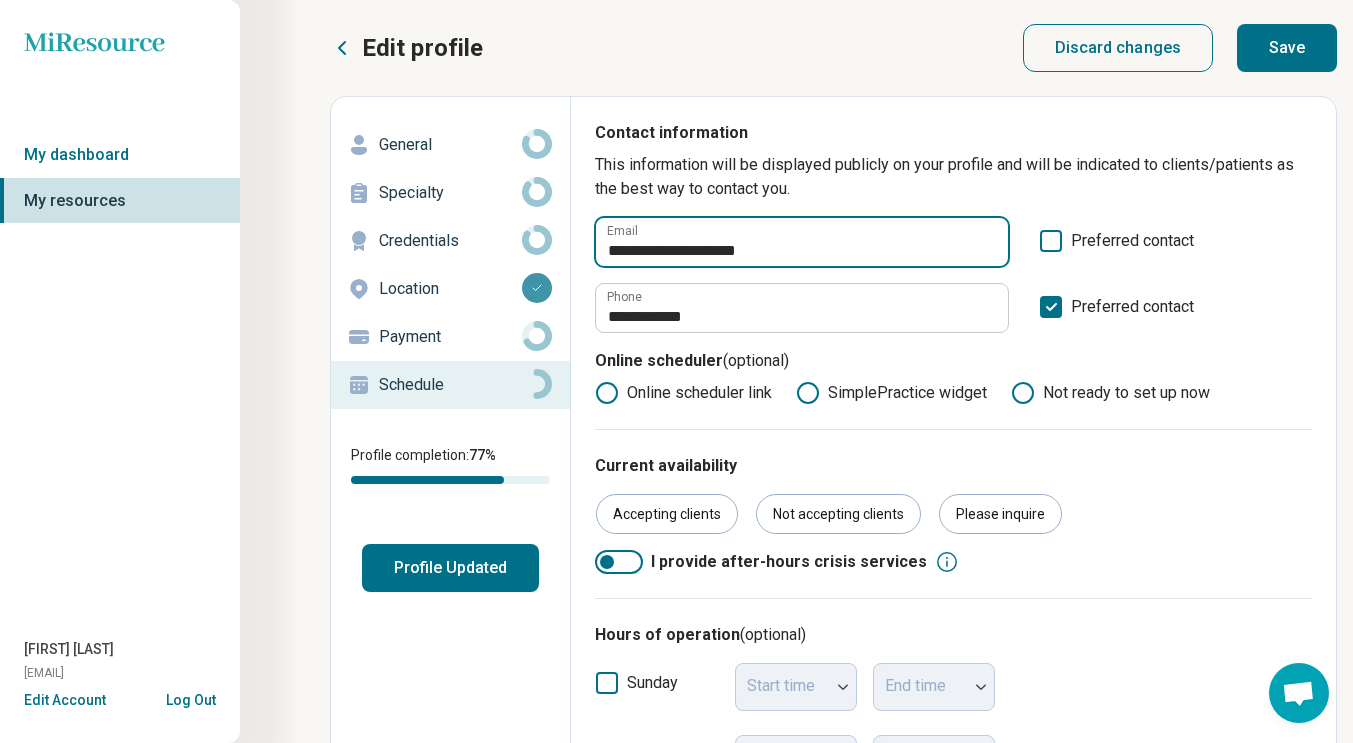 type on "**********" 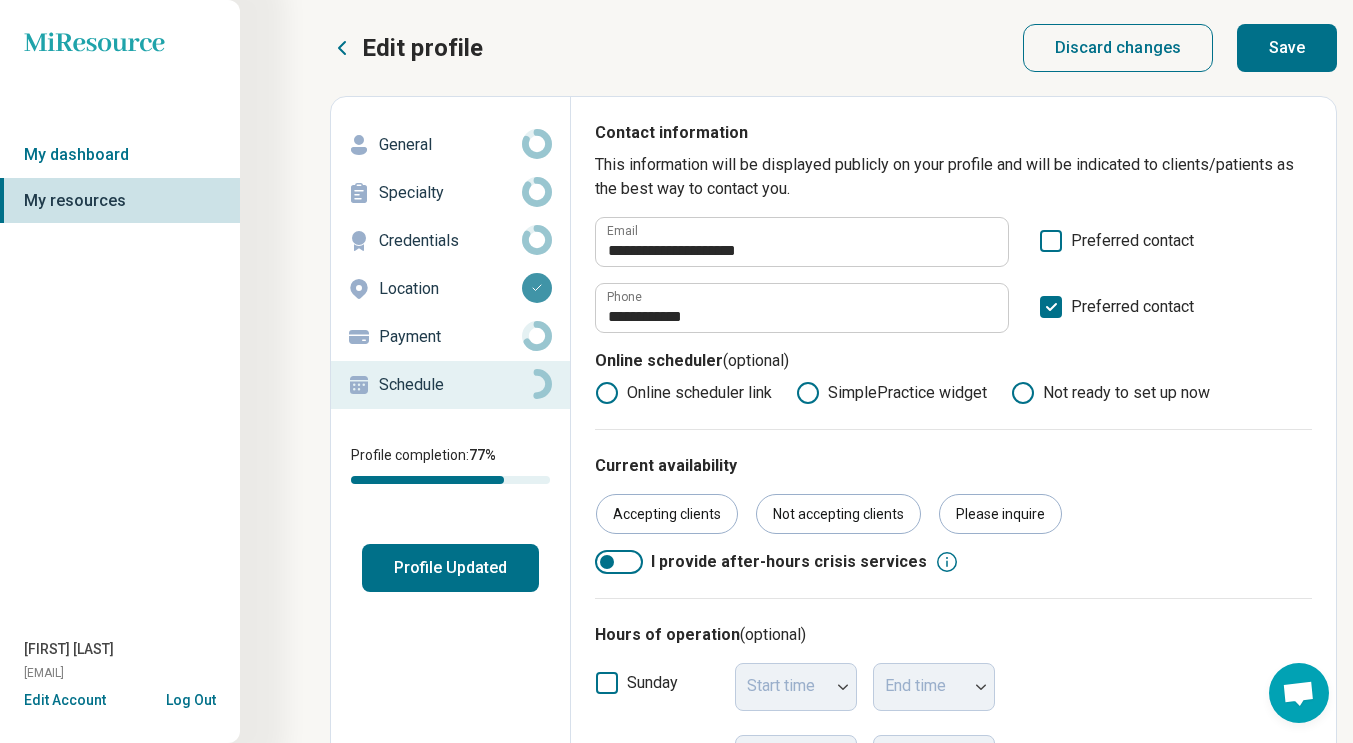 click on "**********" at bounding box center [953, 308] 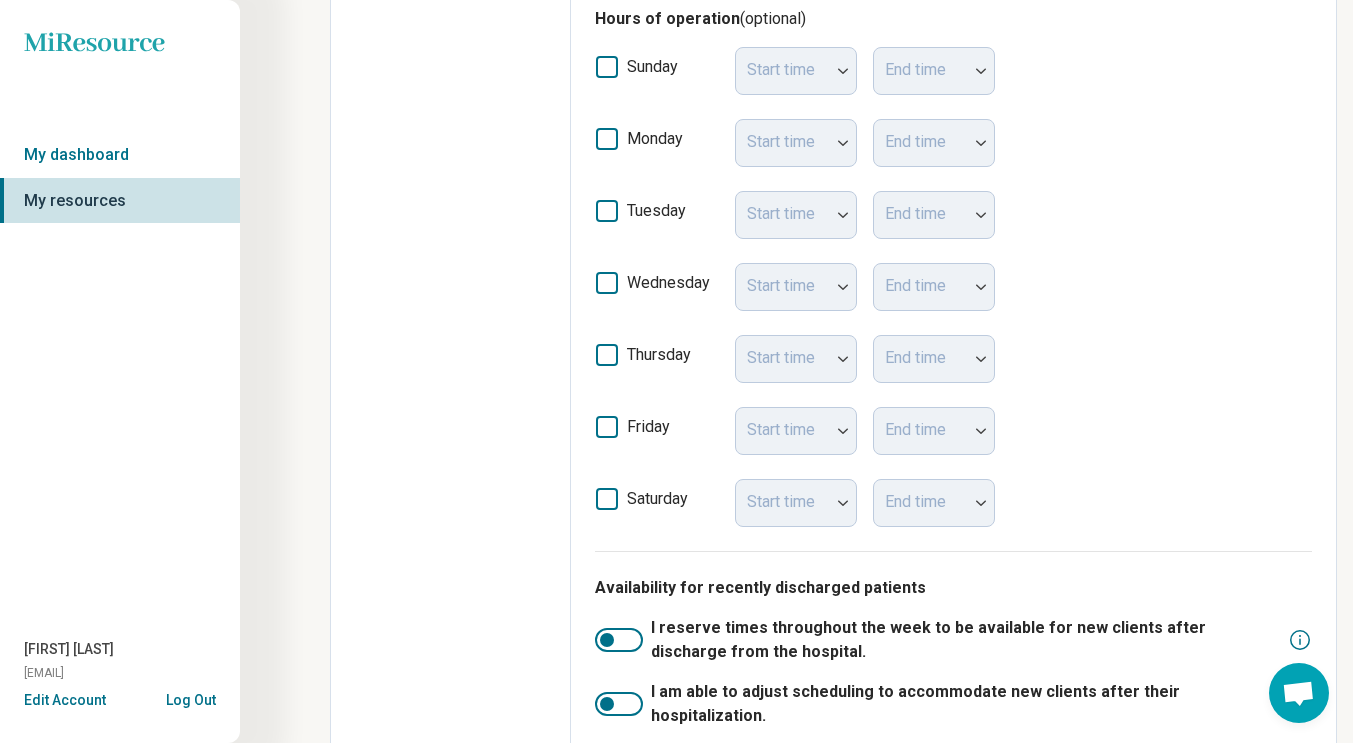 scroll, scrollTop: 482, scrollLeft: 0, axis: vertical 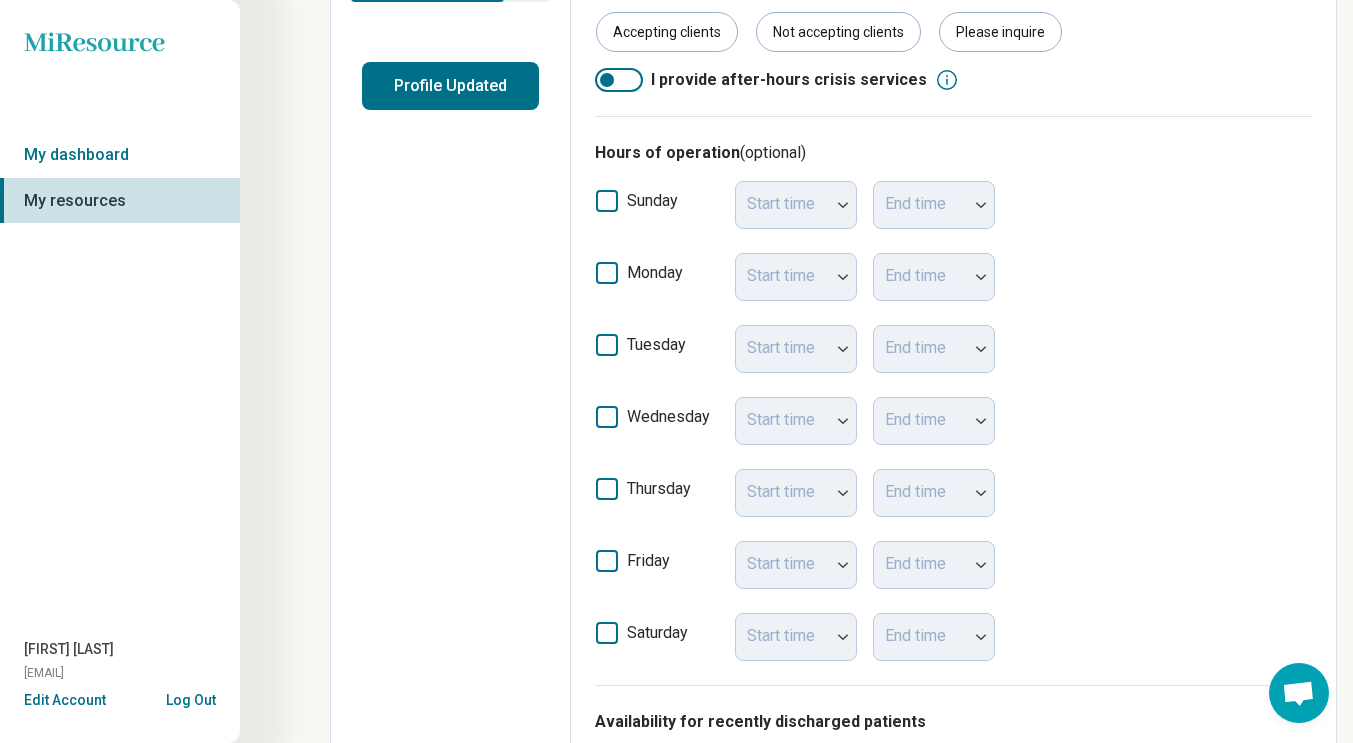 click 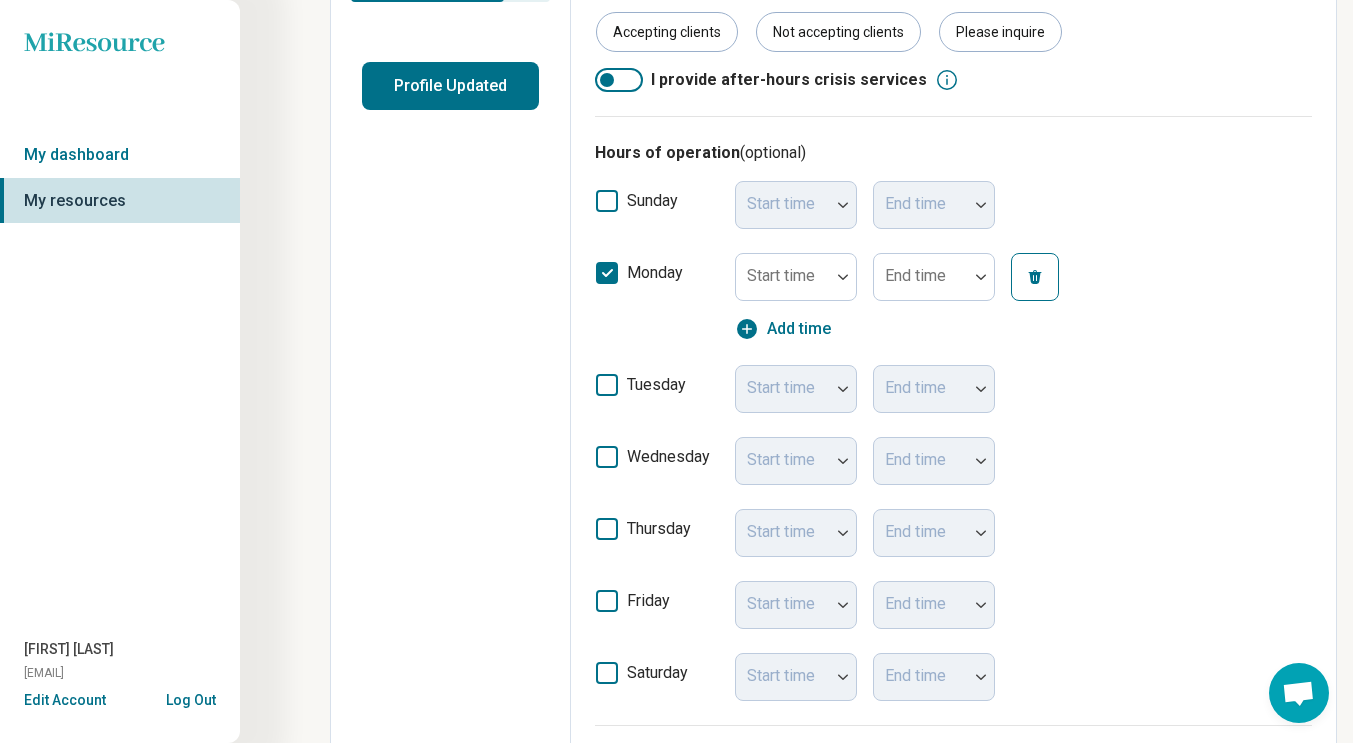scroll, scrollTop: 10, scrollLeft: 0, axis: vertical 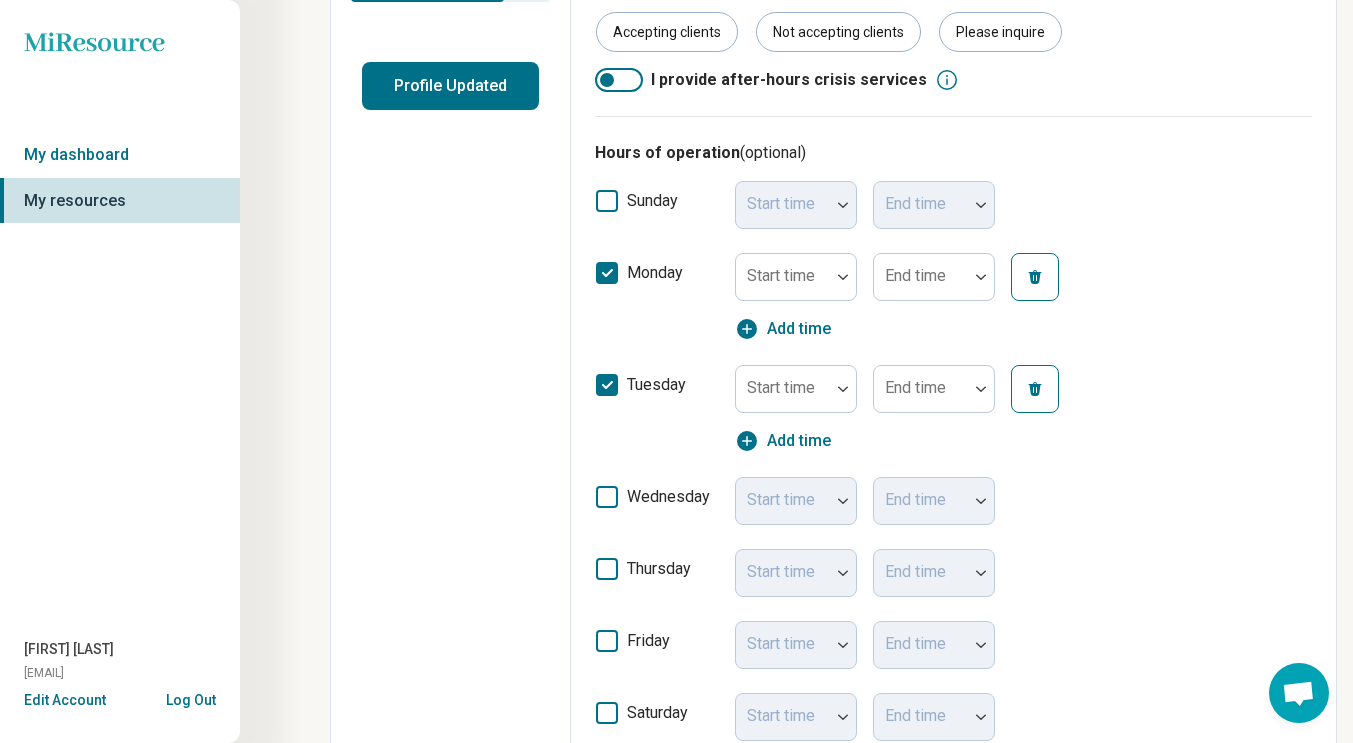 click 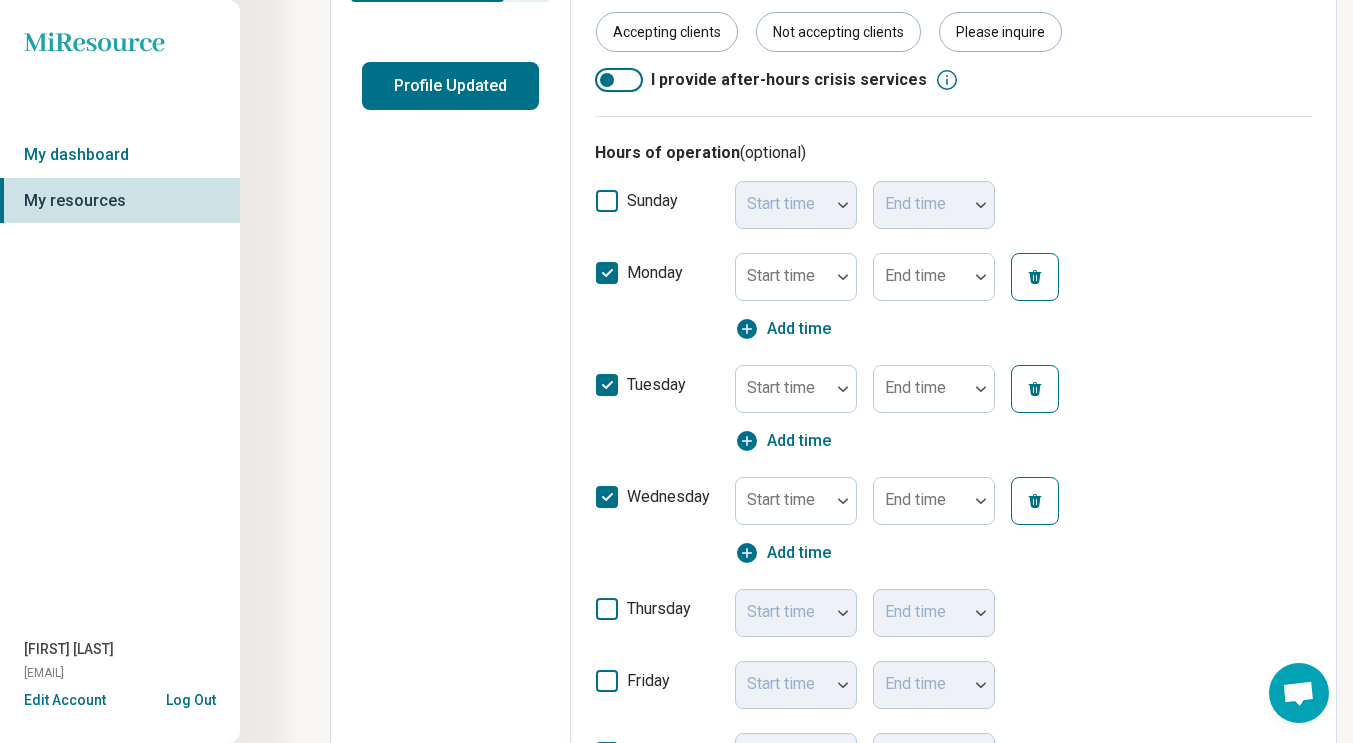 scroll, scrollTop: 10, scrollLeft: 0, axis: vertical 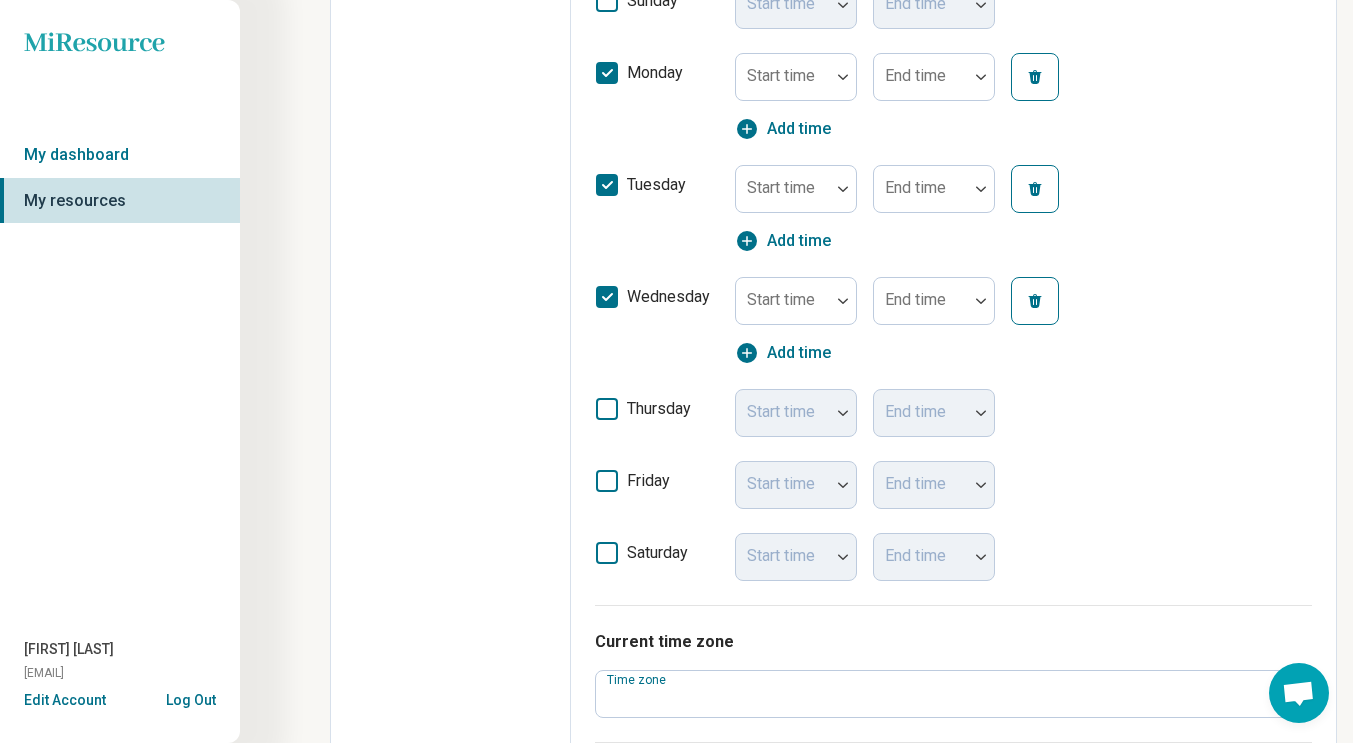 click 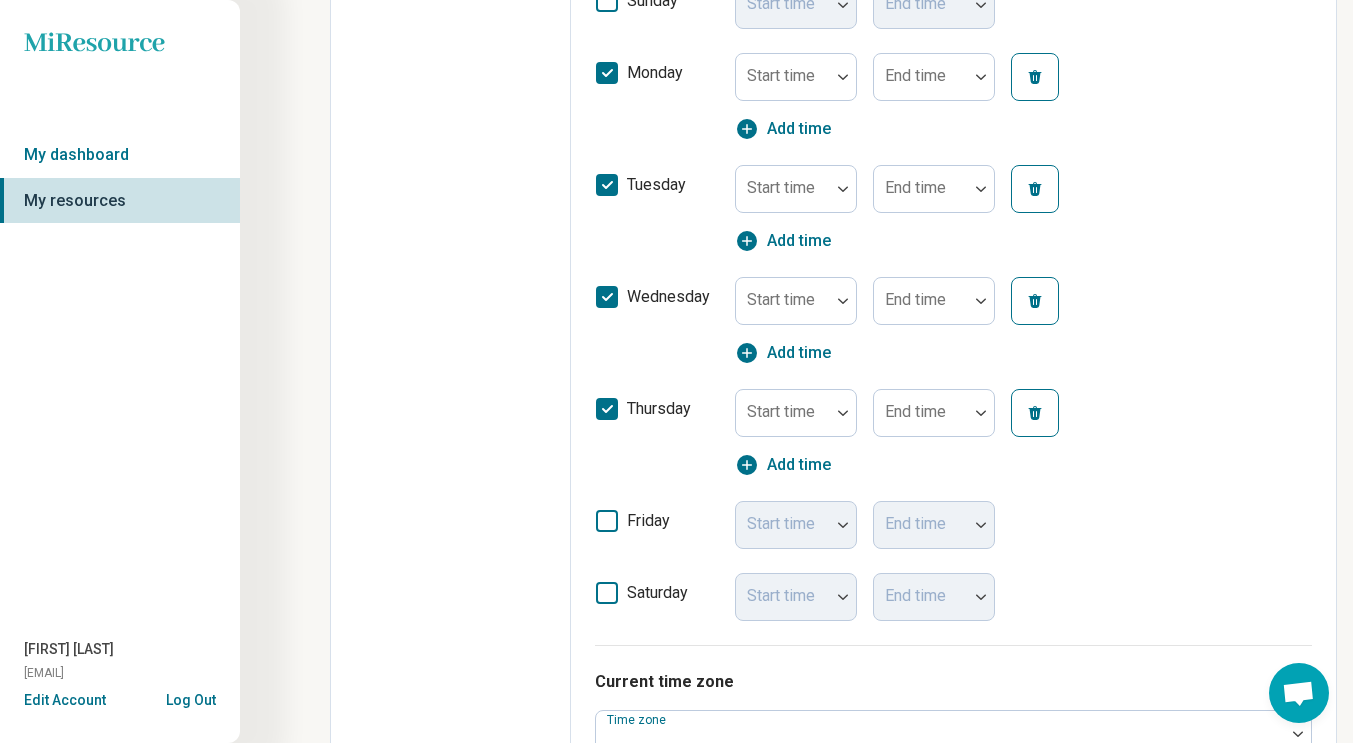 click 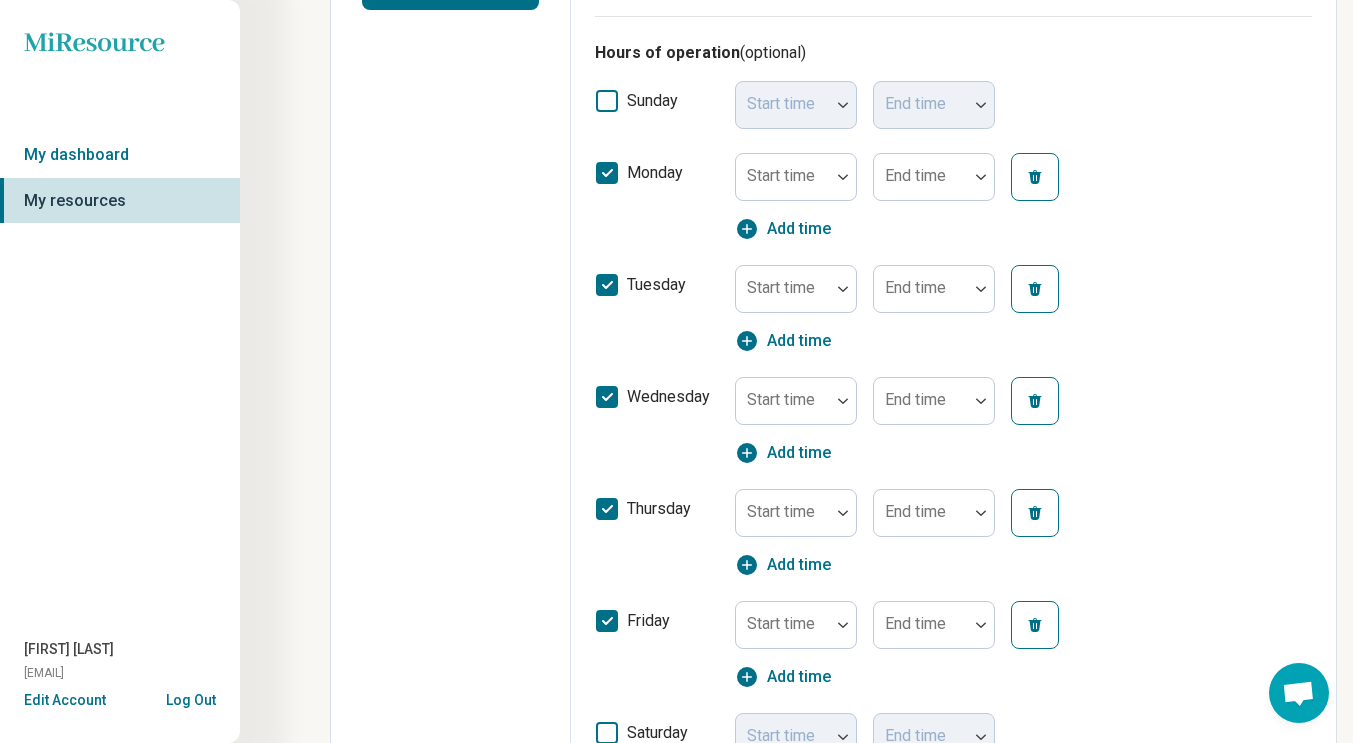 scroll, scrollTop: 482, scrollLeft: 0, axis: vertical 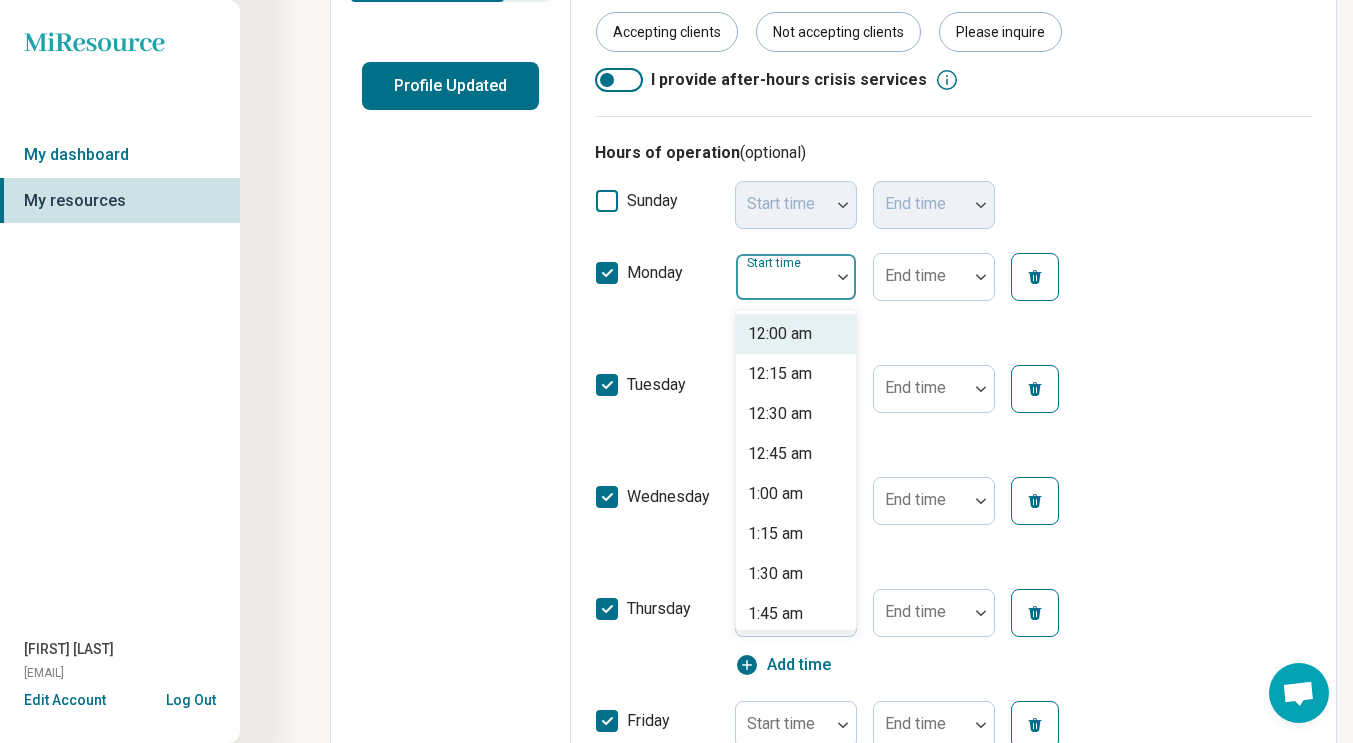 click at bounding box center [843, 277] 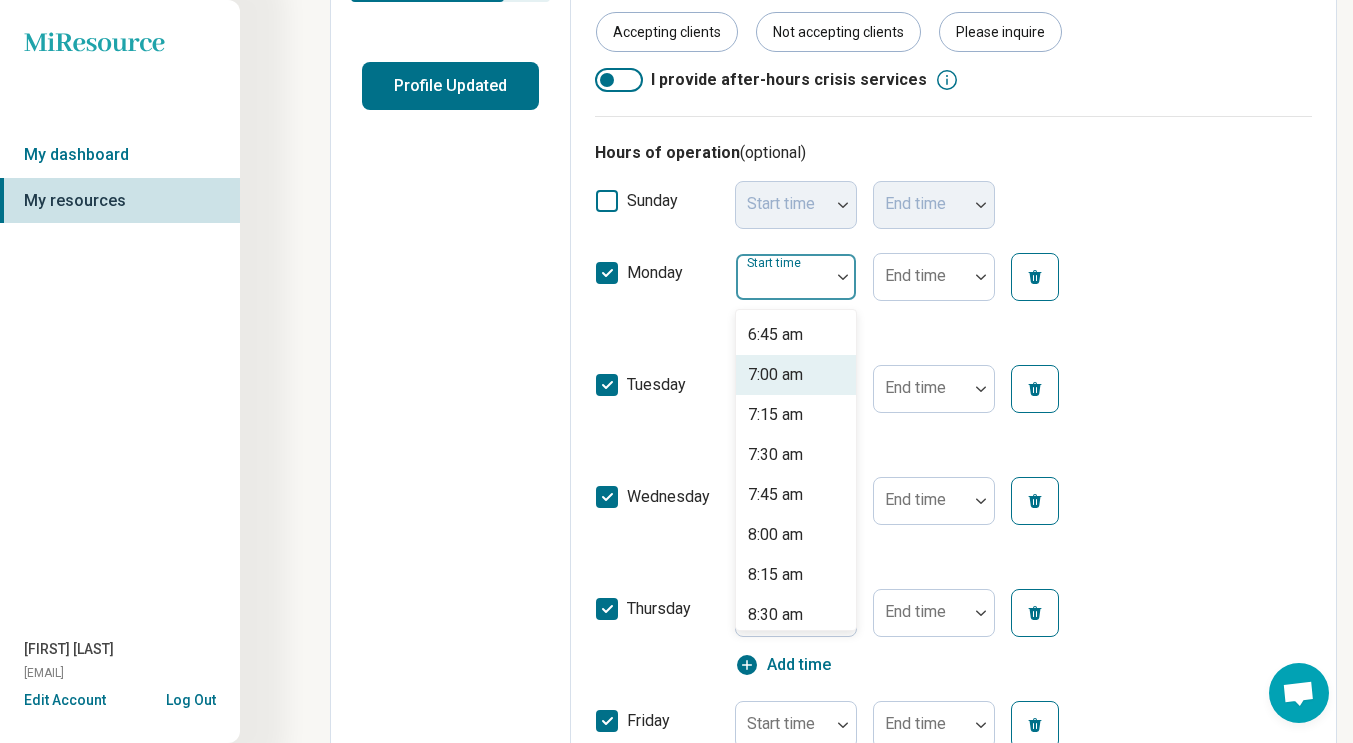 scroll, scrollTop: 1100, scrollLeft: 0, axis: vertical 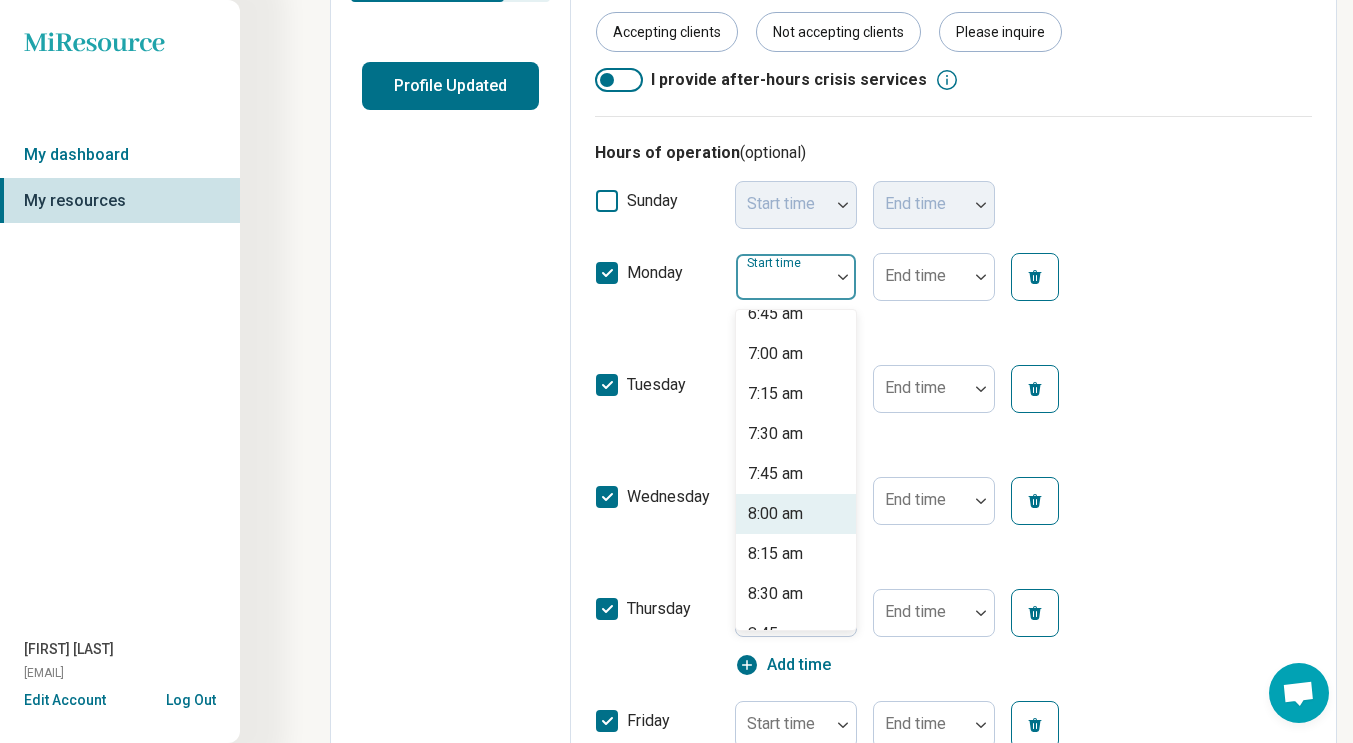 click on "8:00 am" at bounding box center [775, 514] 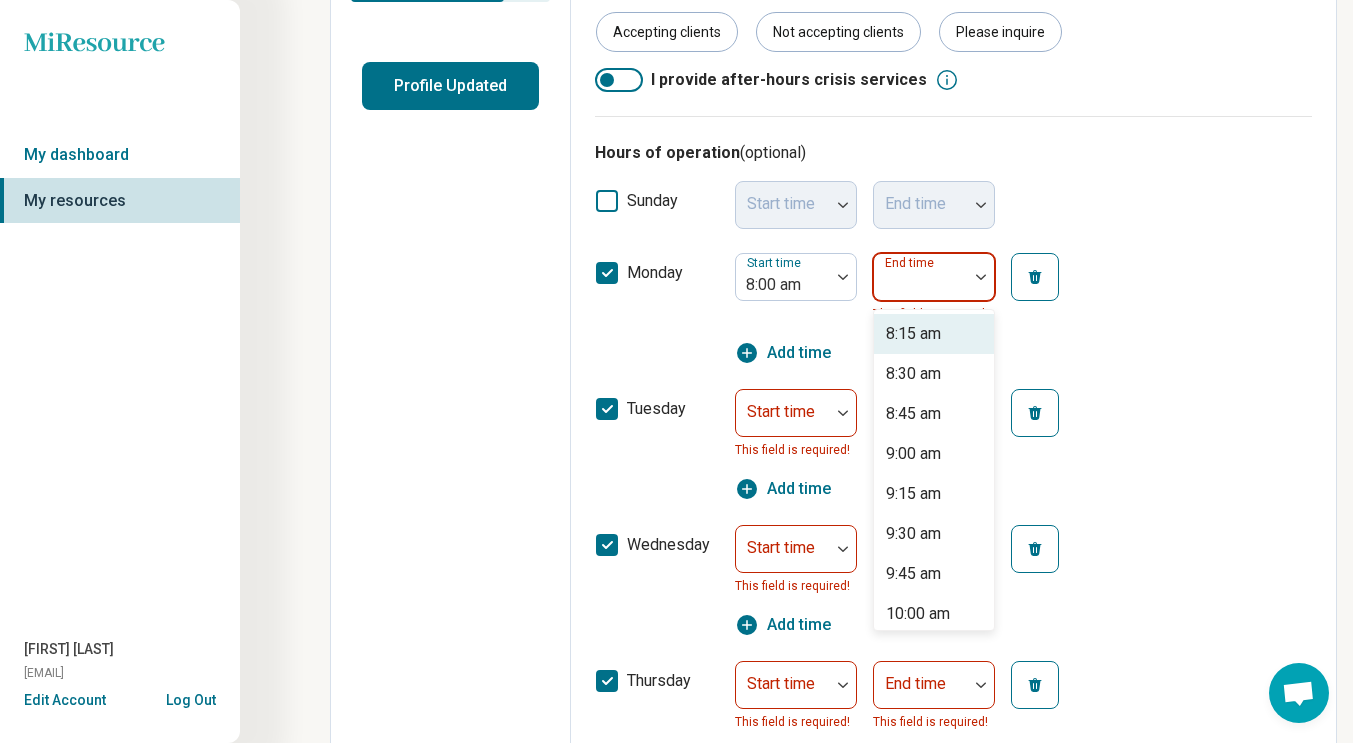 click at bounding box center (981, 277) 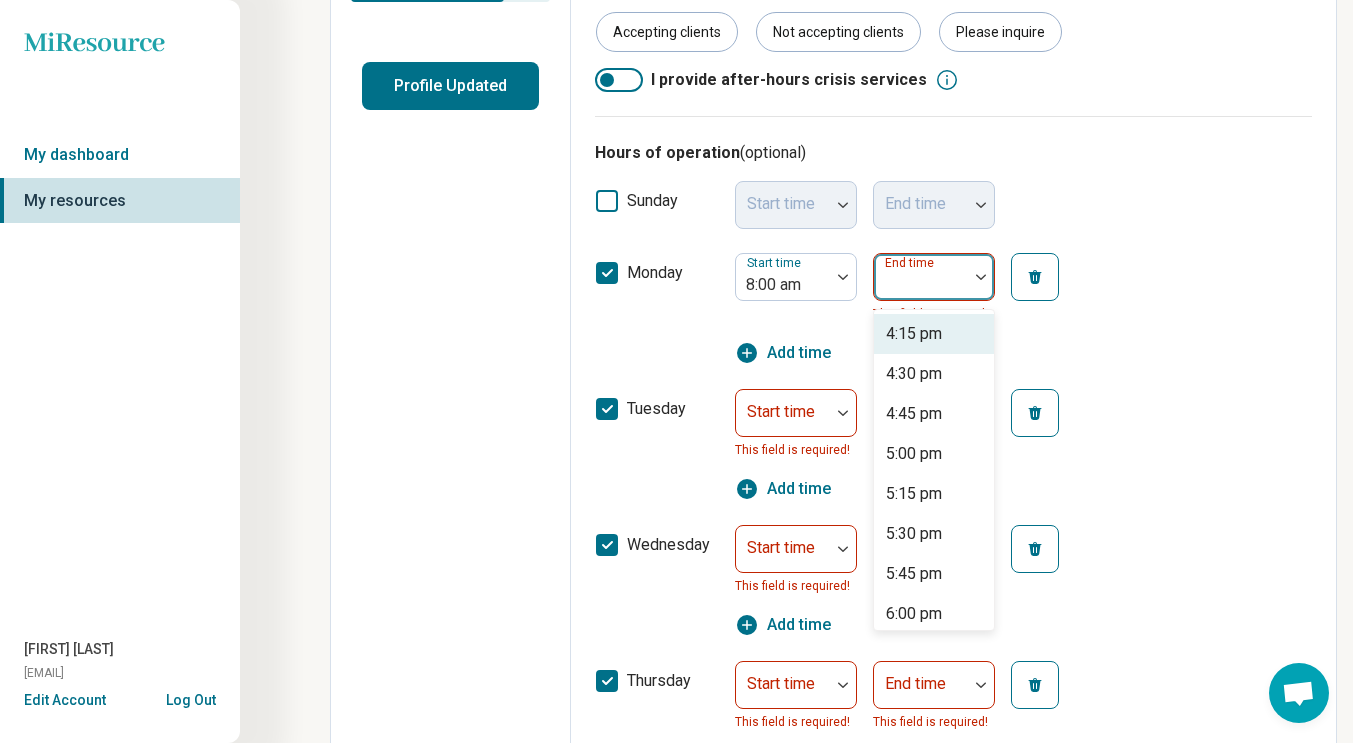 scroll, scrollTop: 1300, scrollLeft: 0, axis: vertical 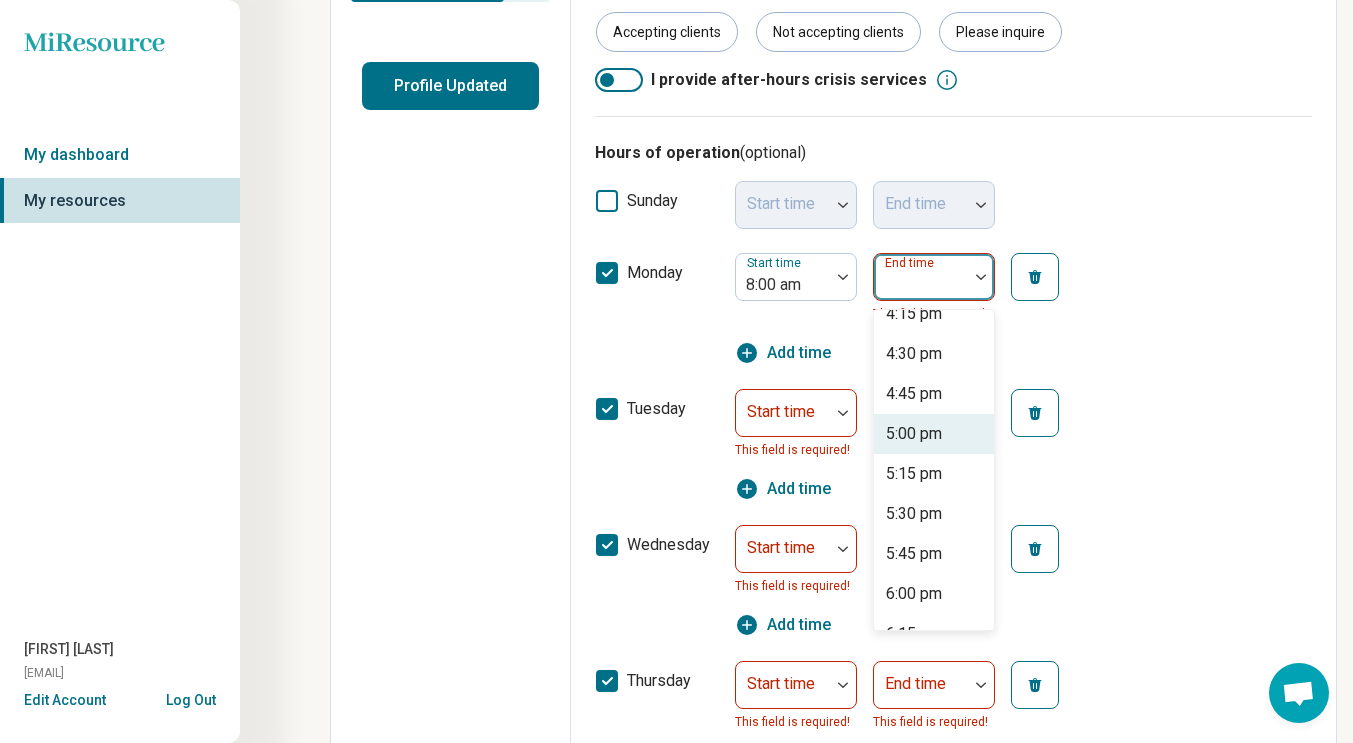 click on "5:00 pm" at bounding box center (914, 434) 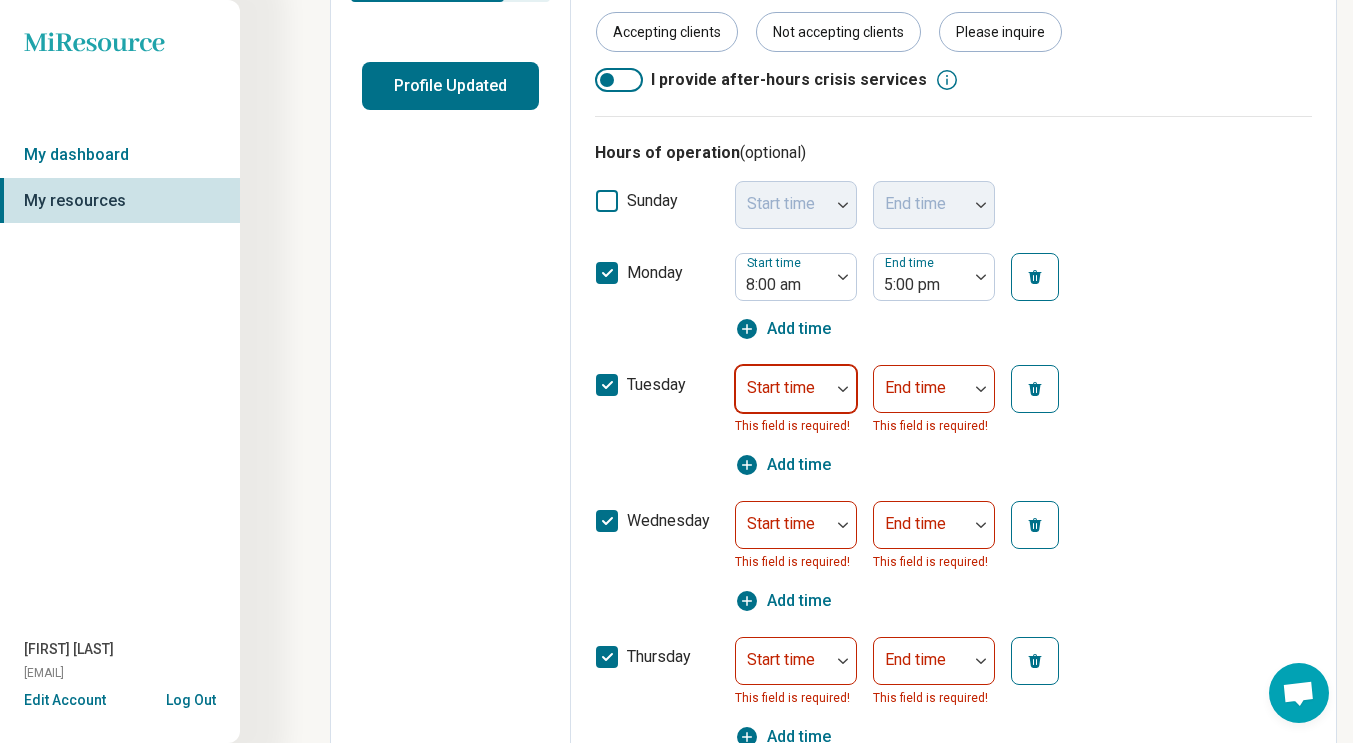 click at bounding box center (843, 389) 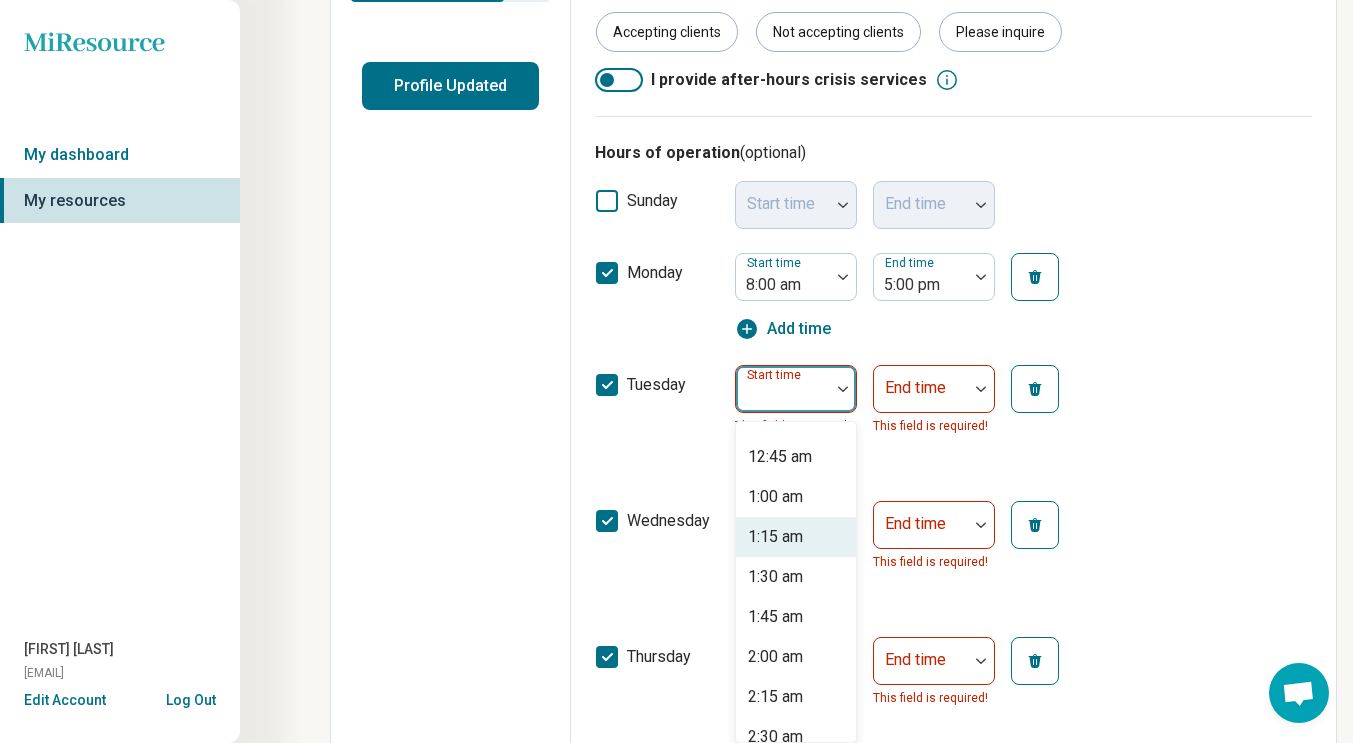 scroll, scrollTop: 200, scrollLeft: 0, axis: vertical 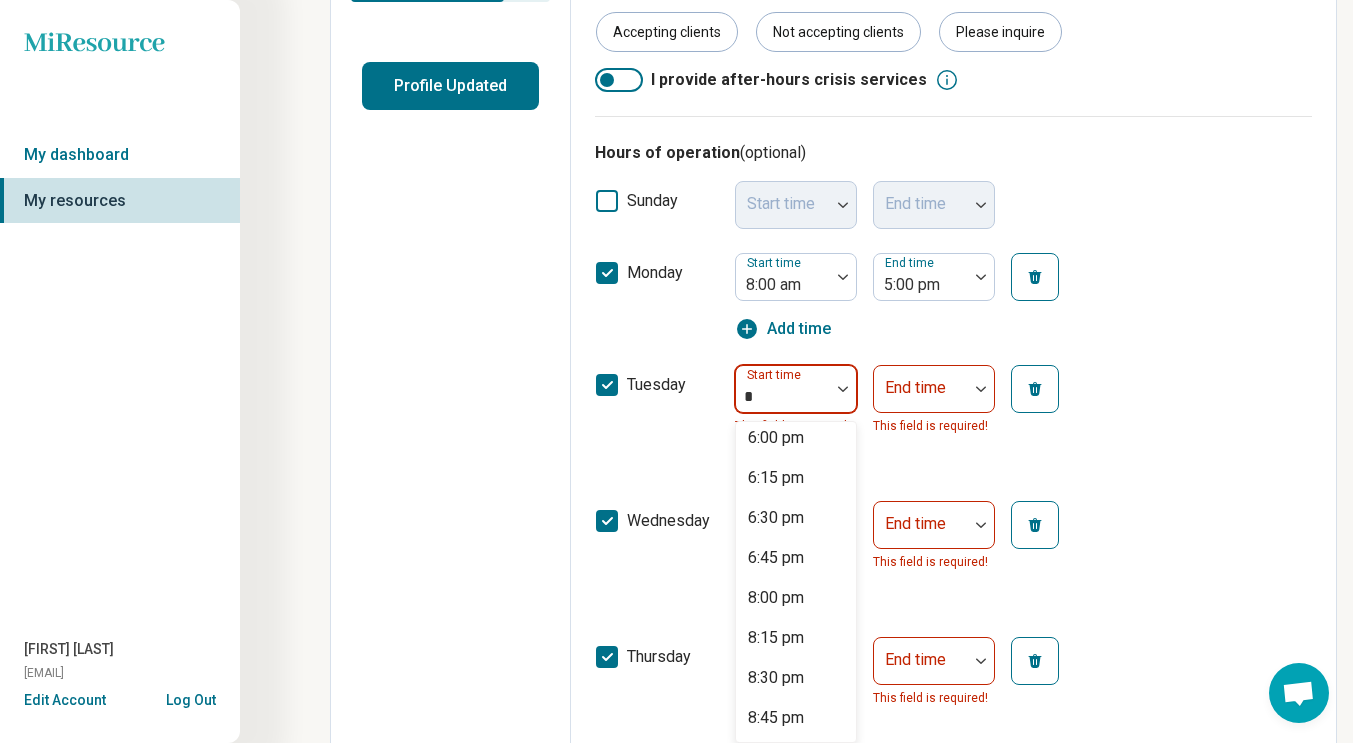 type on "*" 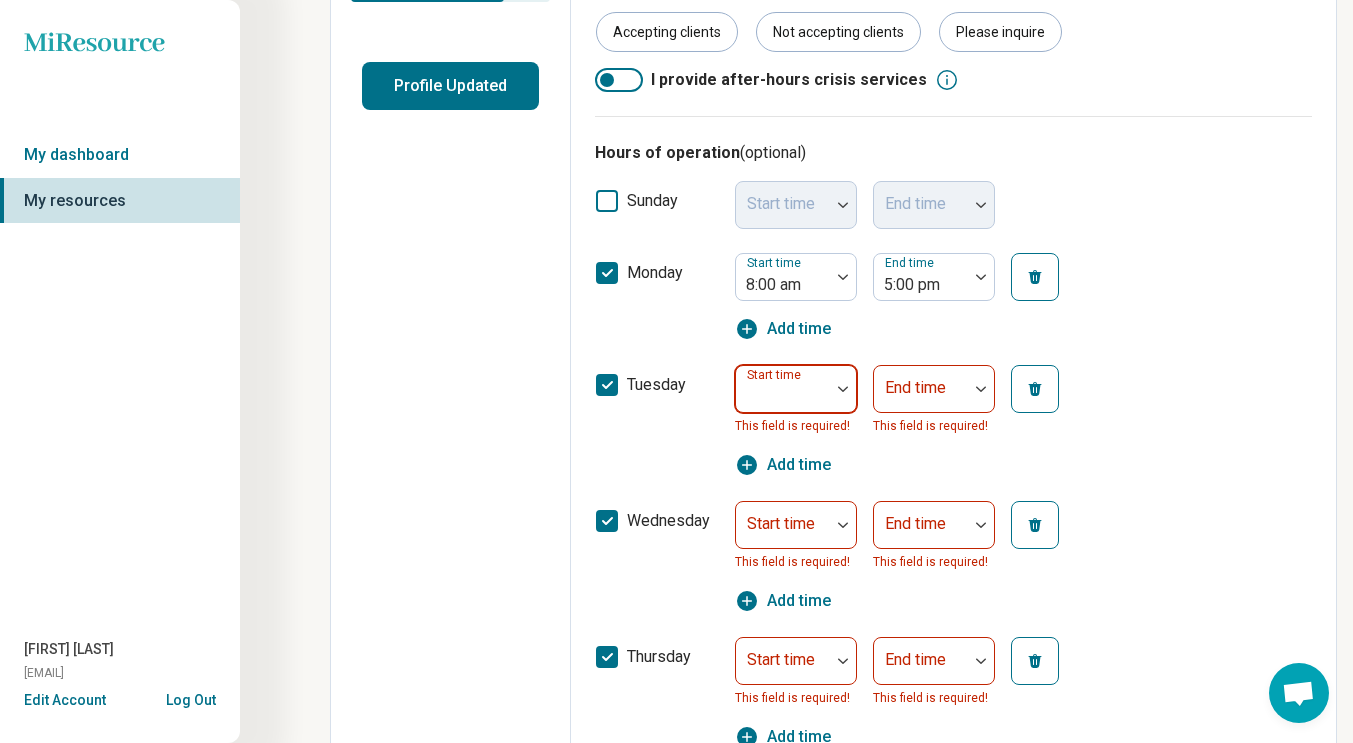 click at bounding box center (843, 389) 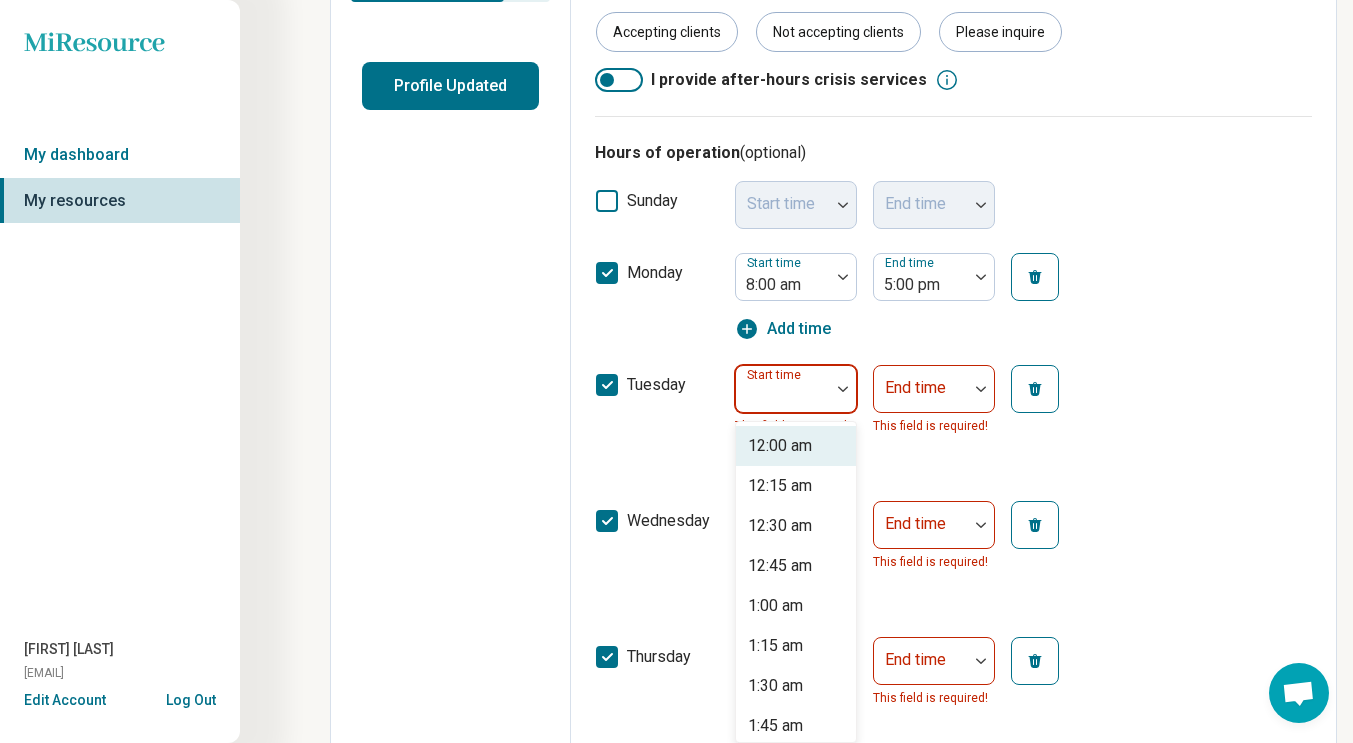 click at bounding box center (843, 389) 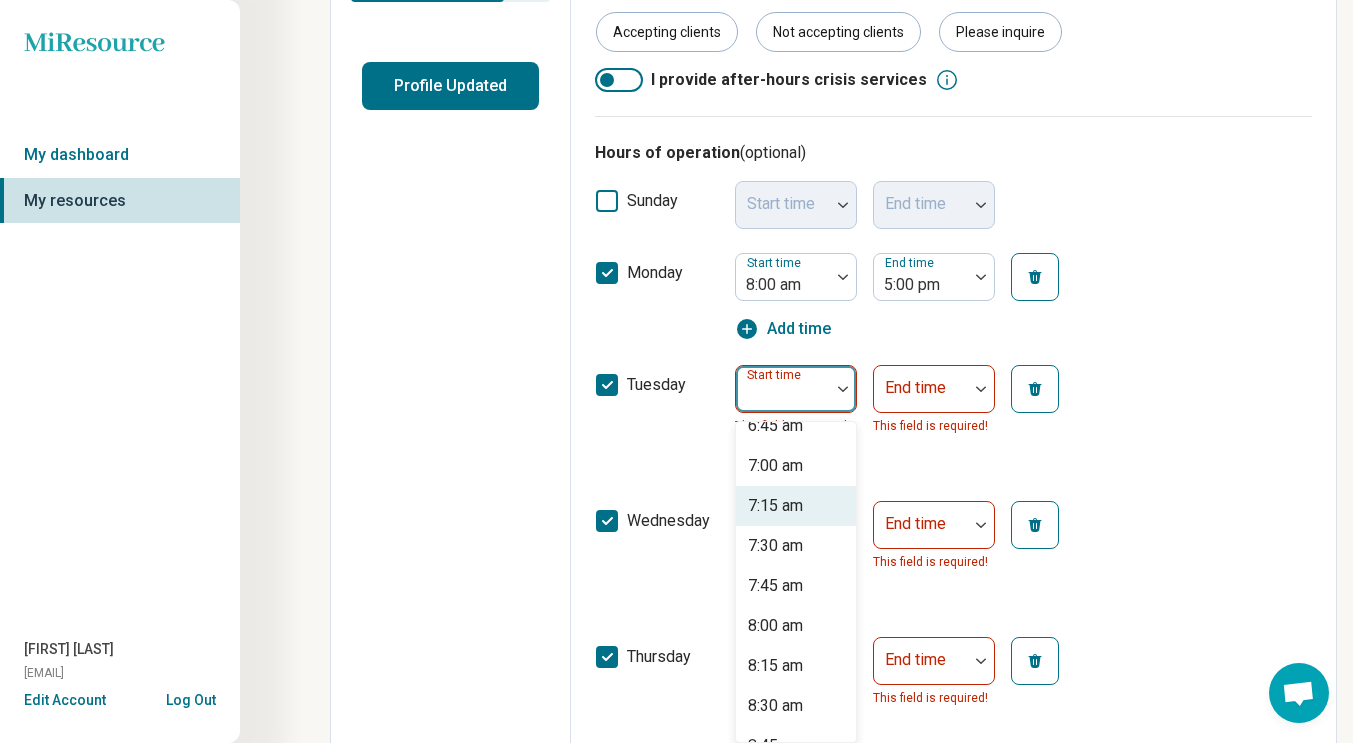 scroll, scrollTop: 1200, scrollLeft: 0, axis: vertical 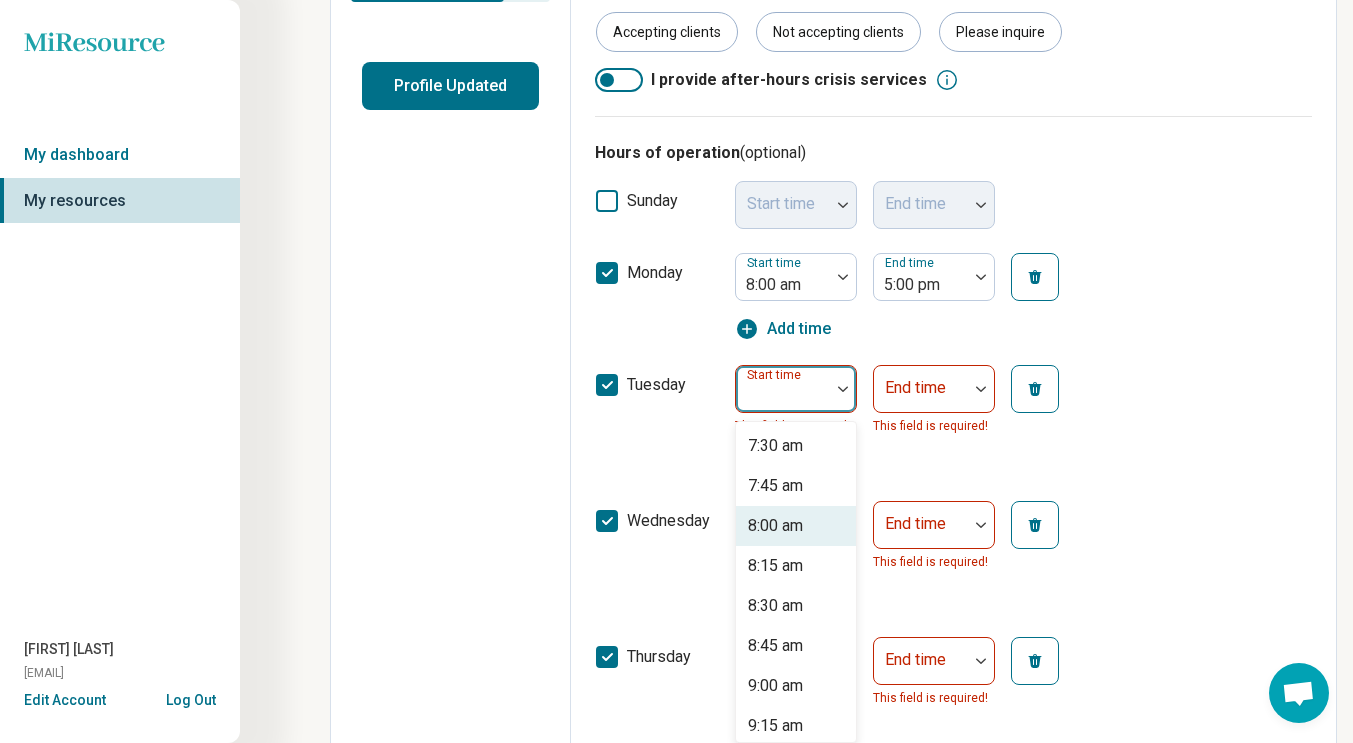 click on "8:00 am" at bounding box center [796, 526] 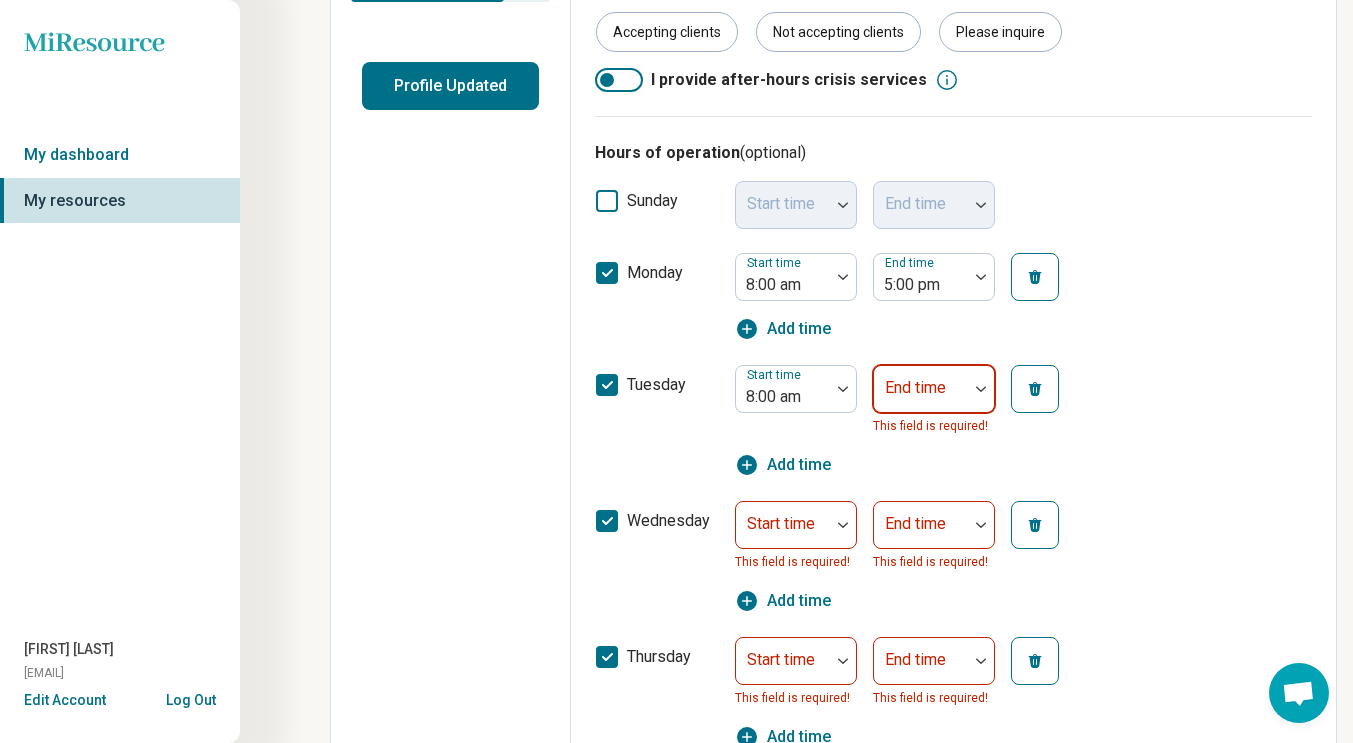 click at bounding box center [921, 389] 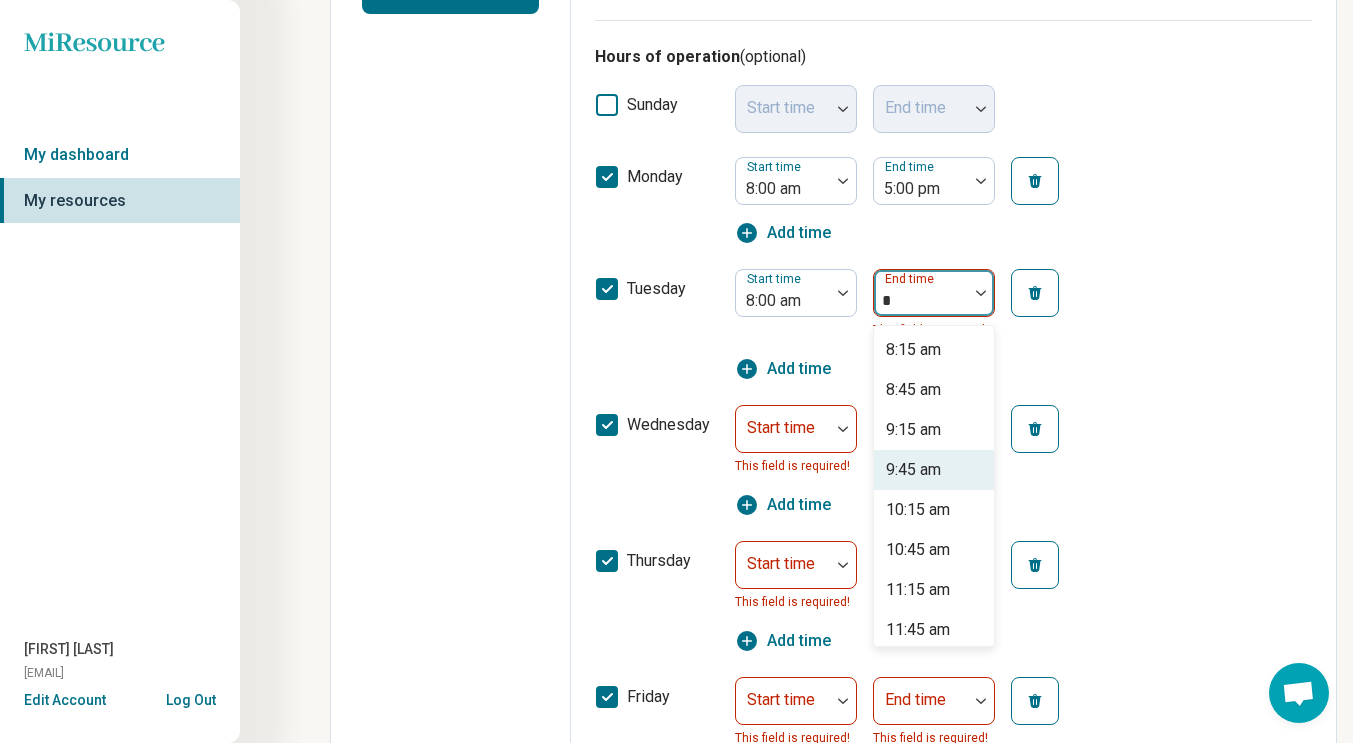 scroll, scrollTop: 582, scrollLeft: 0, axis: vertical 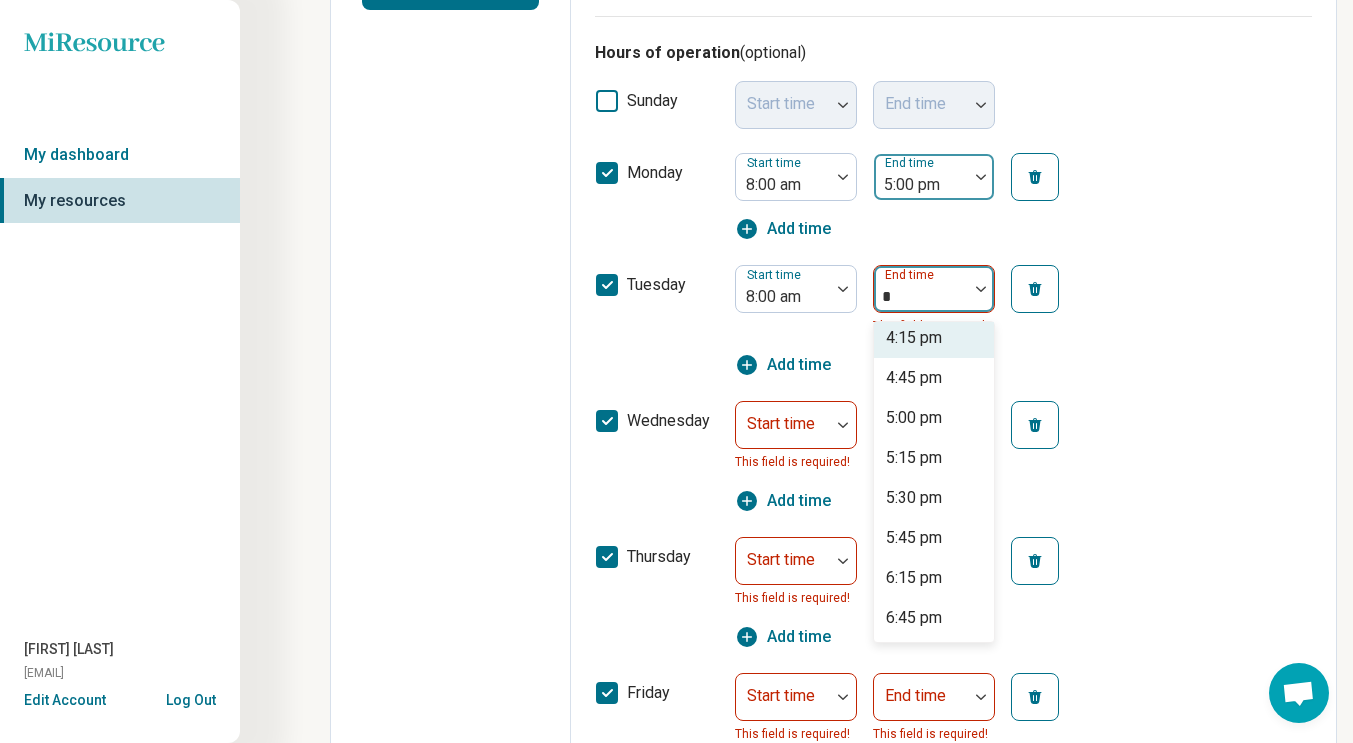 type on "*" 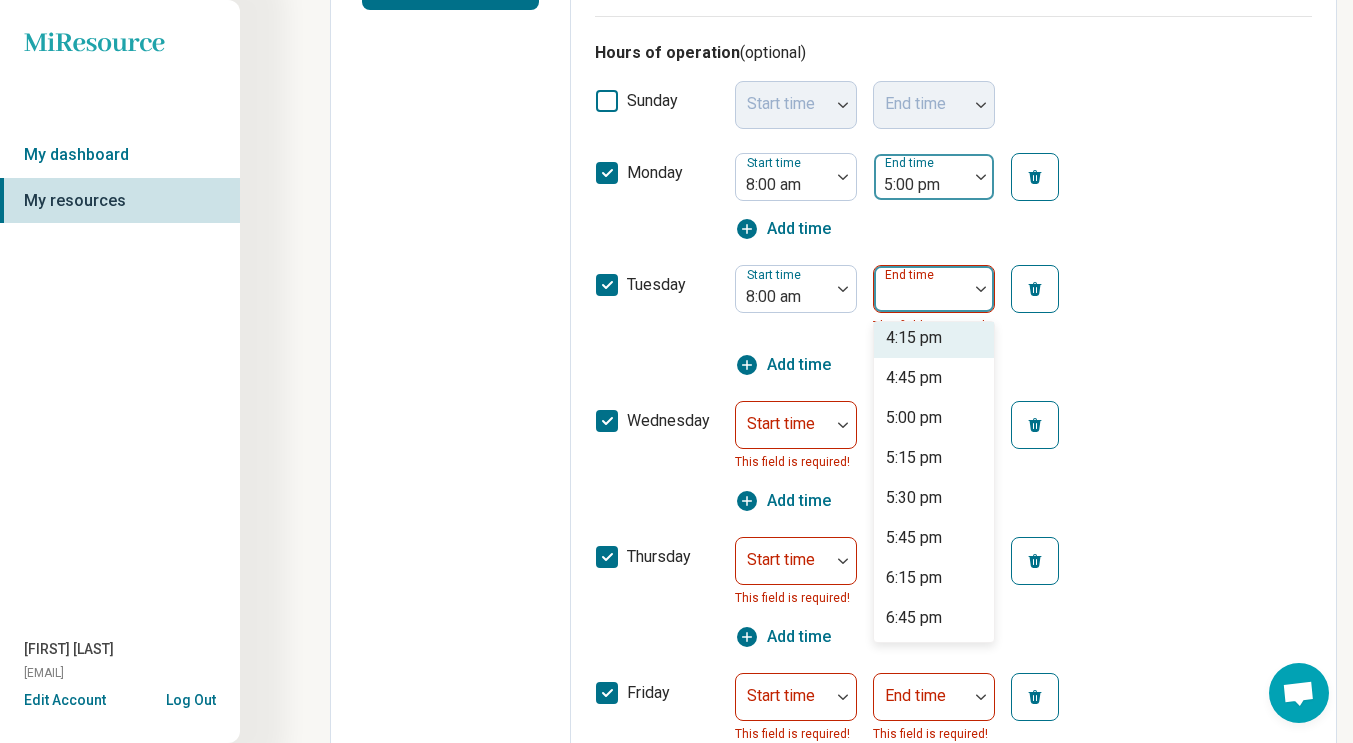 click at bounding box center [981, 177] 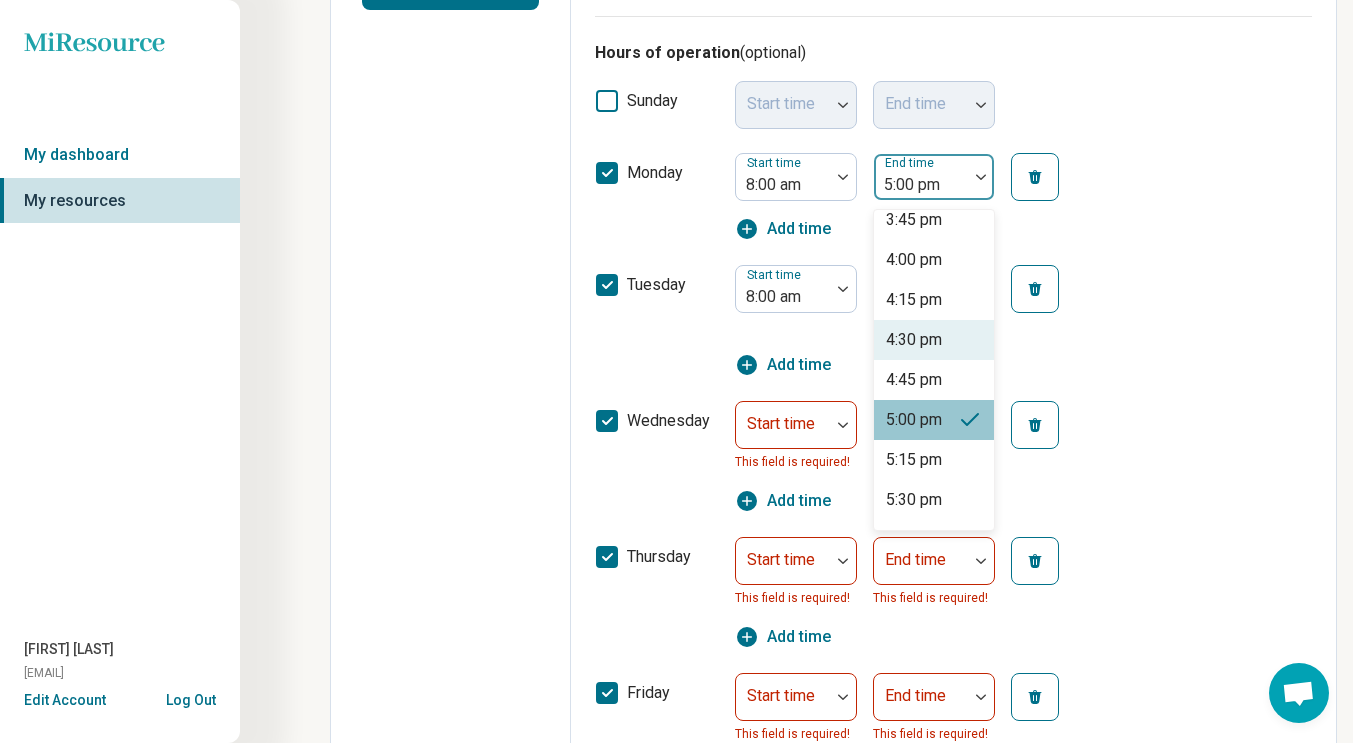 scroll, scrollTop: 1337, scrollLeft: 0, axis: vertical 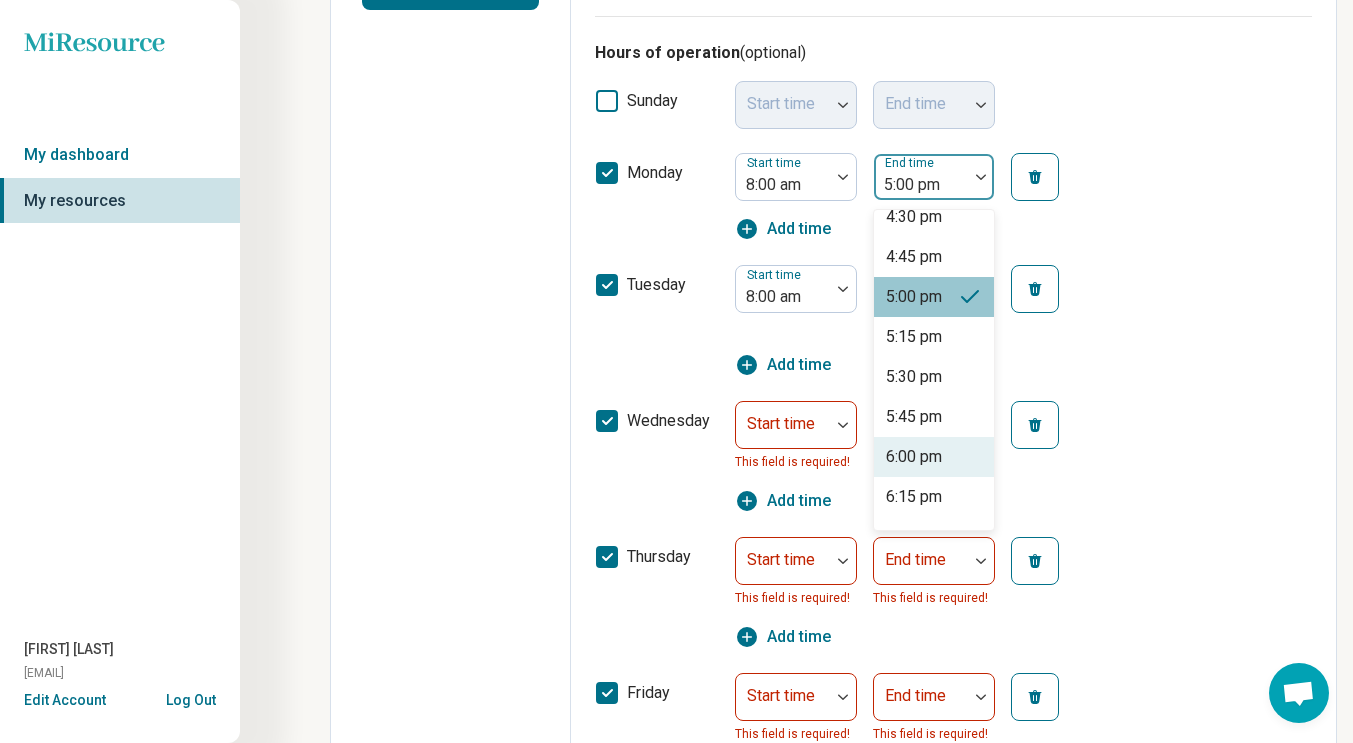 click on "6:00 pm" at bounding box center (934, 457) 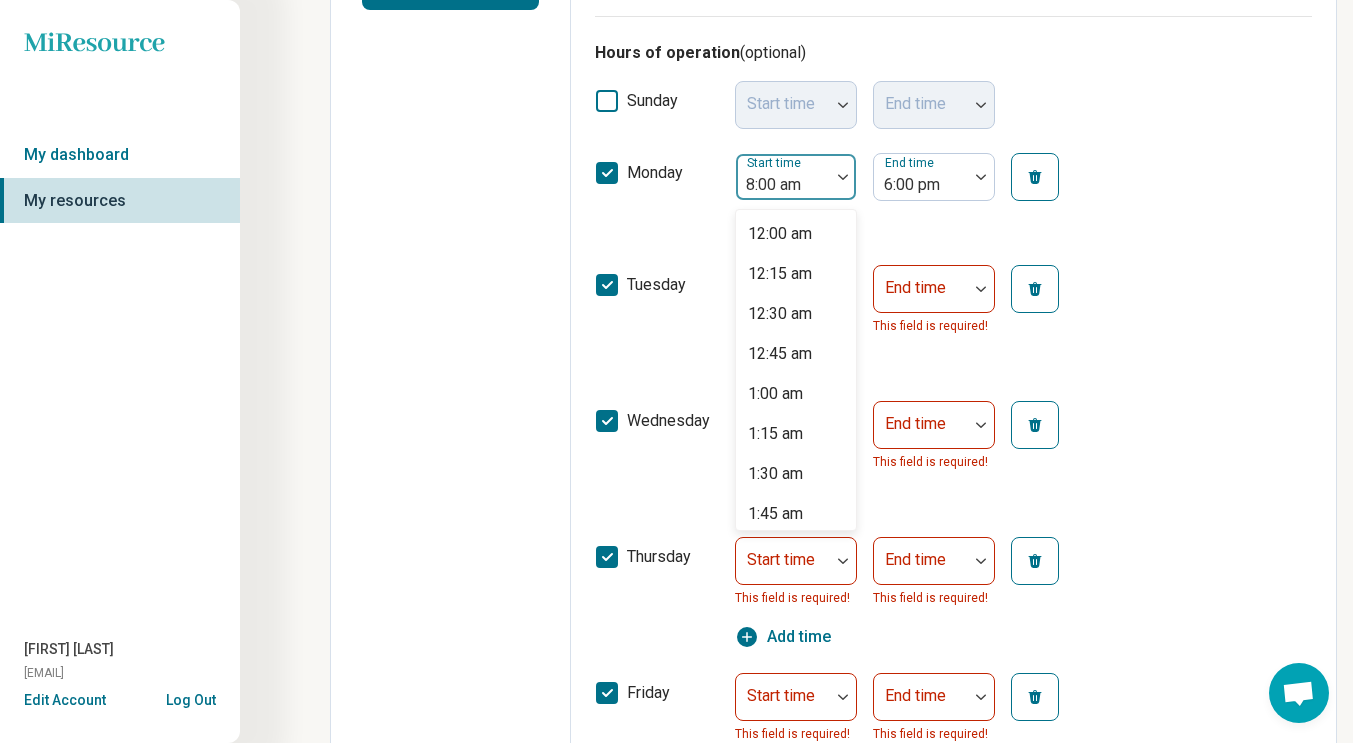 click at bounding box center [843, 177] 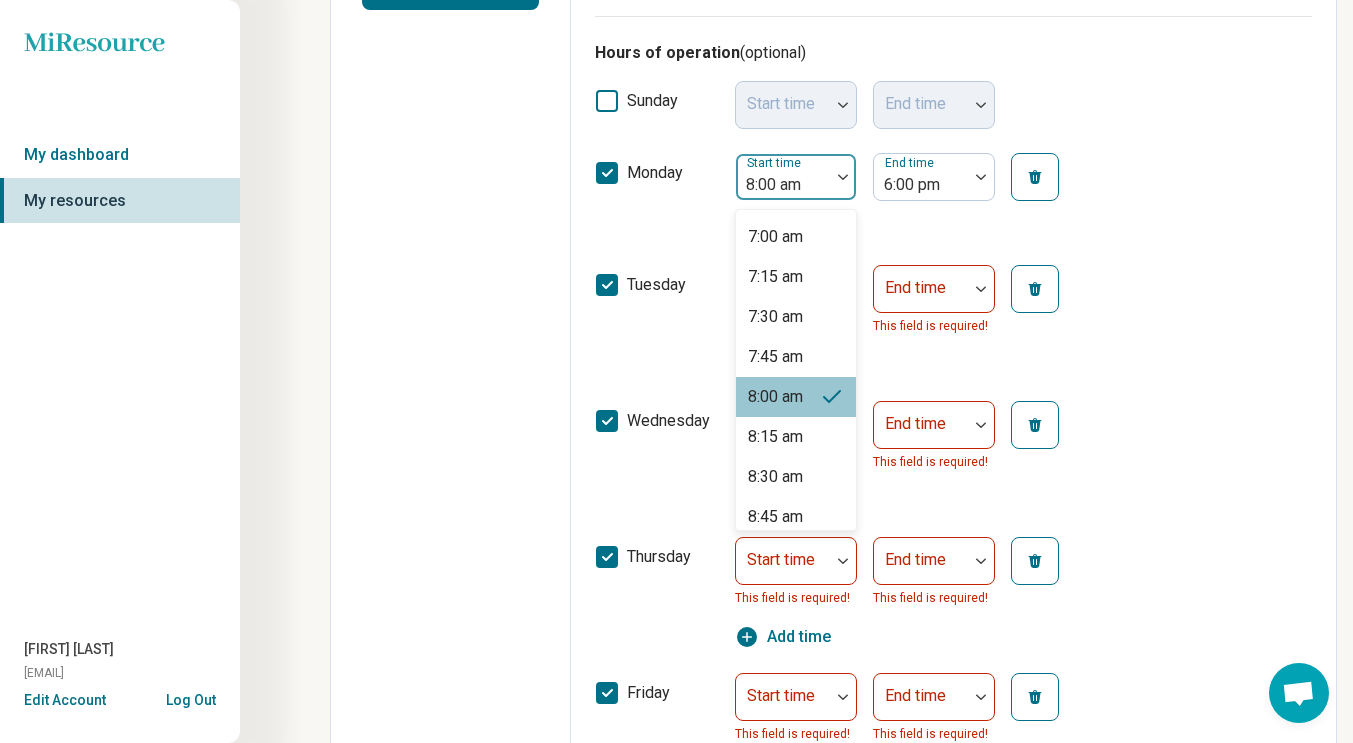 scroll, scrollTop: 1317, scrollLeft: 0, axis: vertical 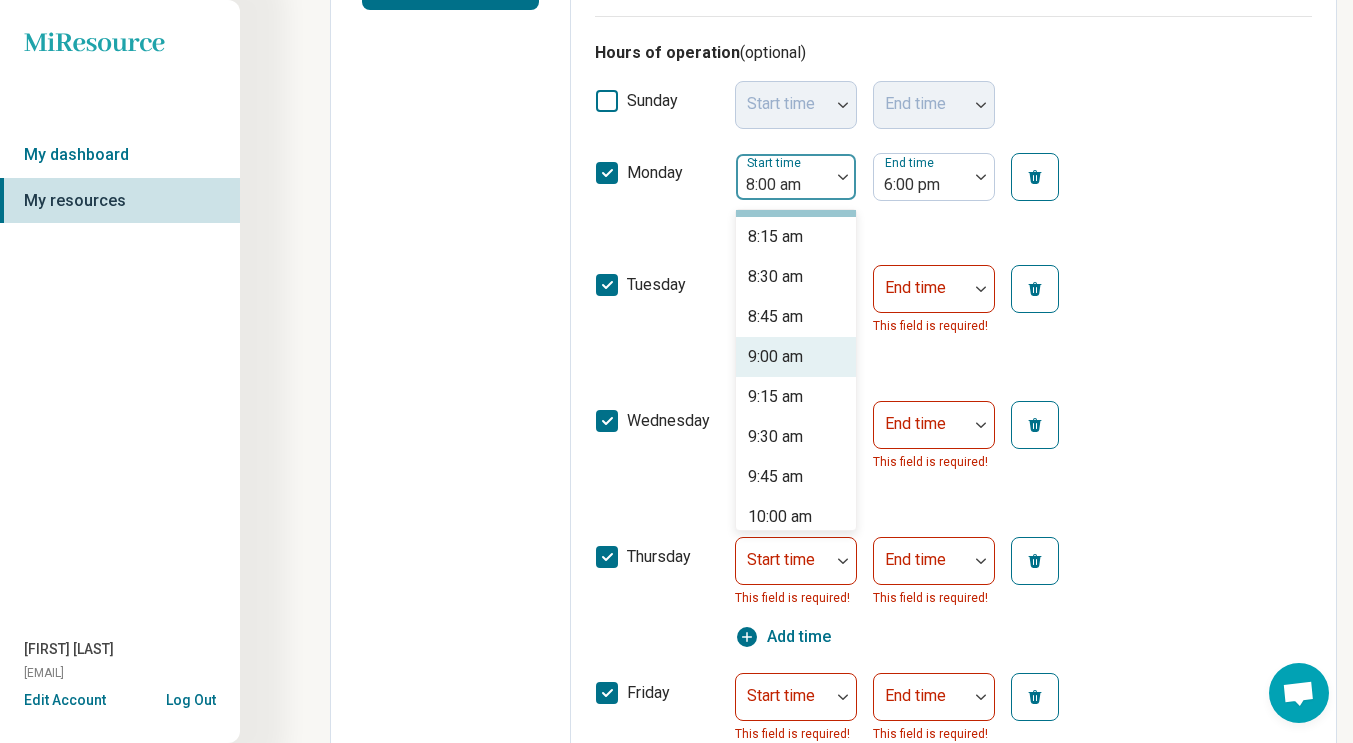click on "9:00 am" at bounding box center [775, 357] 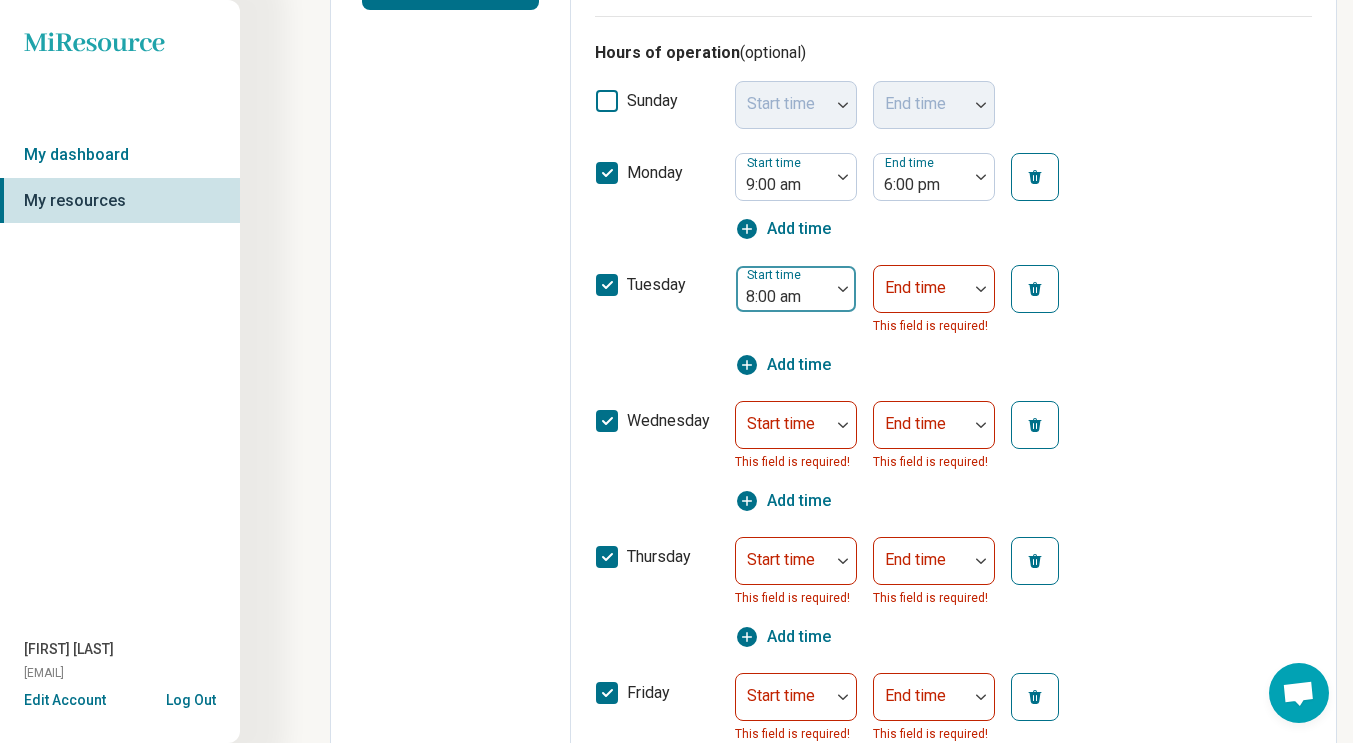 click at bounding box center [843, 289] 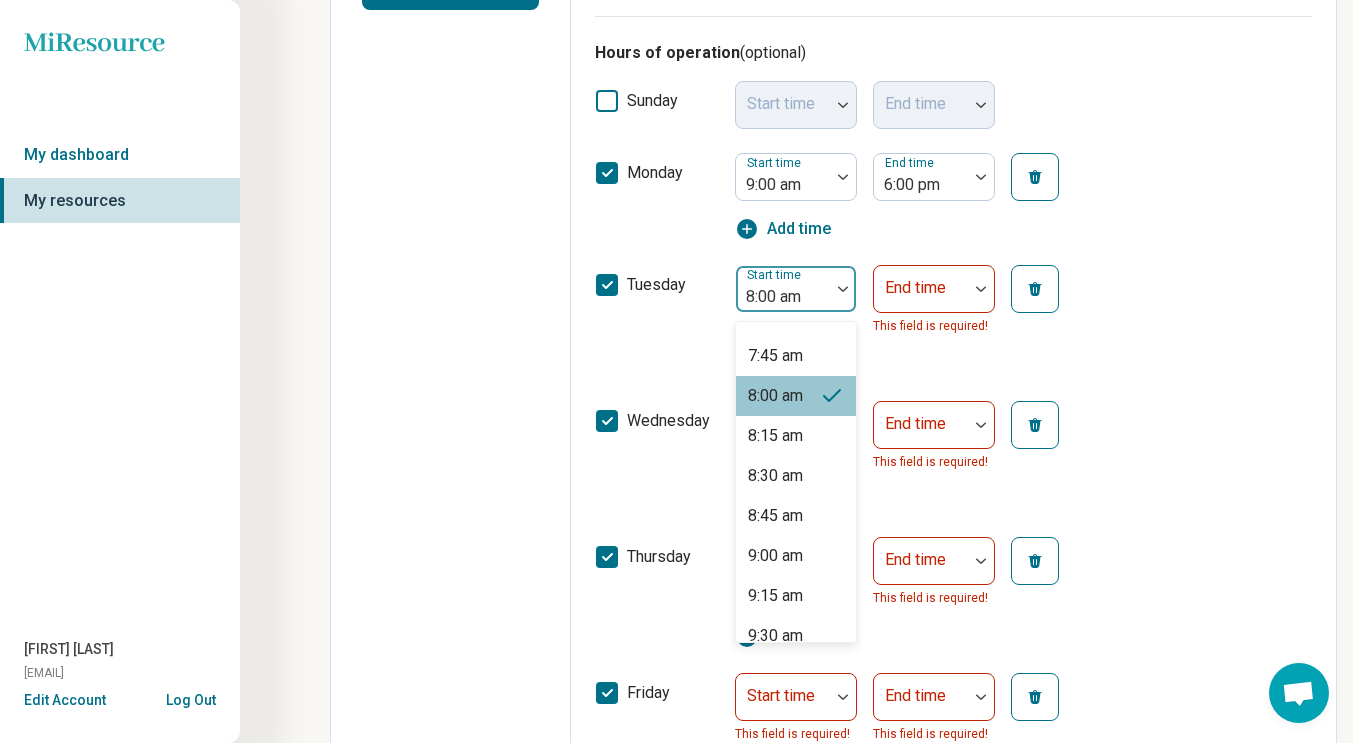 scroll, scrollTop: 1317, scrollLeft: 0, axis: vertical 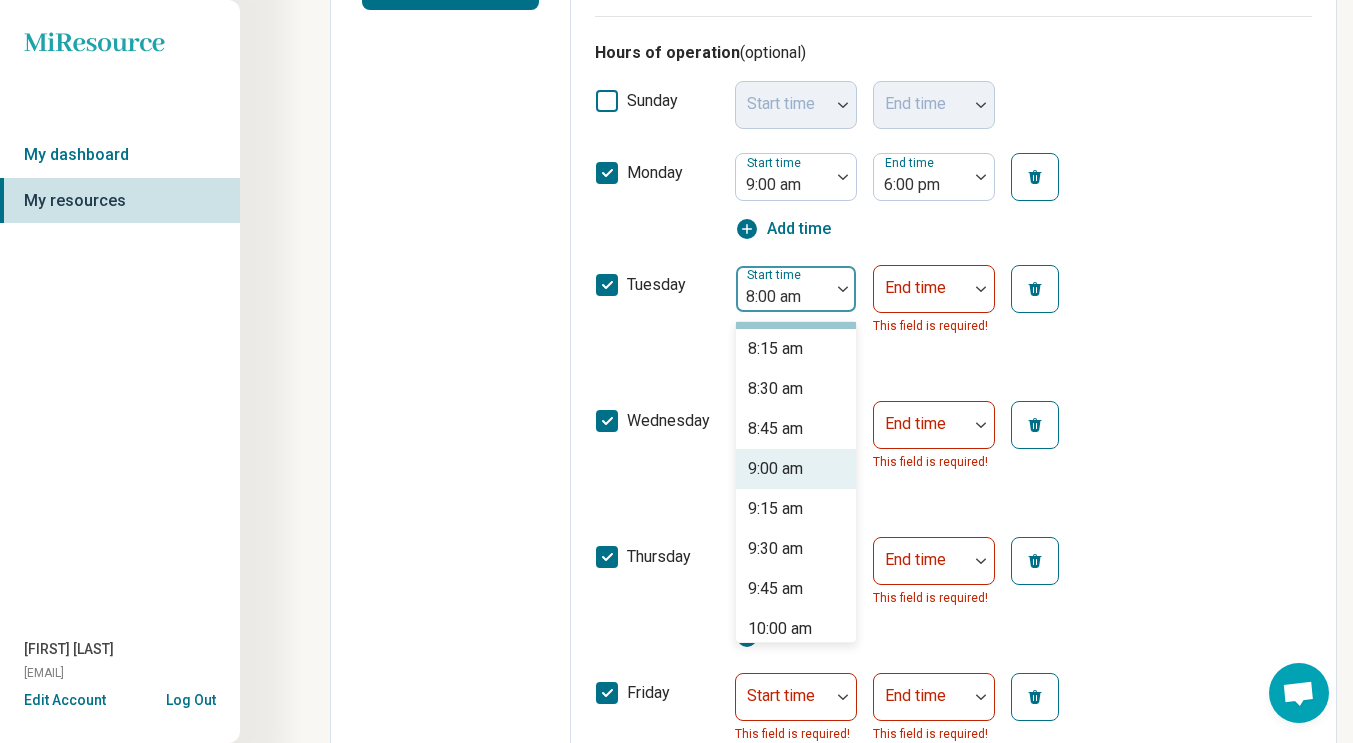 click on "9:00 am" at bounding box center [775, 469] 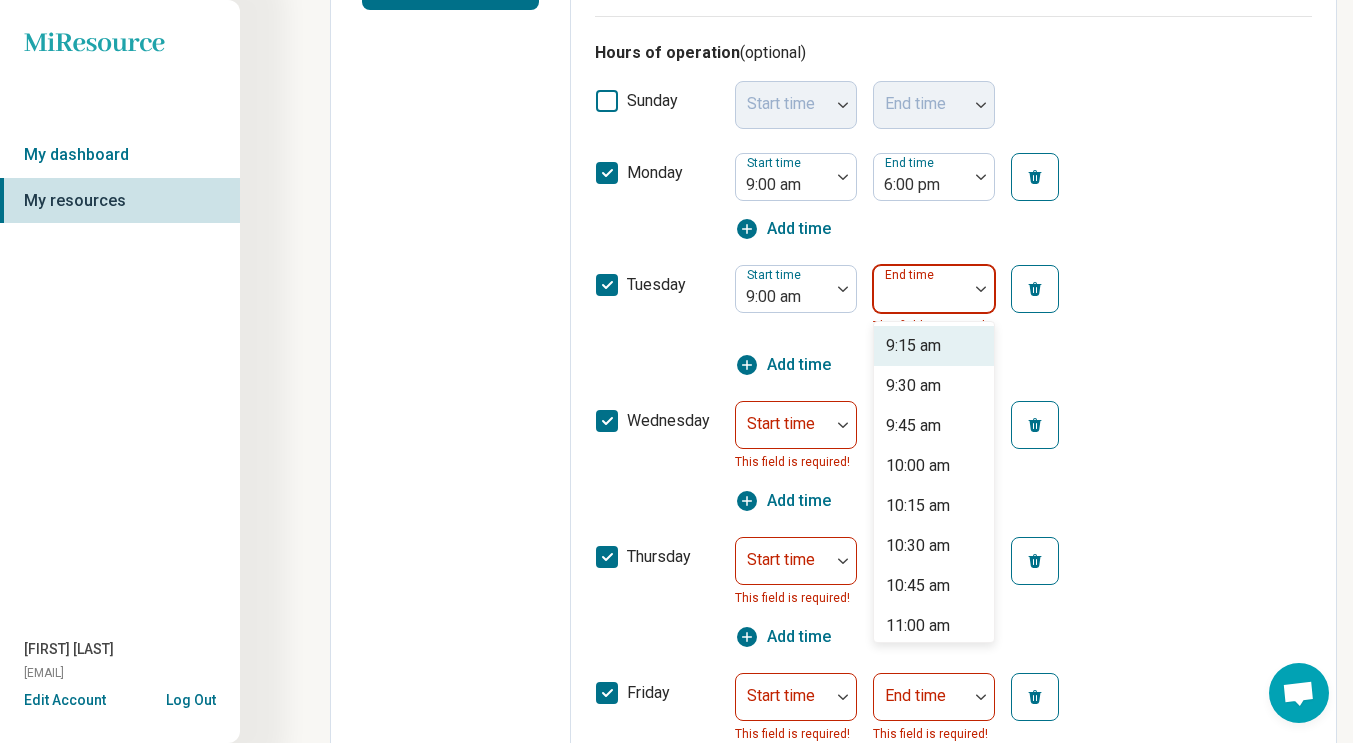 click at bounding box center (981, 289) 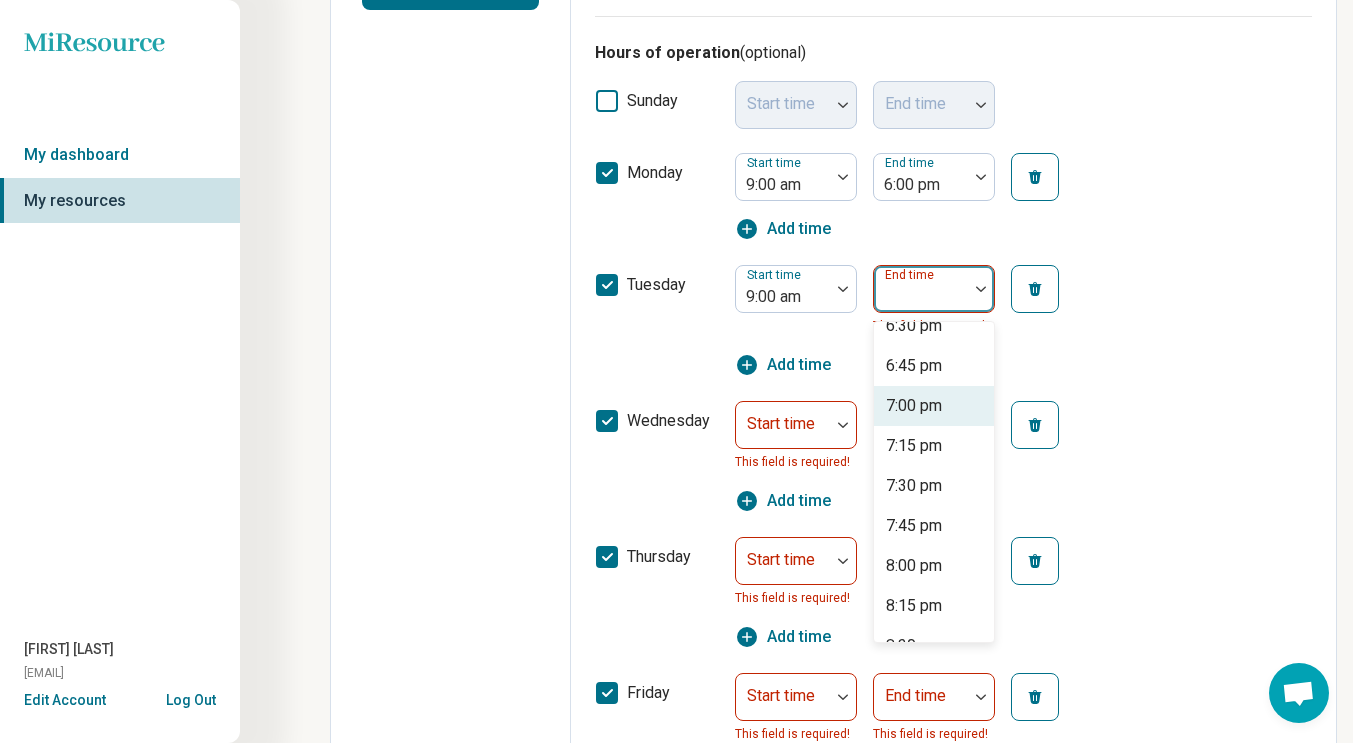 scroll, scrollTop: 1300, scrollLeft: 0, axis: vertical 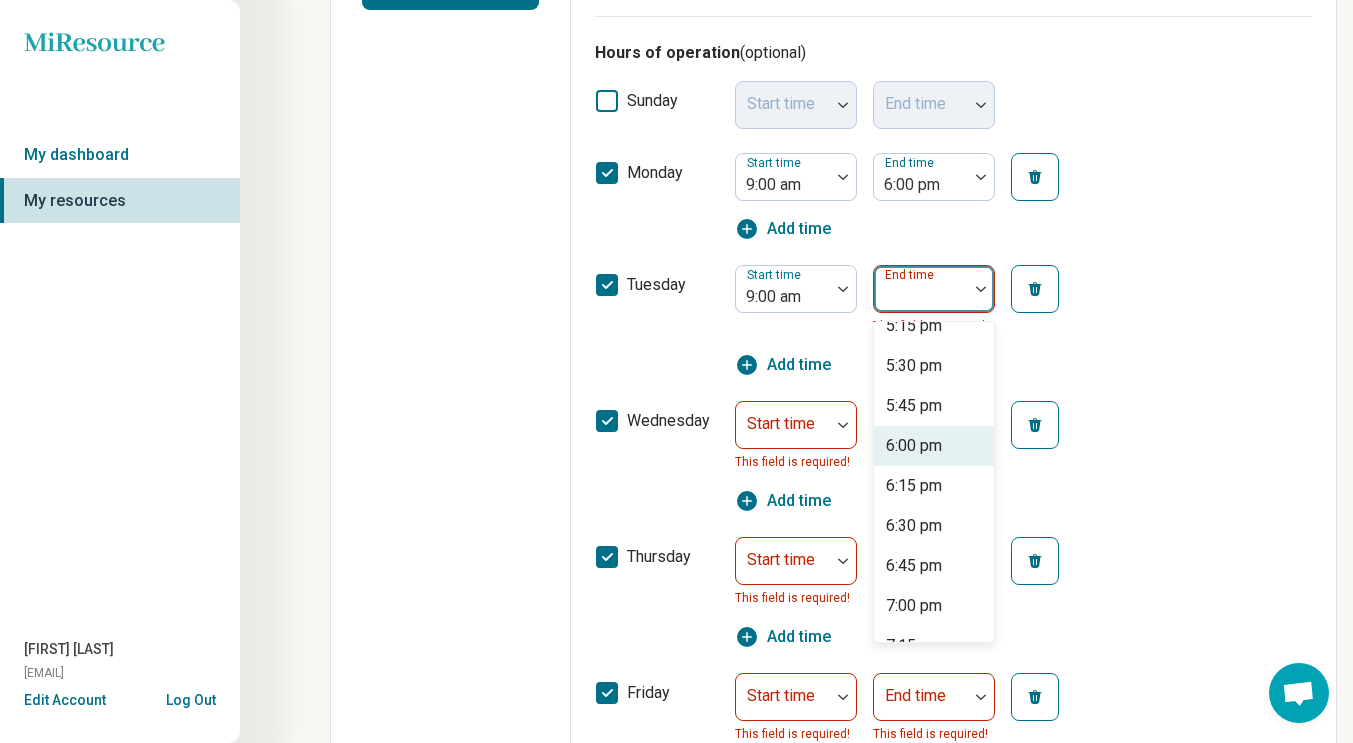 click on "6:00 pm" at bounding box center [914, 446] 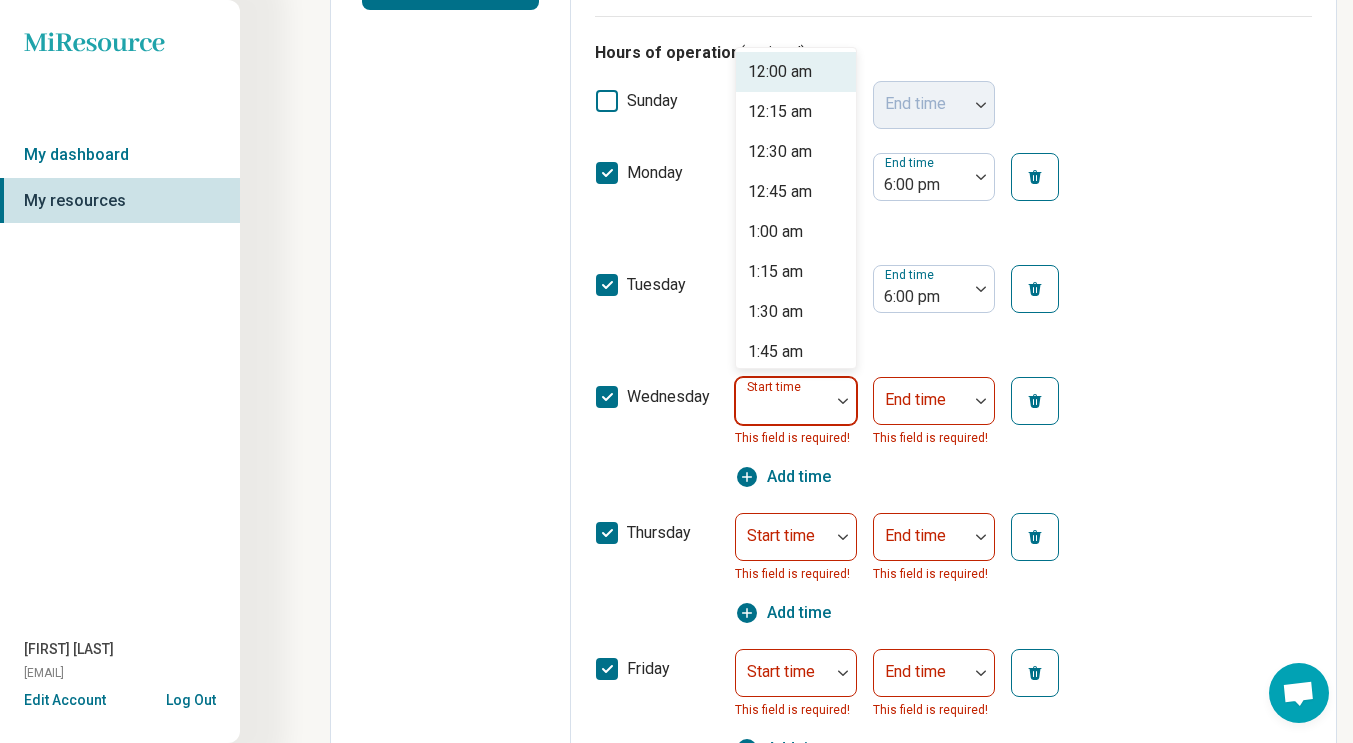 click at bounding box center (843, 401) 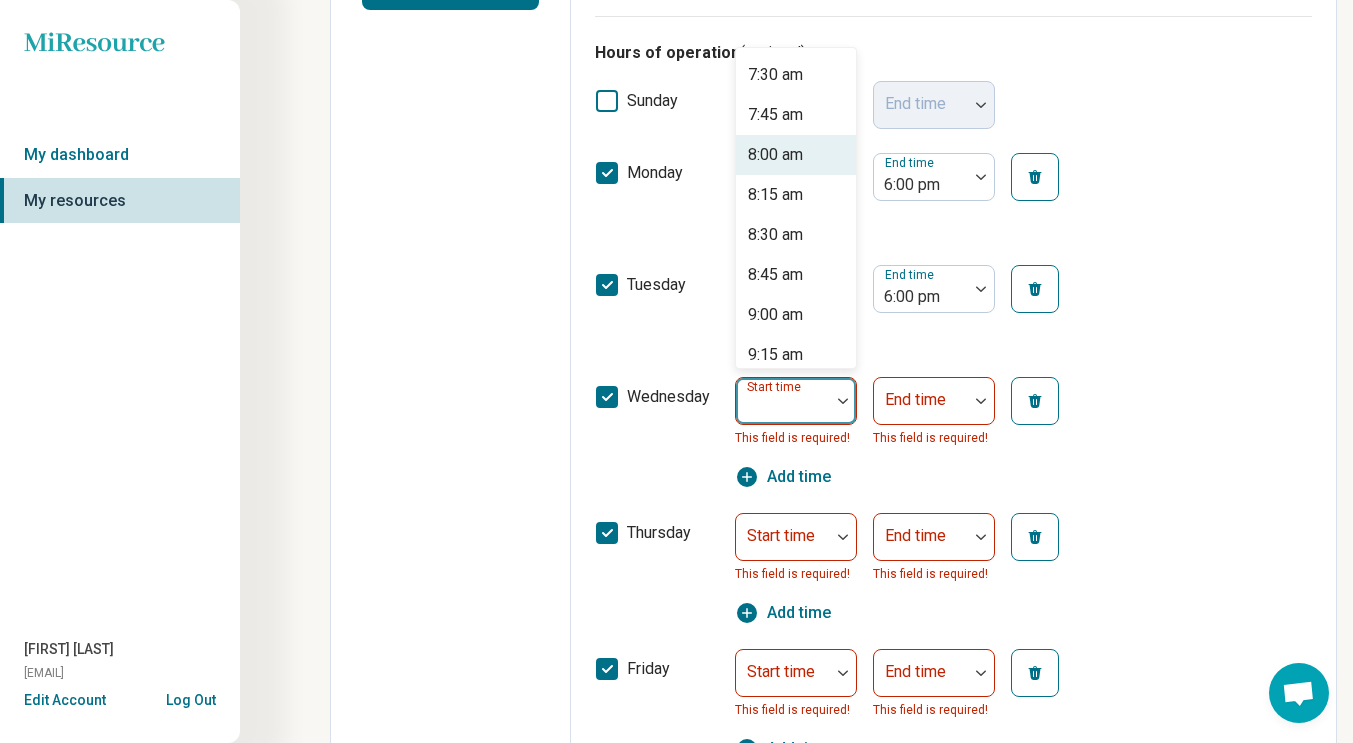 scroll, scrollTop: 1300, scrollLeft: 0, axis: vertical 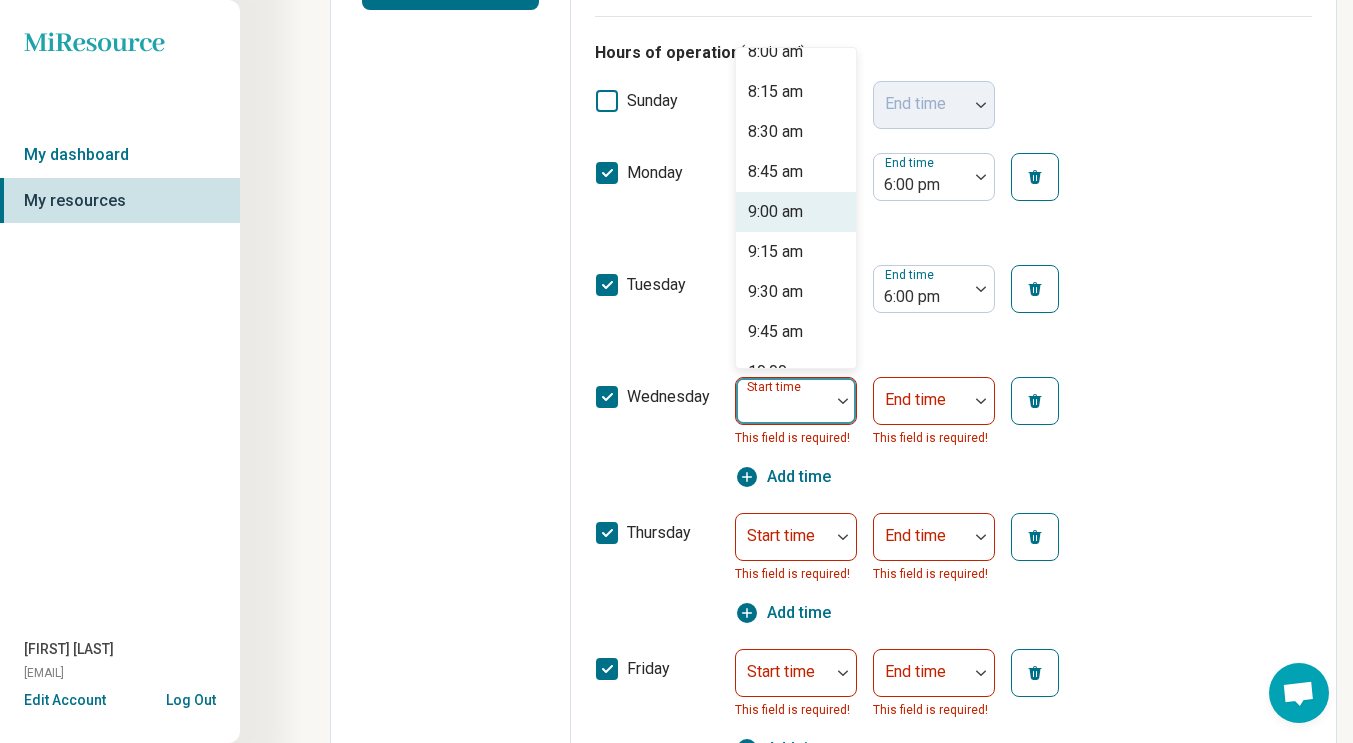 click on "9:00 am" at bounding box center [775, 212] 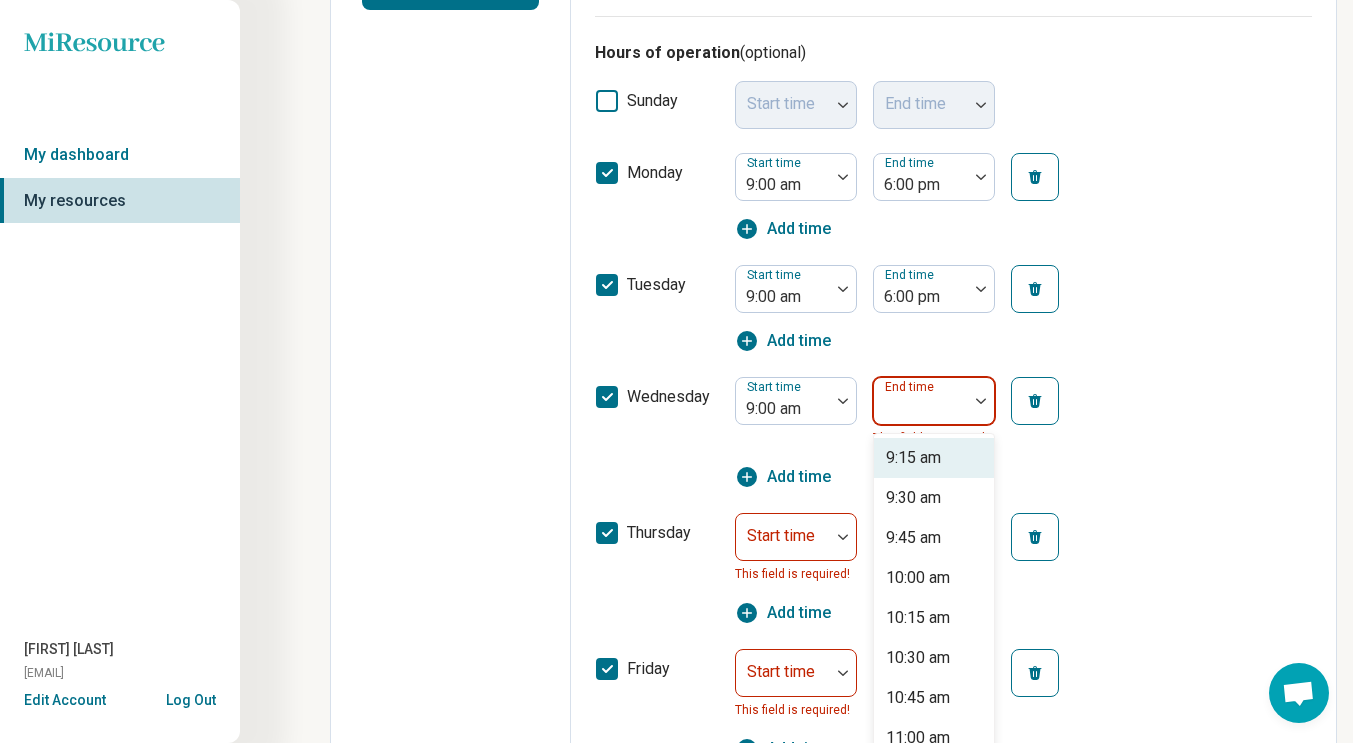 click at bounding box center [981, 401] 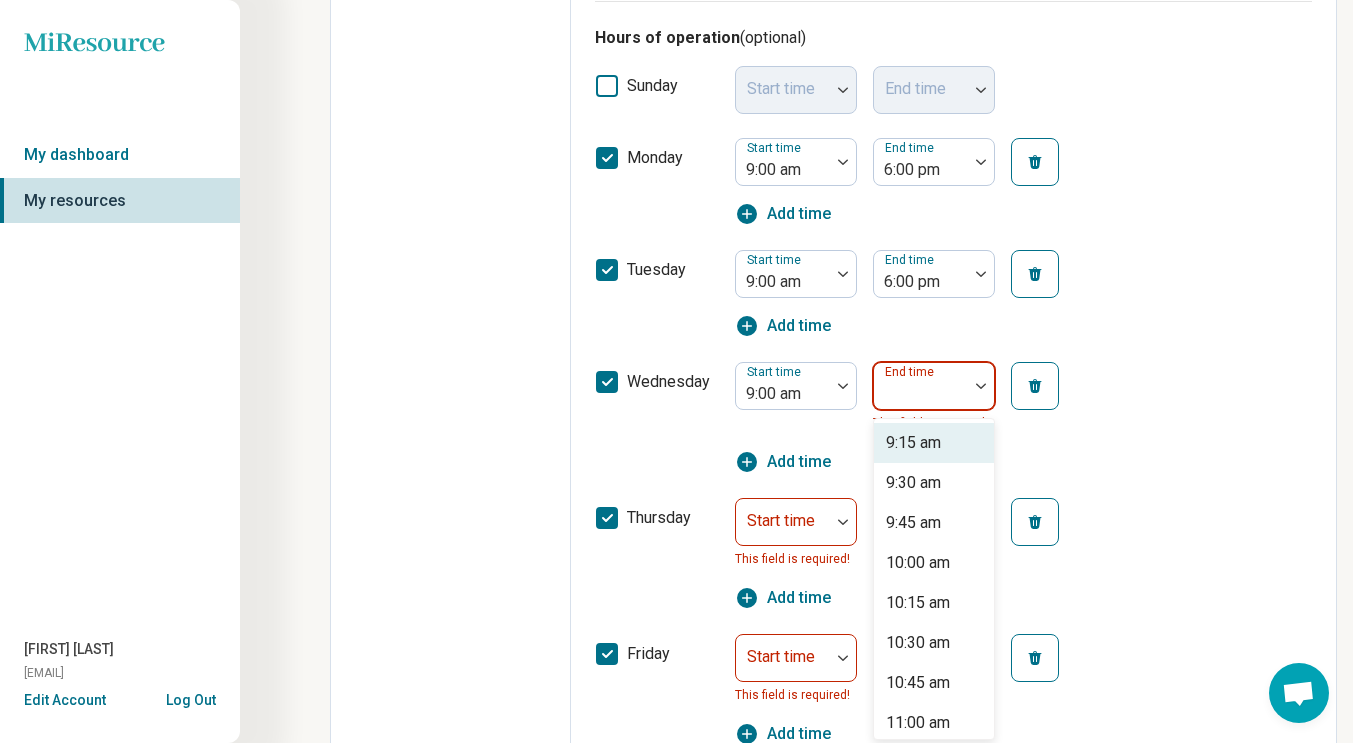 scroll, scrollTop: 602, scrollLeft: 0, axis: vertical 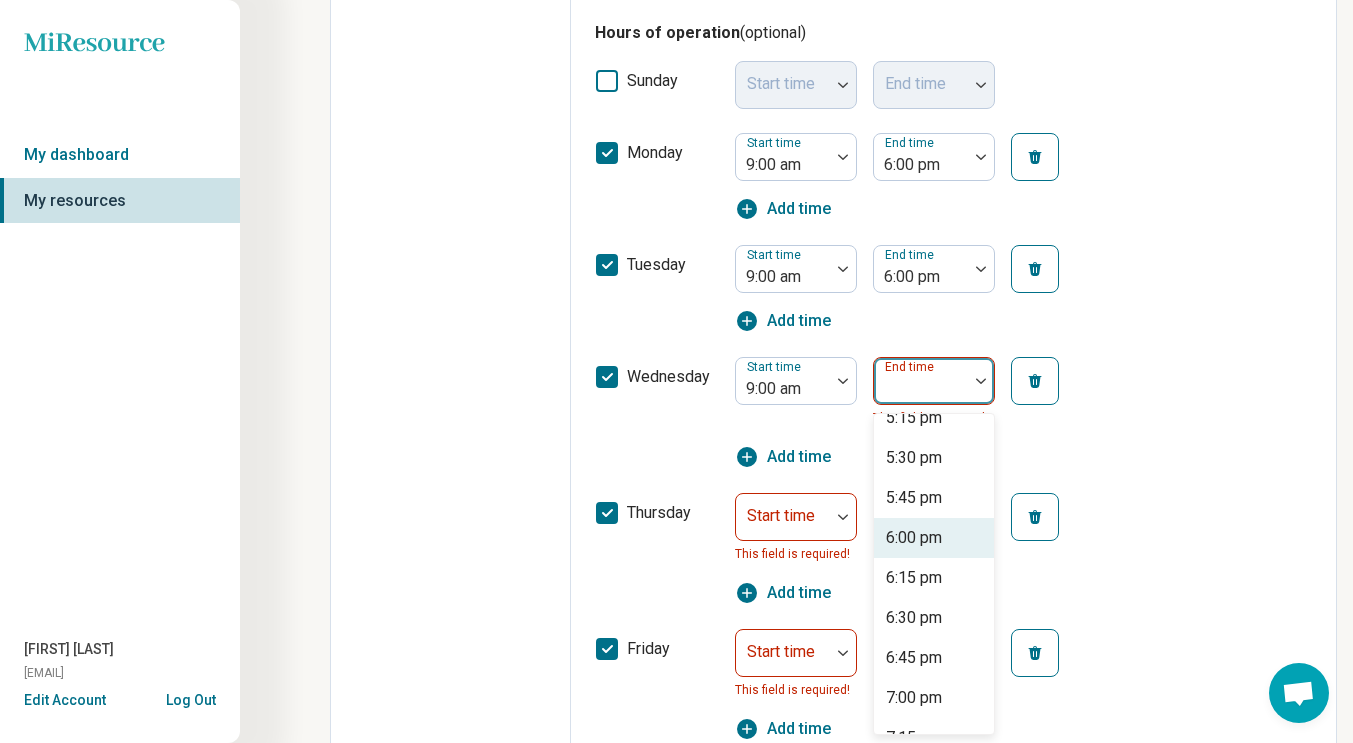 click on "6:00 pm" at bounding box center (914, 538) 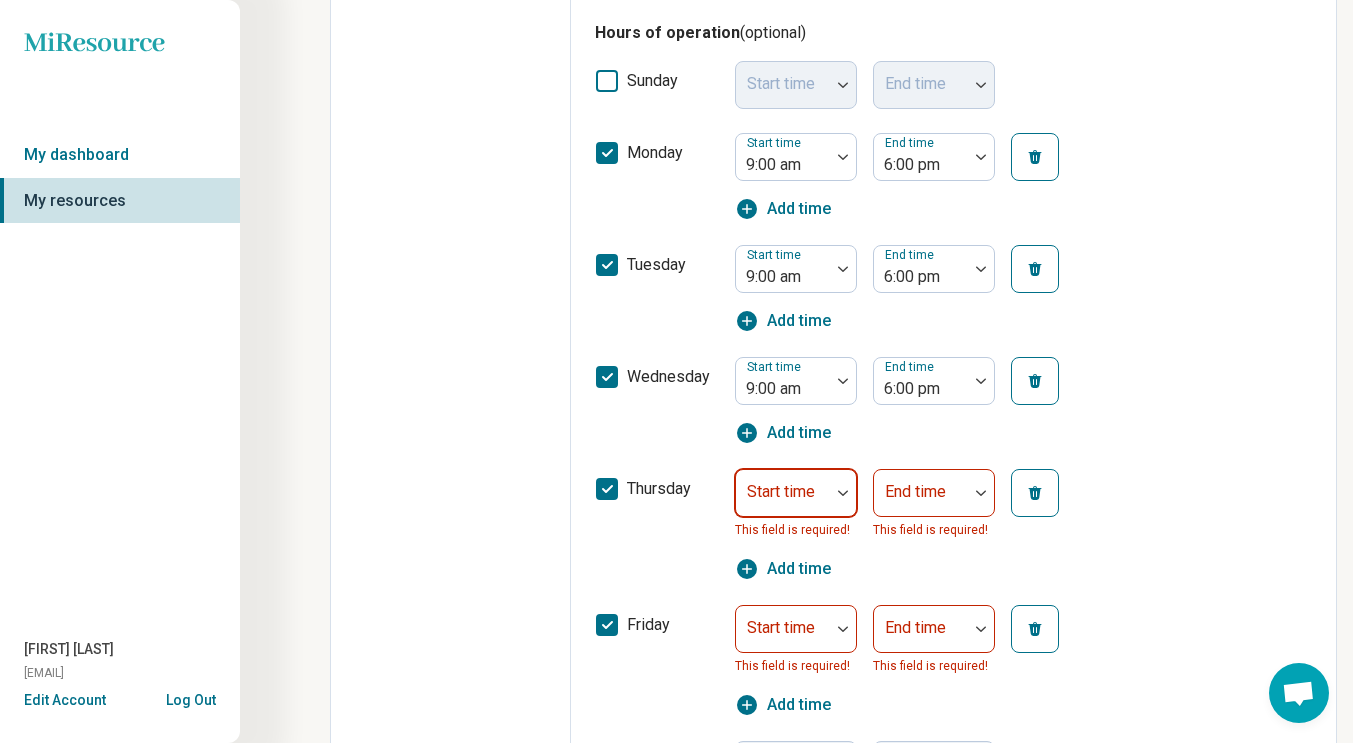 click at bounding box center (843, 493) 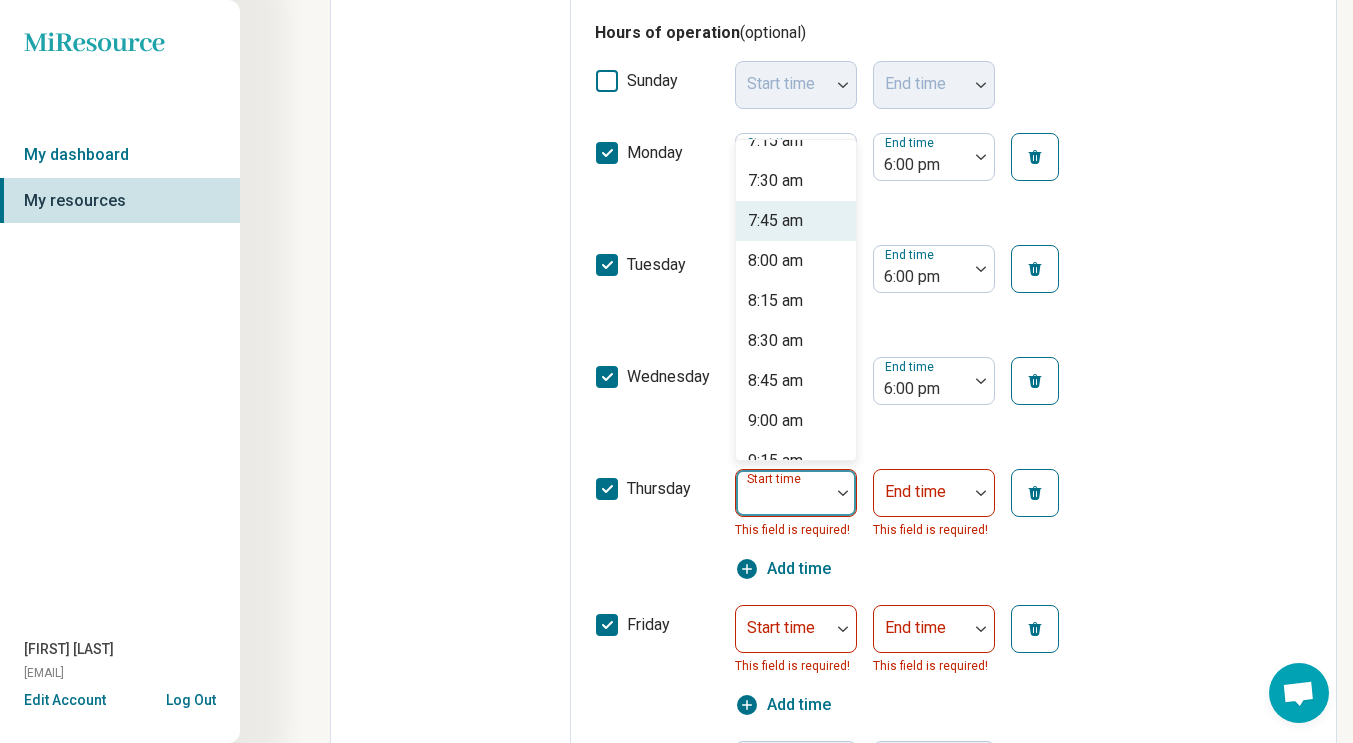 scroll, scrollTop: 1200, scrollLeft: 0, axis: vertical 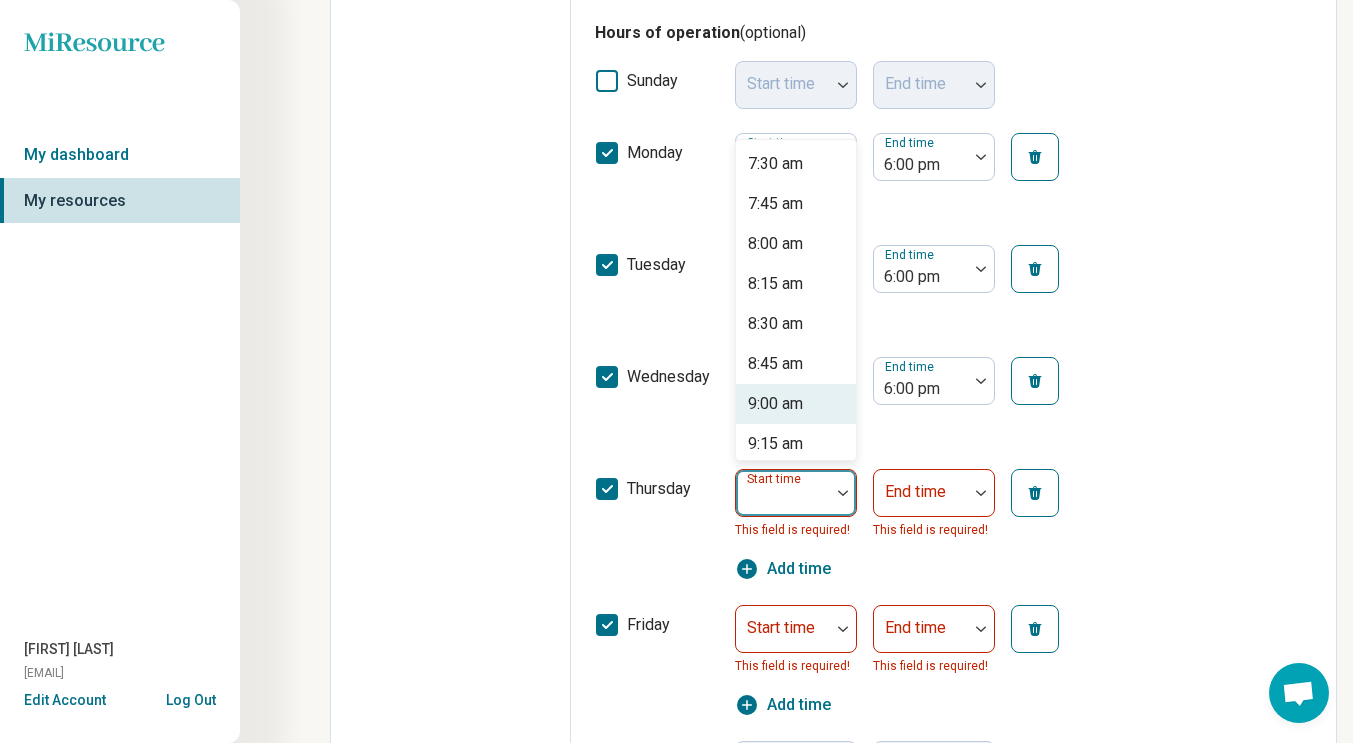 click on "9:00 am" at bounding box center [775, 404] 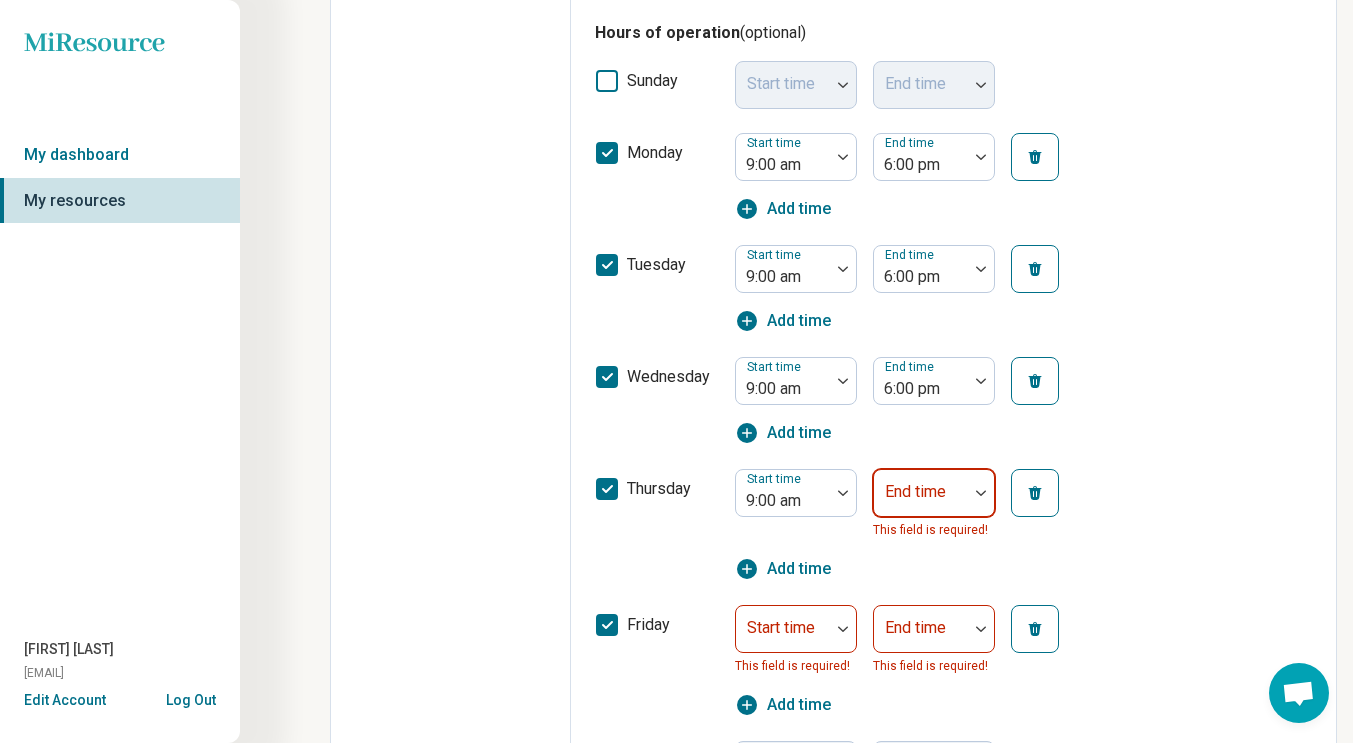 click at bounding box center [981, 493] 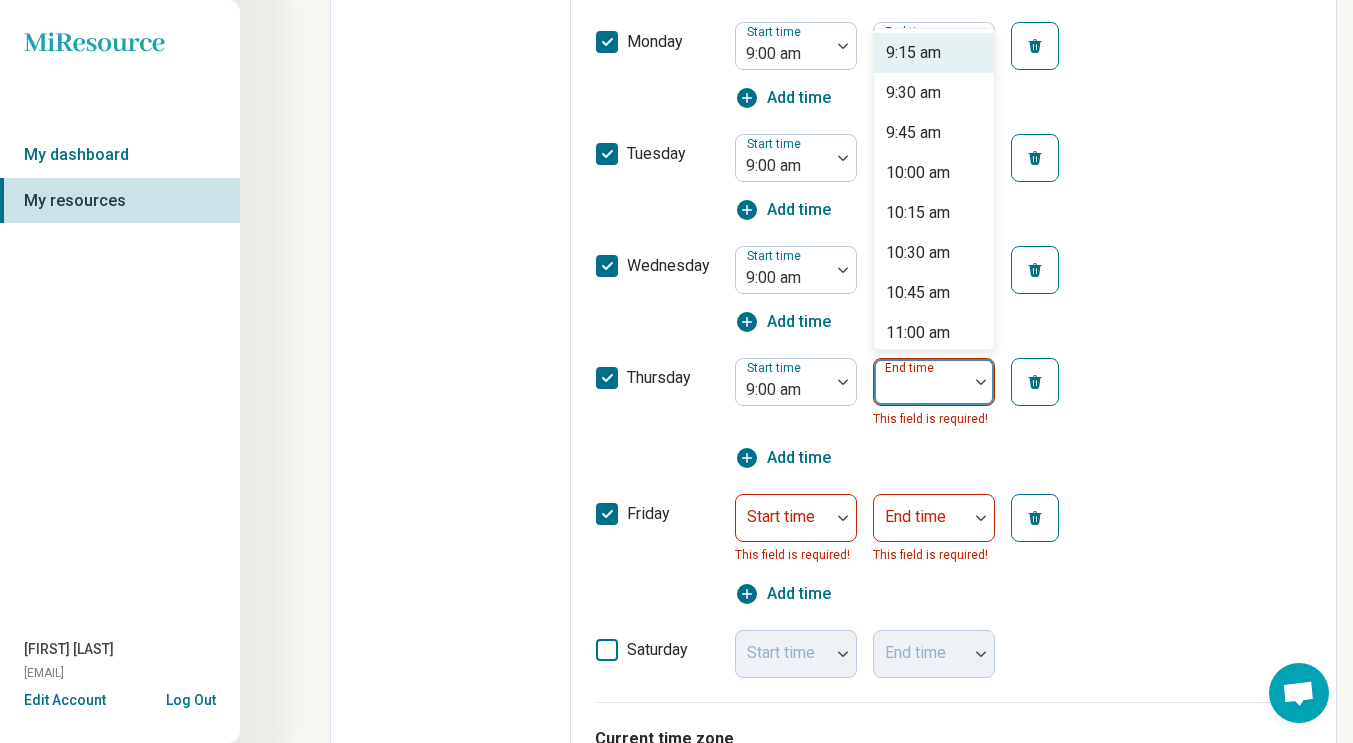scroll, scrollTop: 714, scrollLeft: 0, axis: vertical 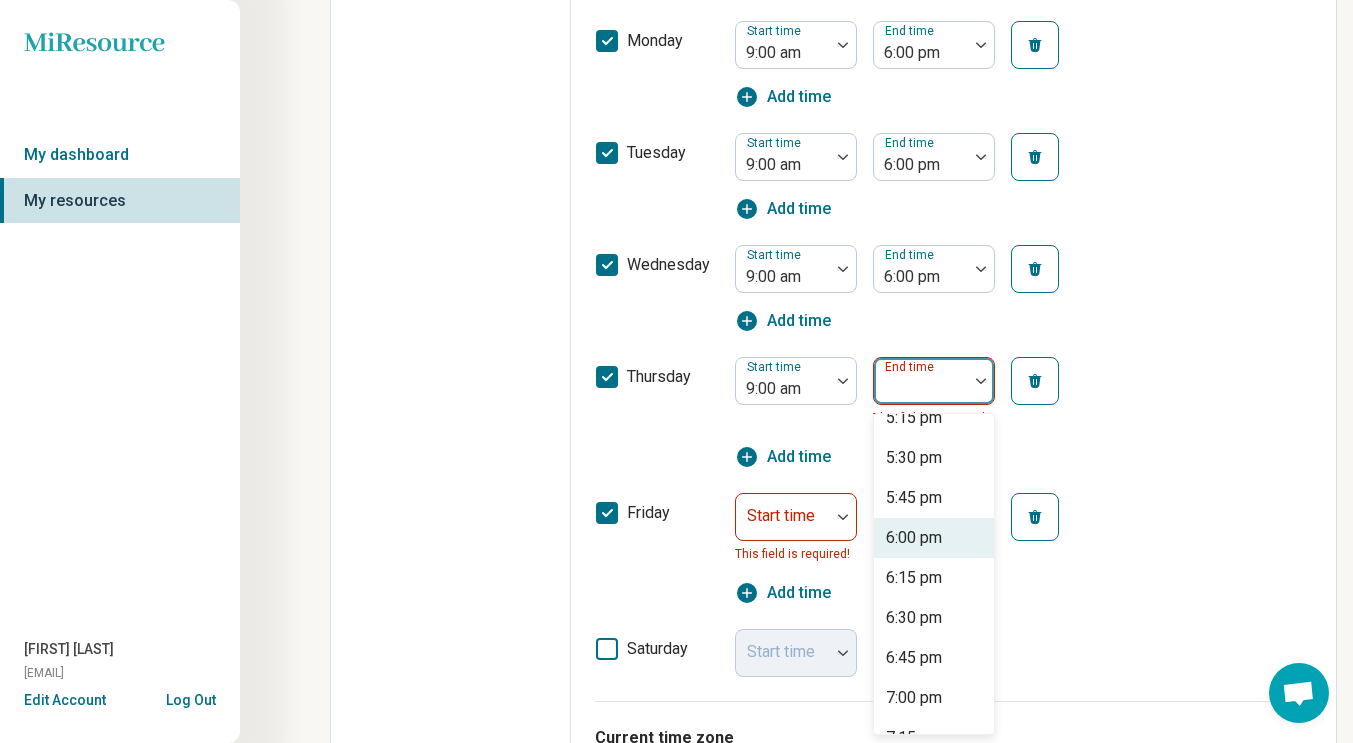 click on "6:00 pm" at bounding box center [914, 538] 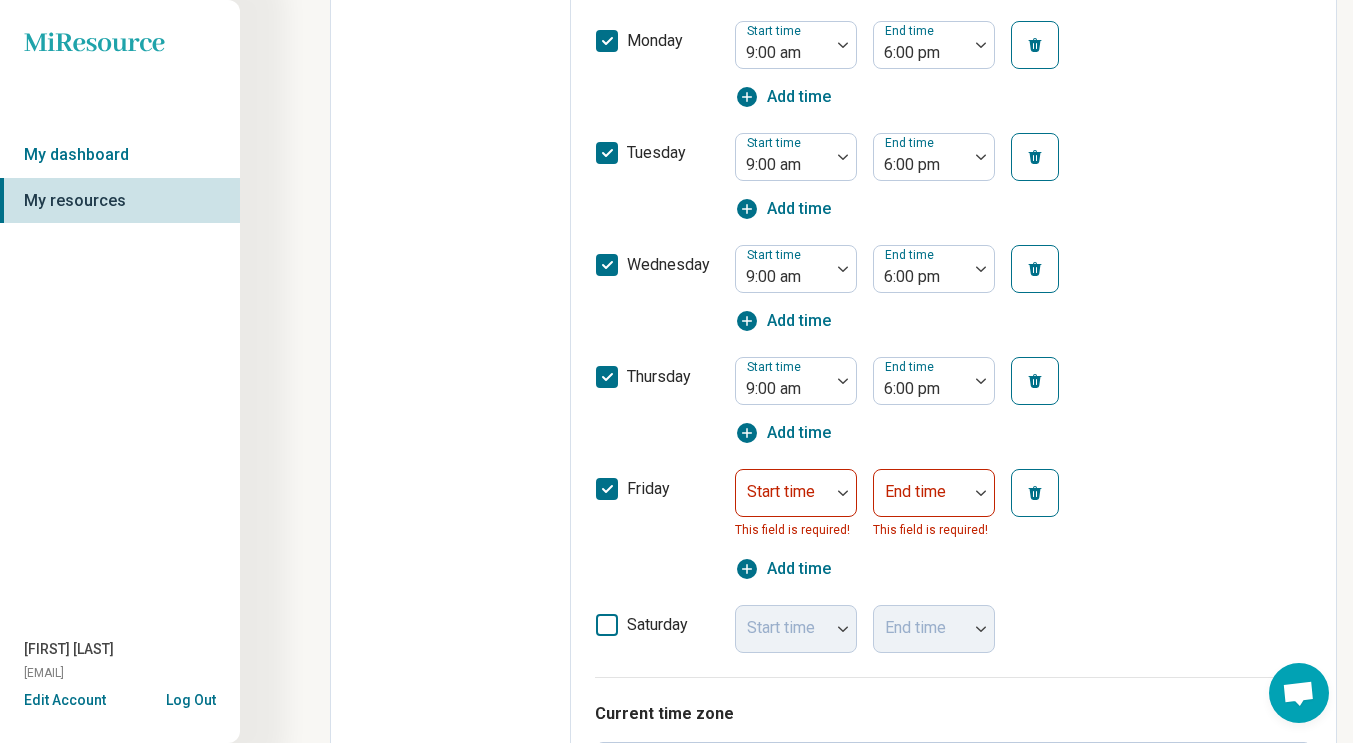 click 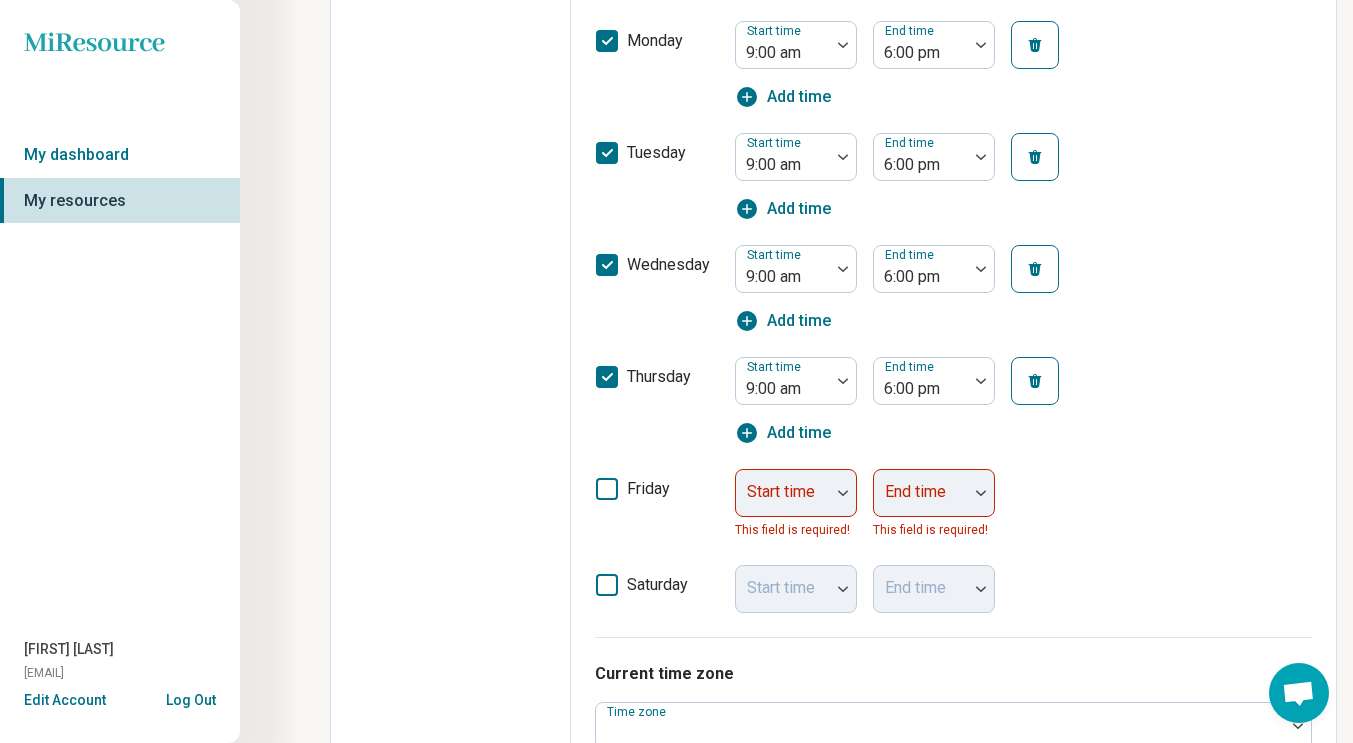 click on "Start time This field is required! End time This field is required!" at bounding box center (915, 505) 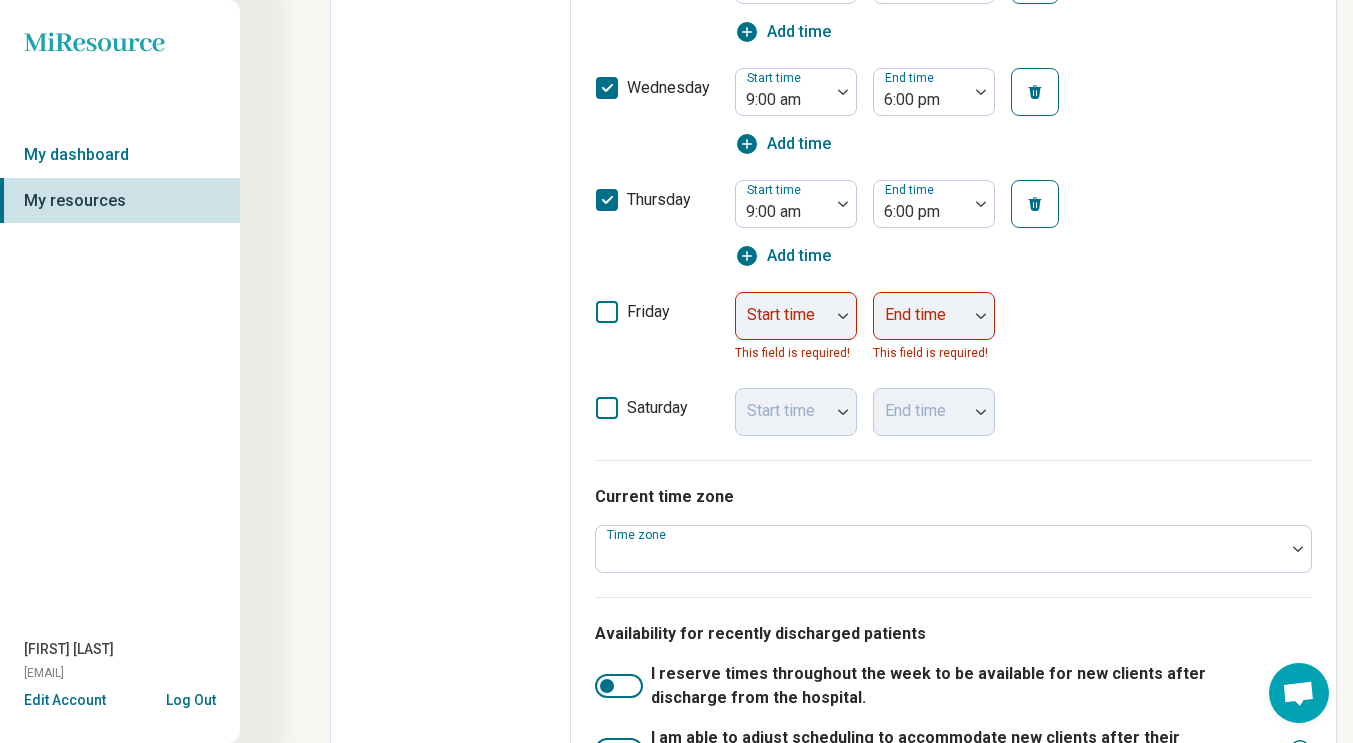 scroll, scrollTop: 914, scrollLeft: 0, axis: vertical 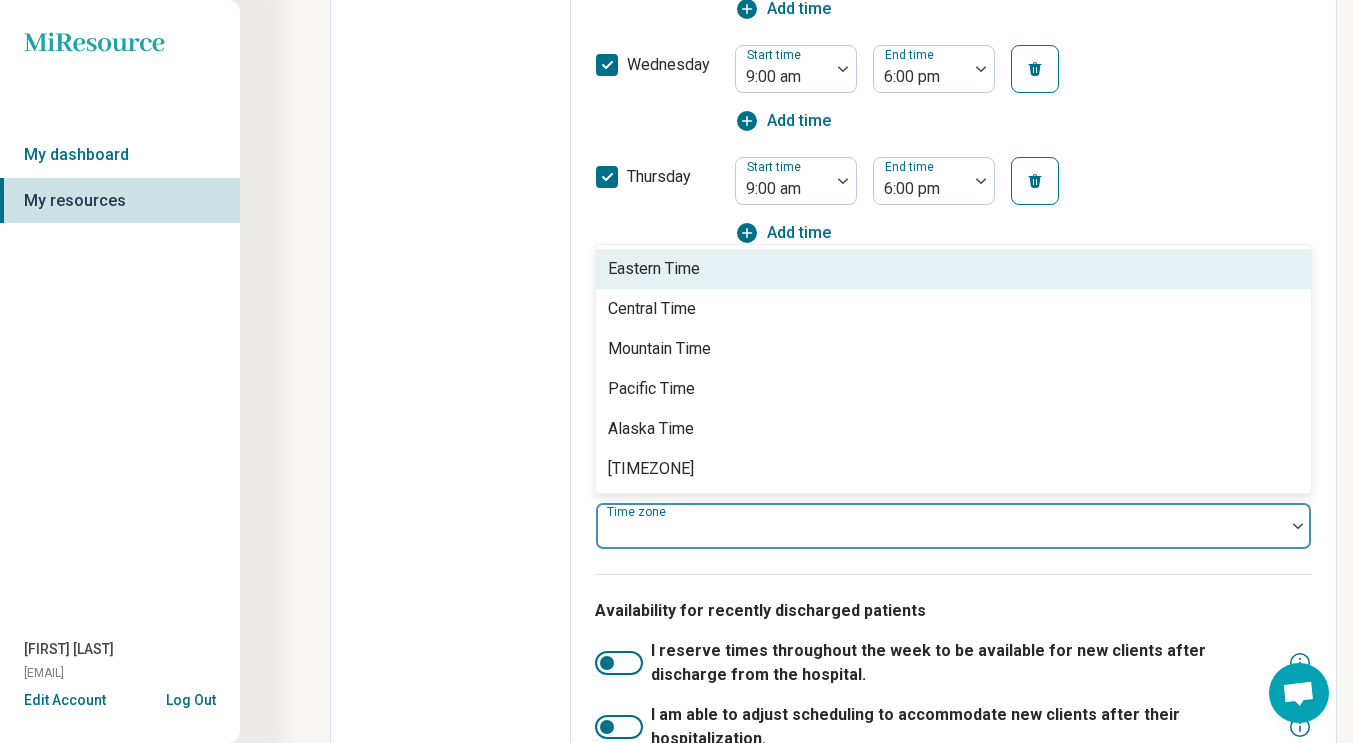 click at bounding box center (940, 534) 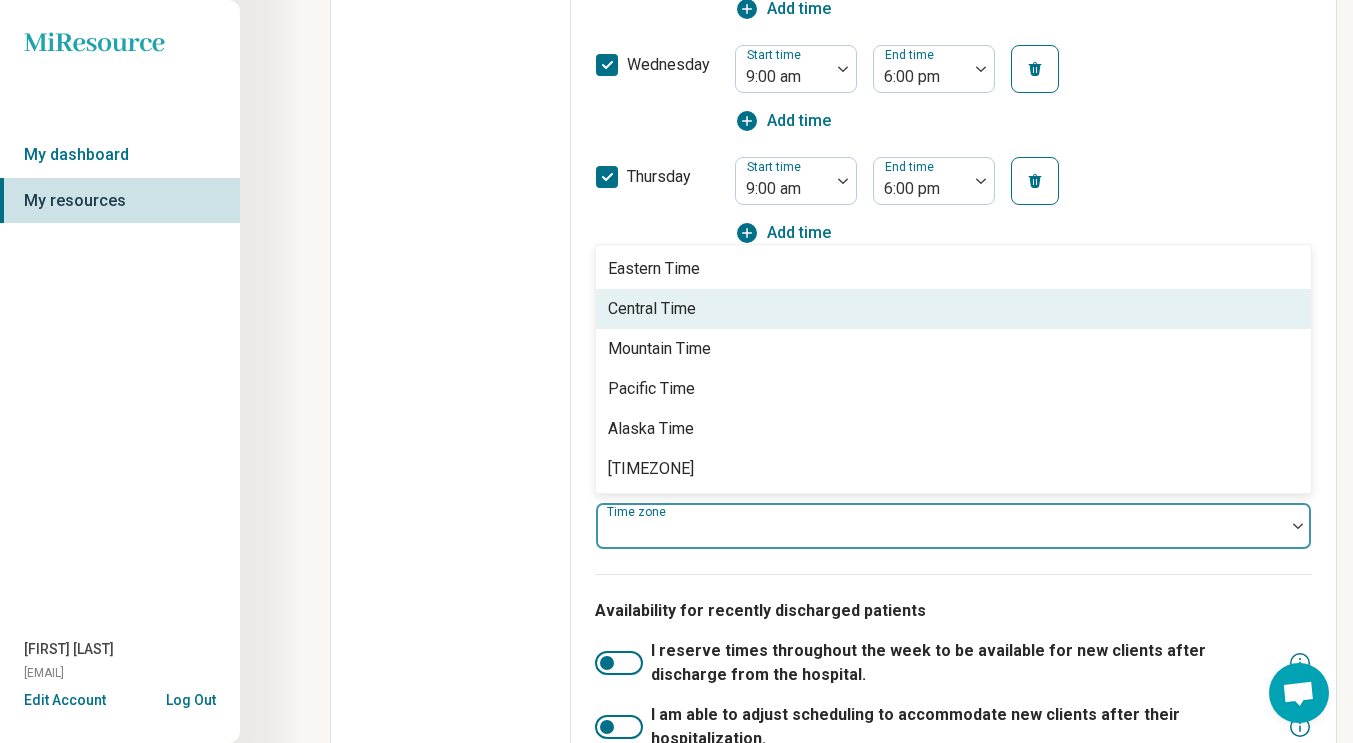 click on "Central Time" at bounding box center [953, 309] 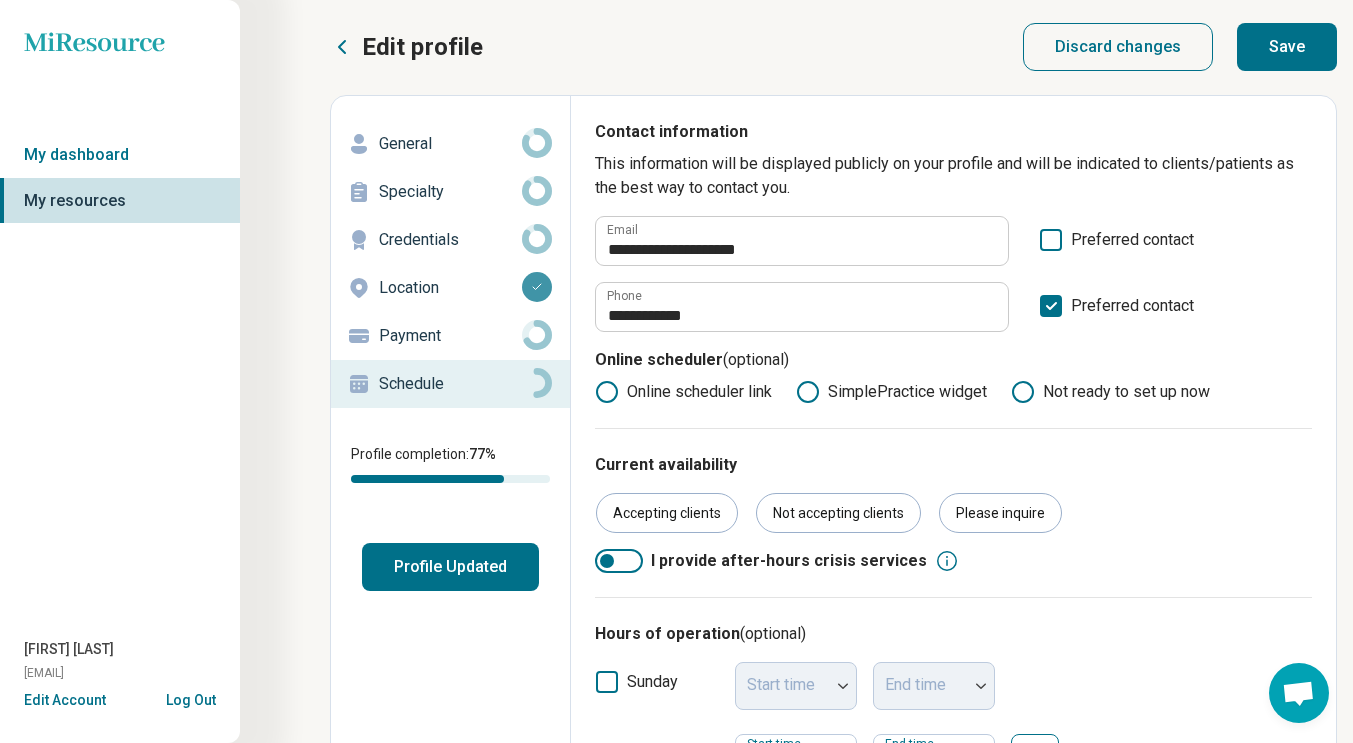 scroll, scrollTop: 0, scrollLeft: 0, axis: both 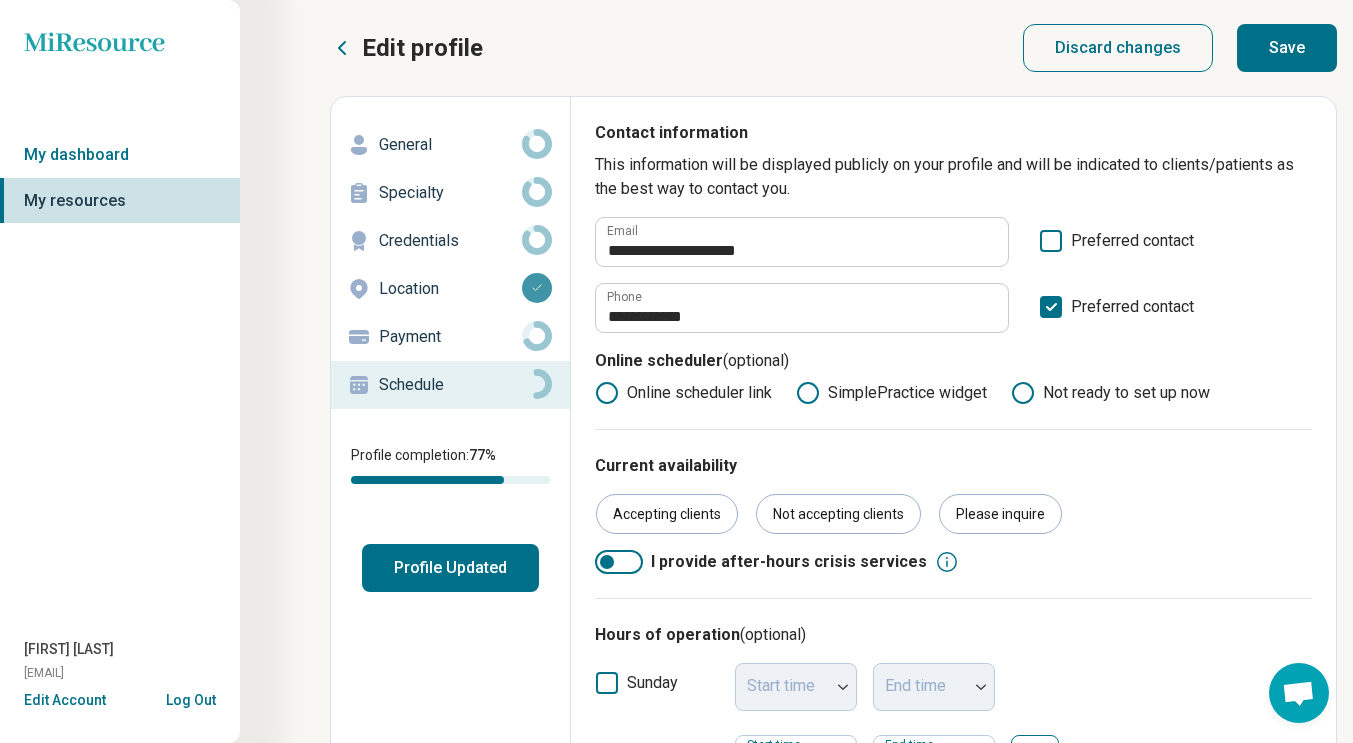 click on "Save" at bounding box center [1287, 48] 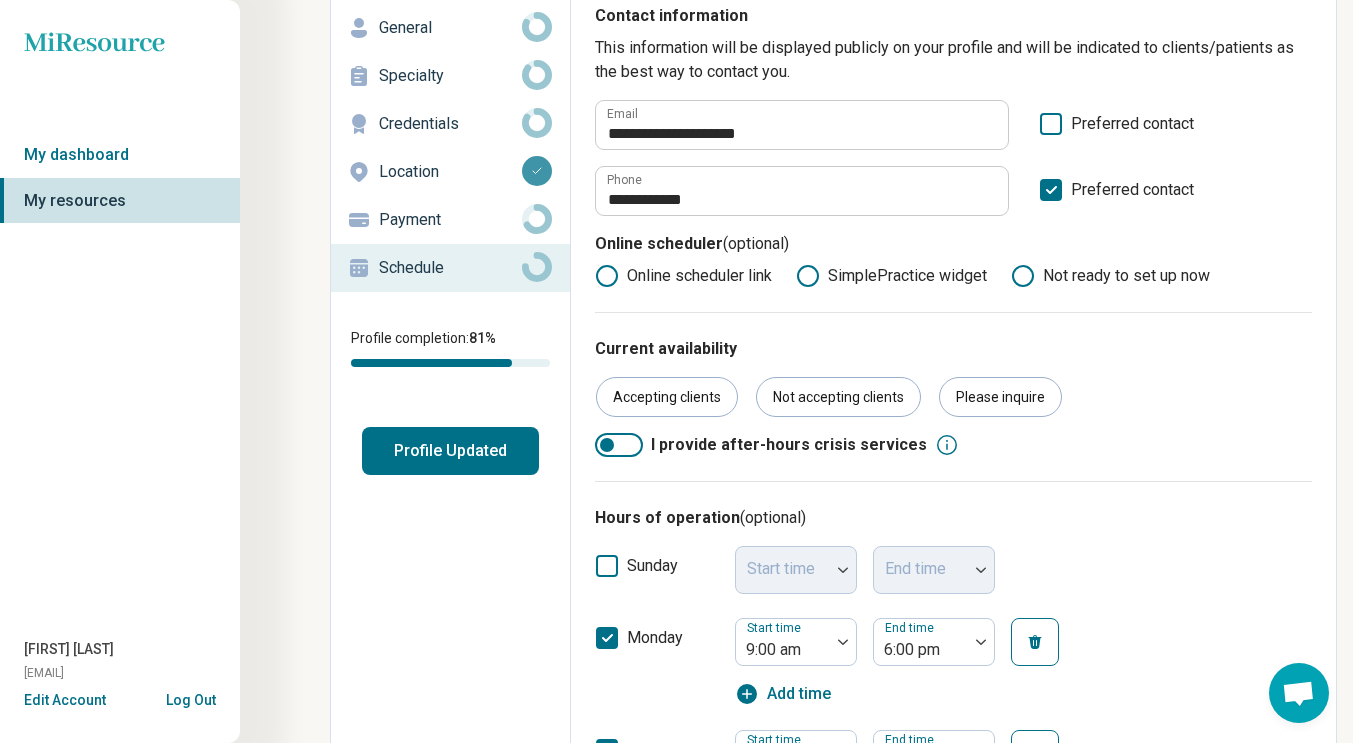 scroll, scrollTop: 79, scrollLeft: 0, axis: vertical 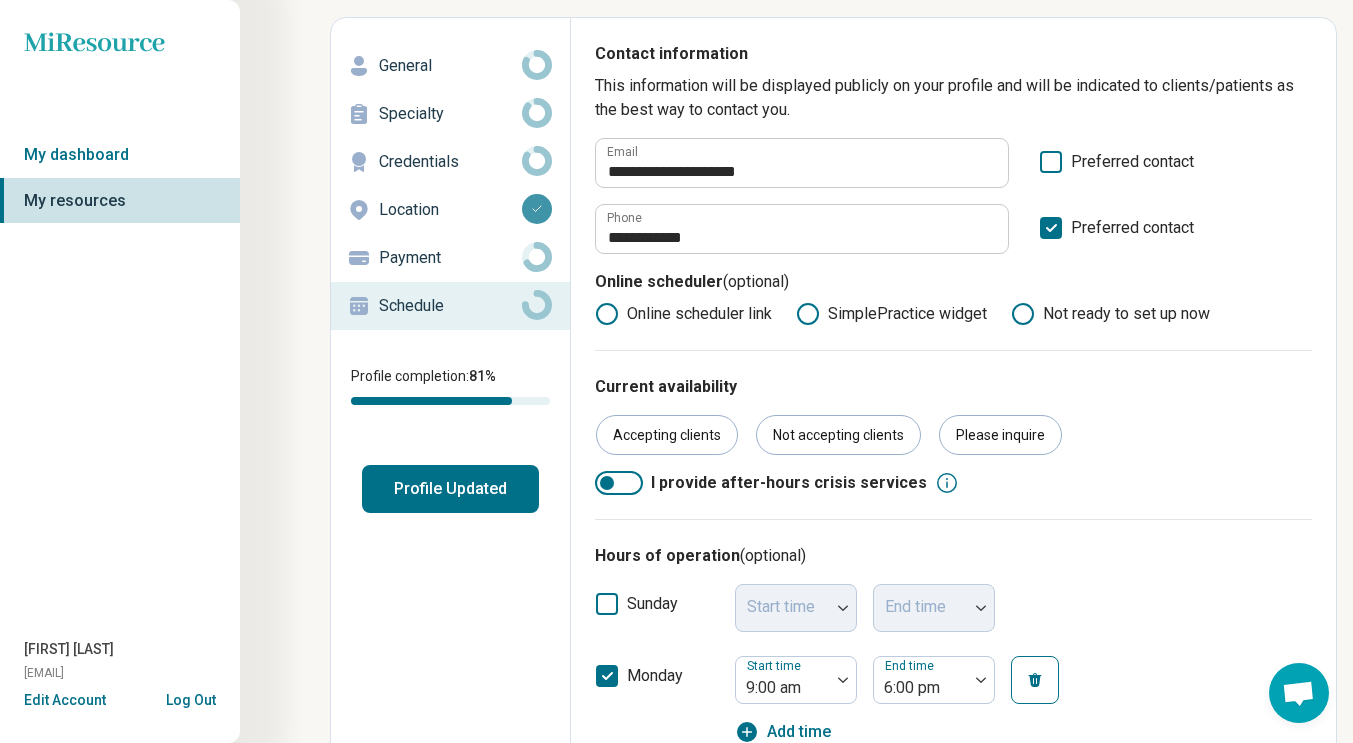 click on "Profile Updated" at bounding box center (450, 489) 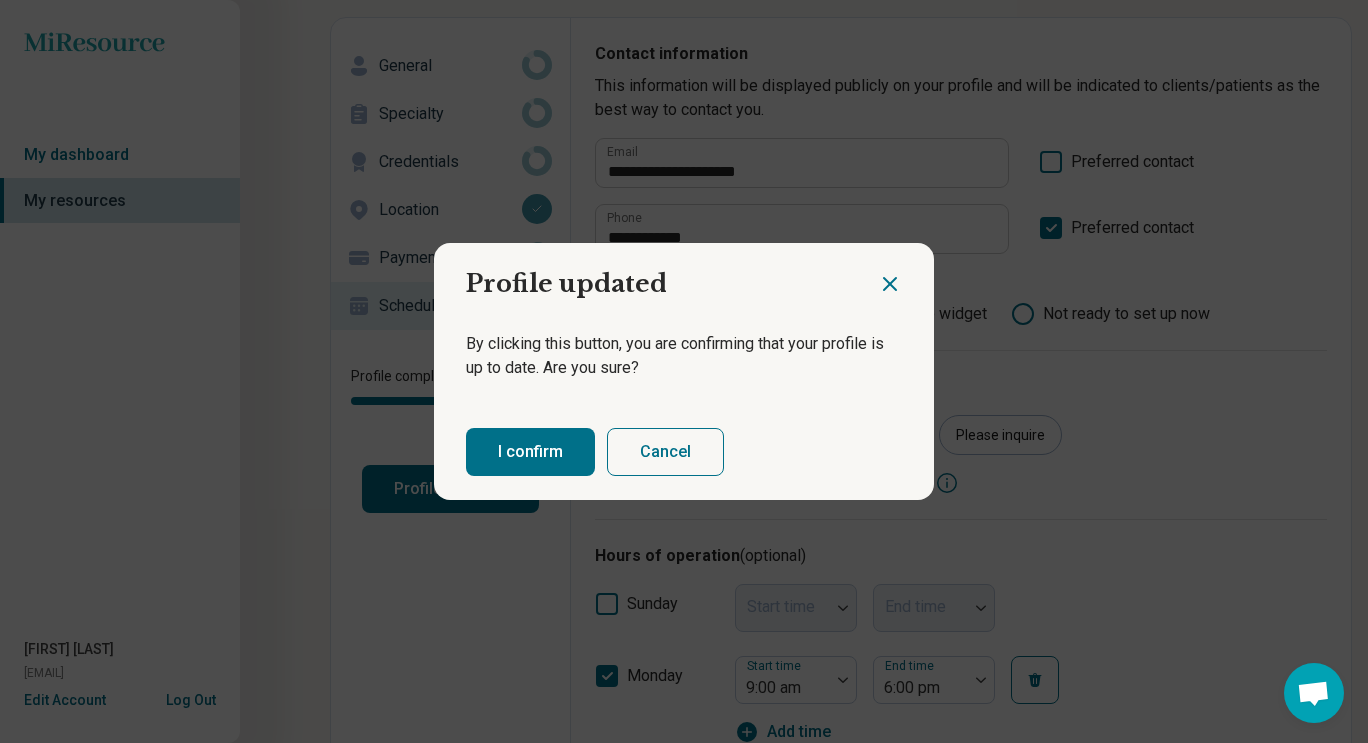 click on "I confirm" at bounding box center (530, 452) 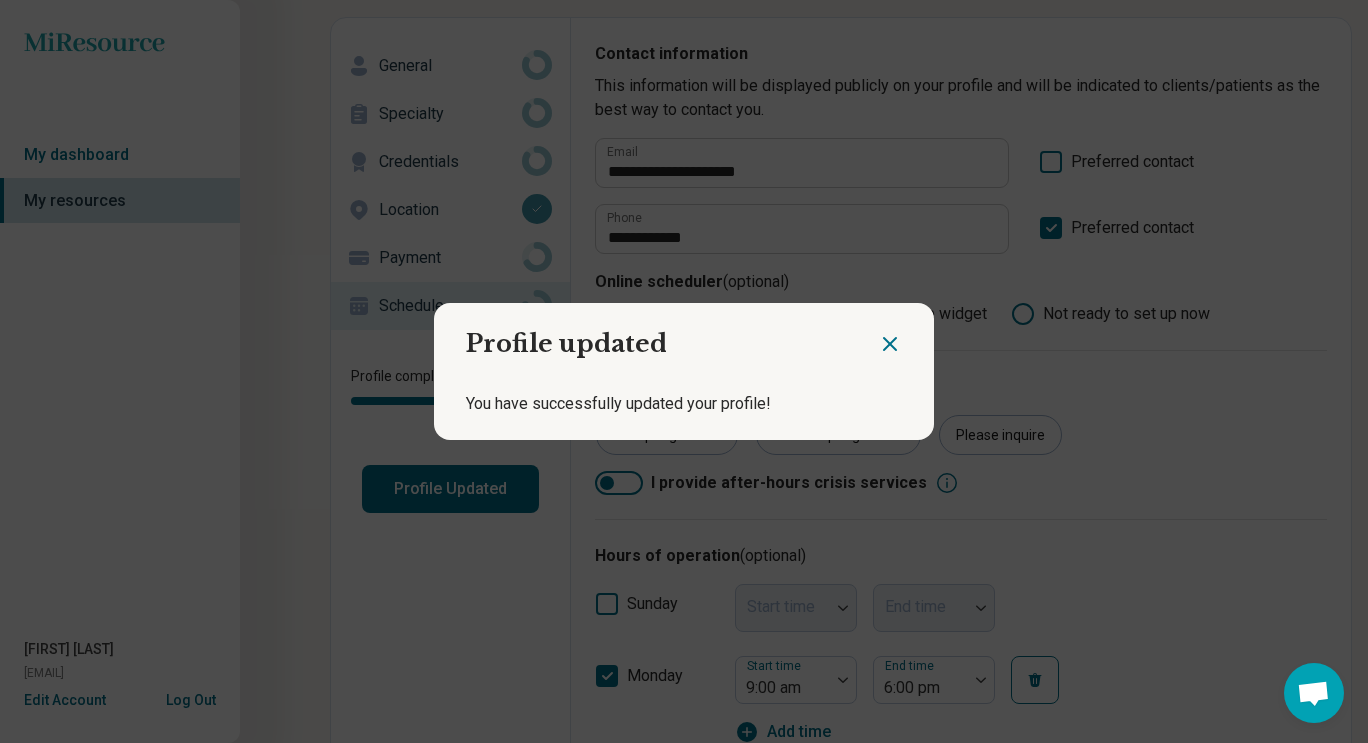 click 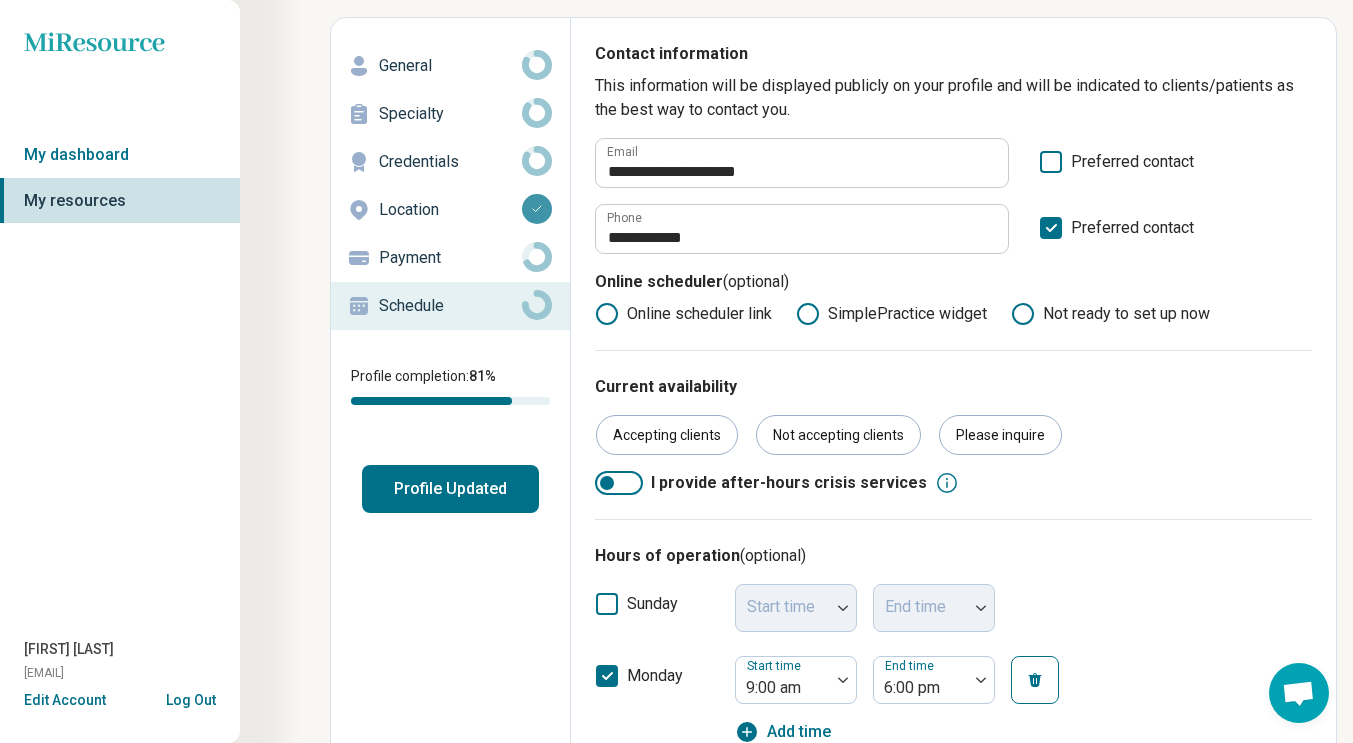 scroll, scrollTop: 0, scrollLeft: 0, axis: both 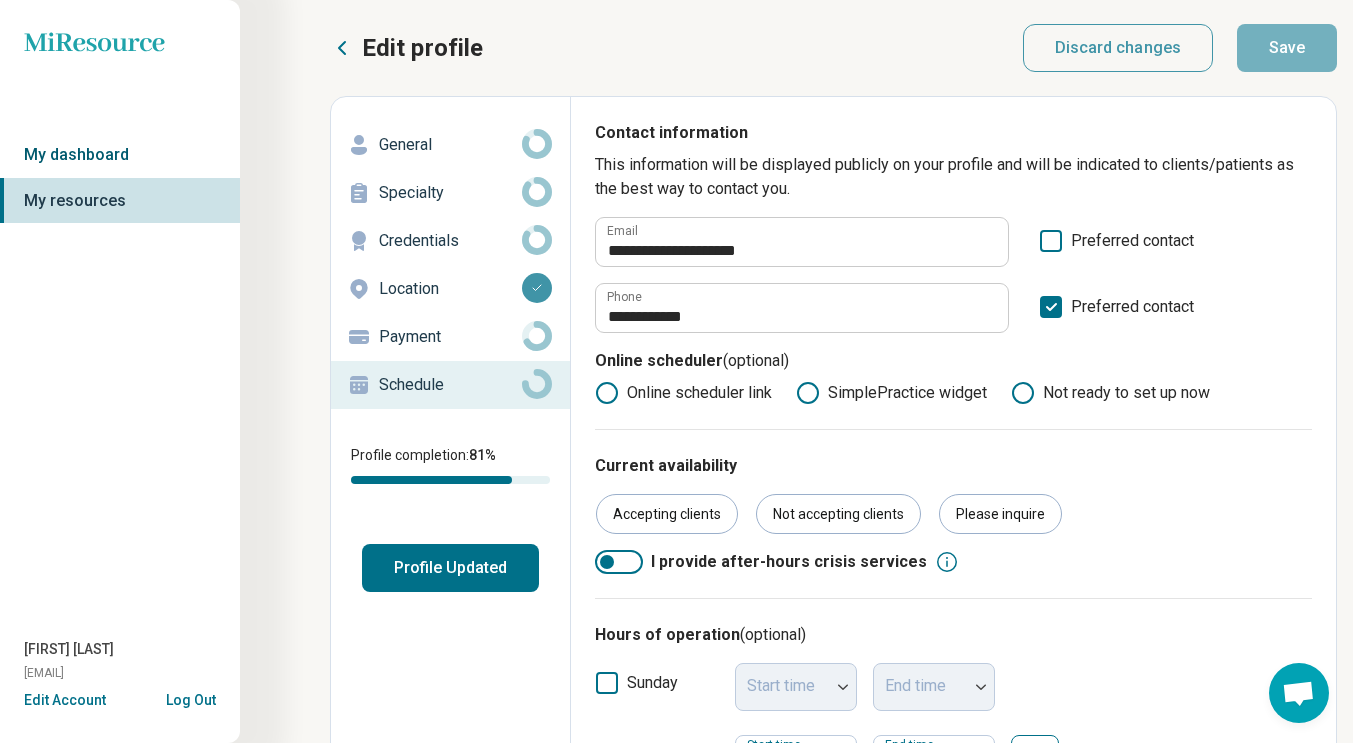 click on "My dashboard" at bounding box center [120, 155] 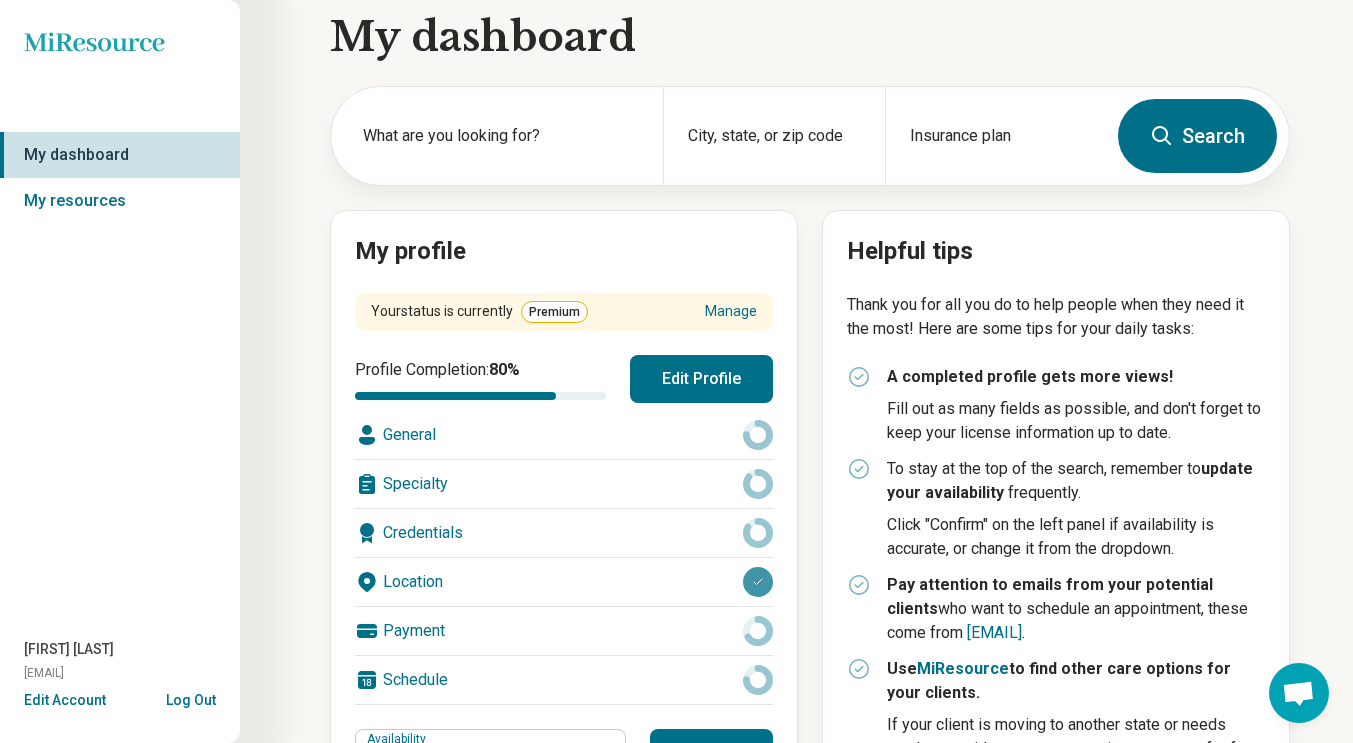 scroll, scrollTop: 0, scrollLeft: 0, axis: both 